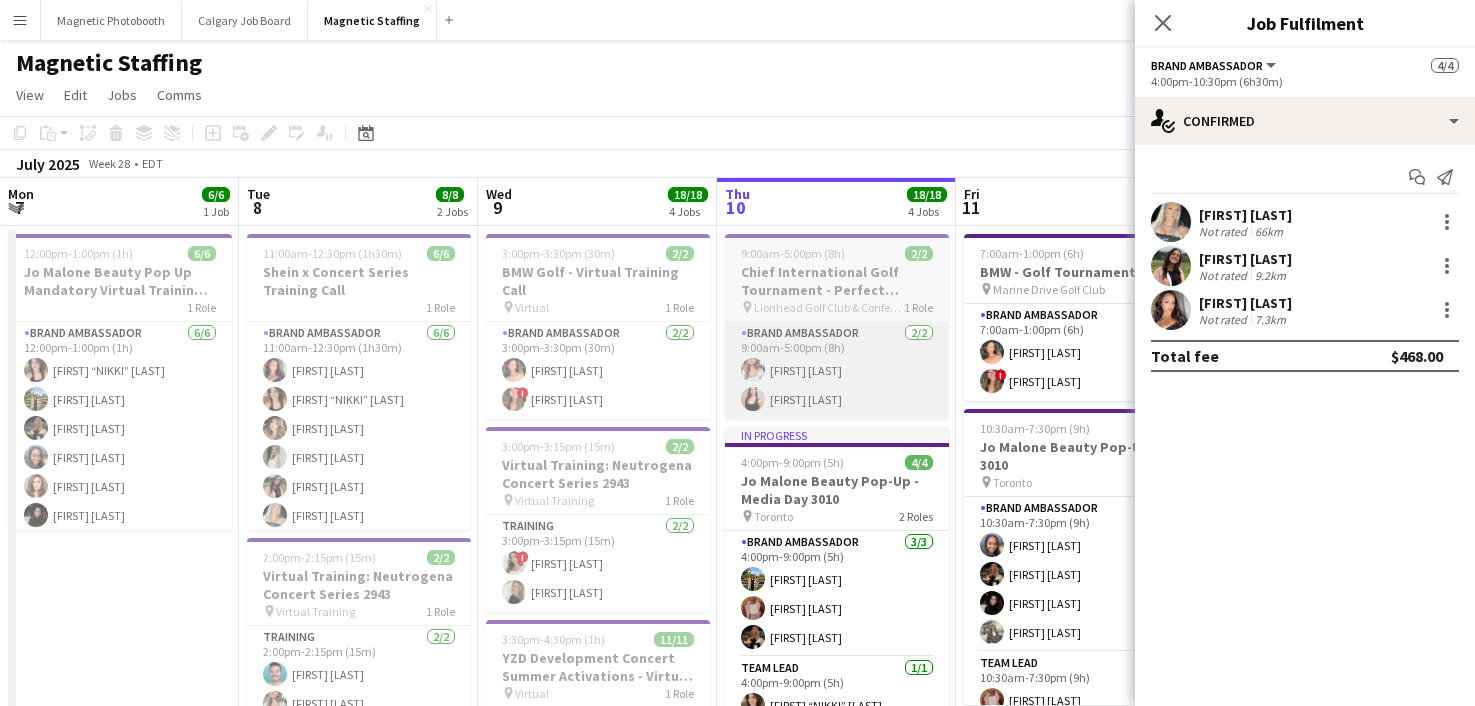 scroll, scrollTop: 0, scrollLeft: 0, axis: both 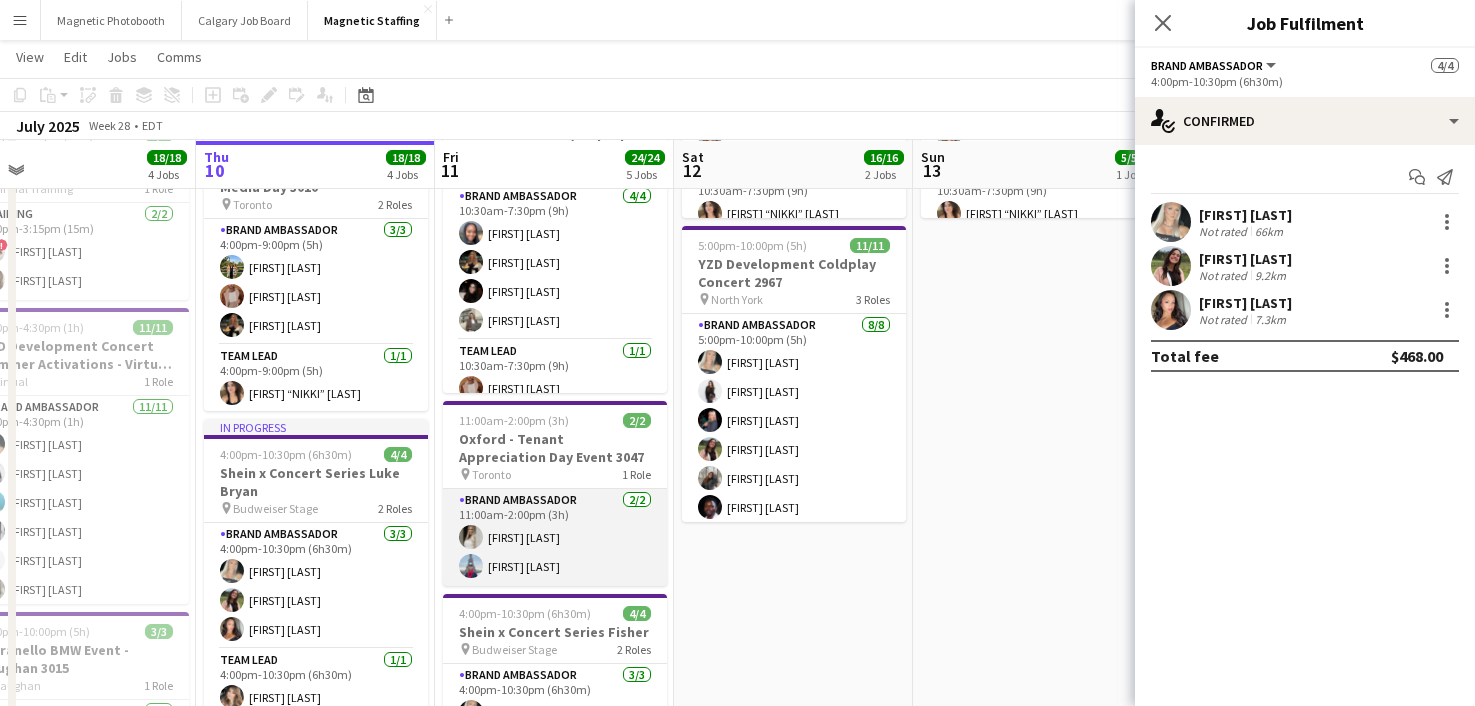 click on "[FIRST] [LAST] [FIRST] [LAST]" at bounding box center (555, 537) 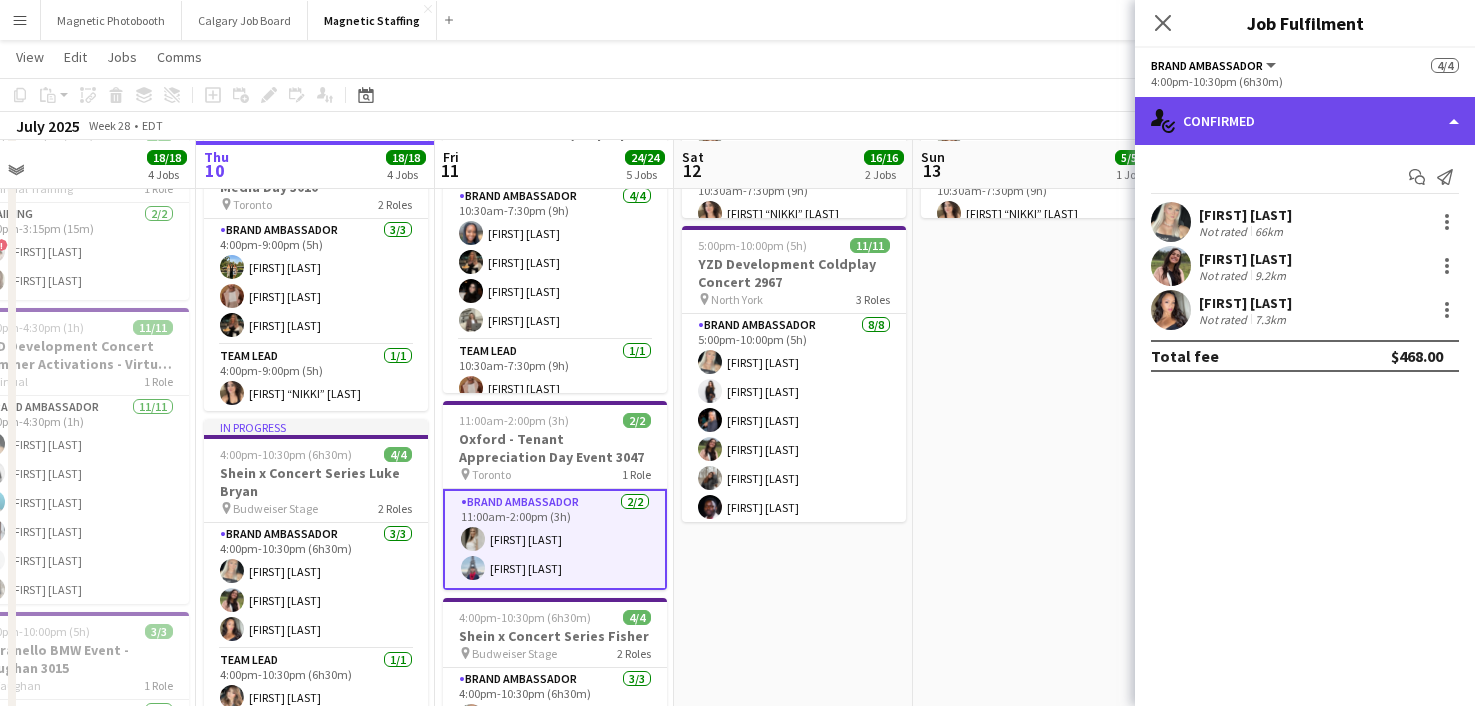 click on "single-neutral-actions-check-2
Confirmed" 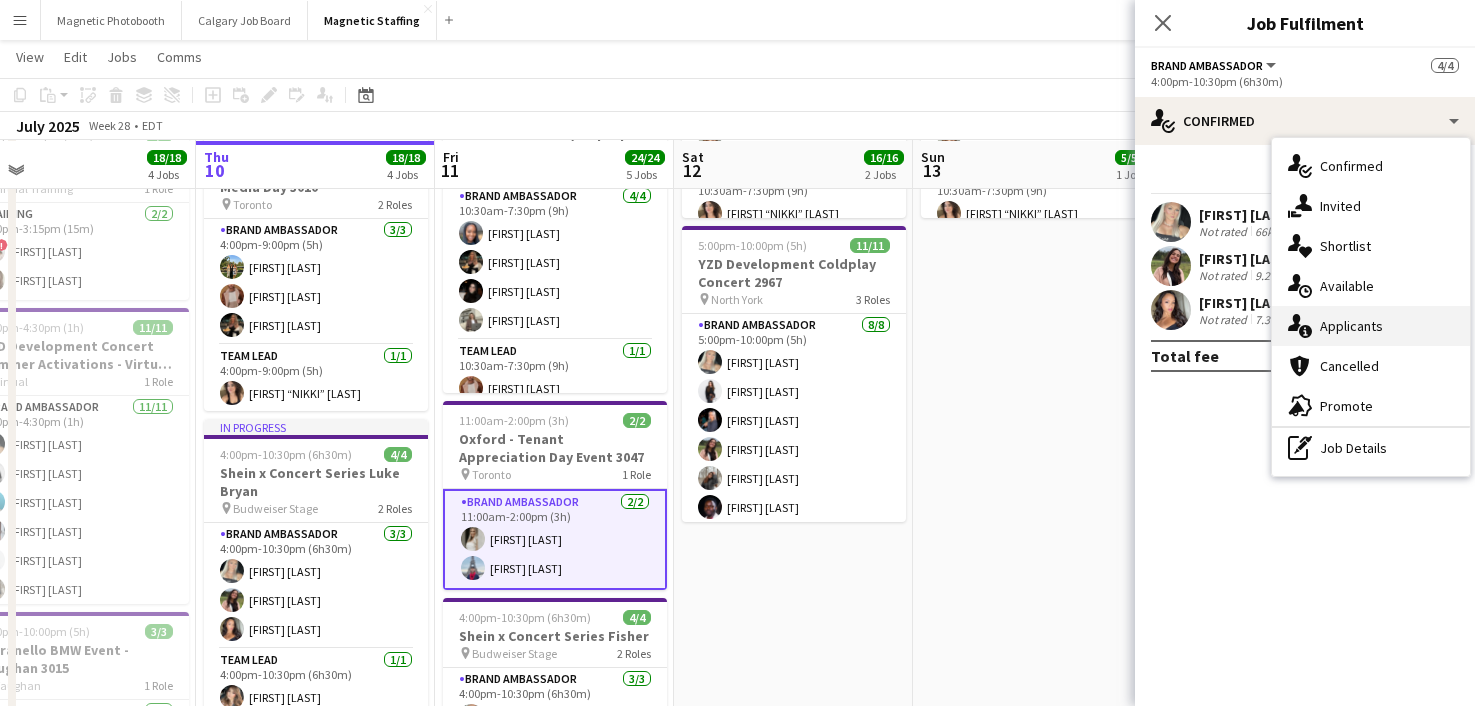 click 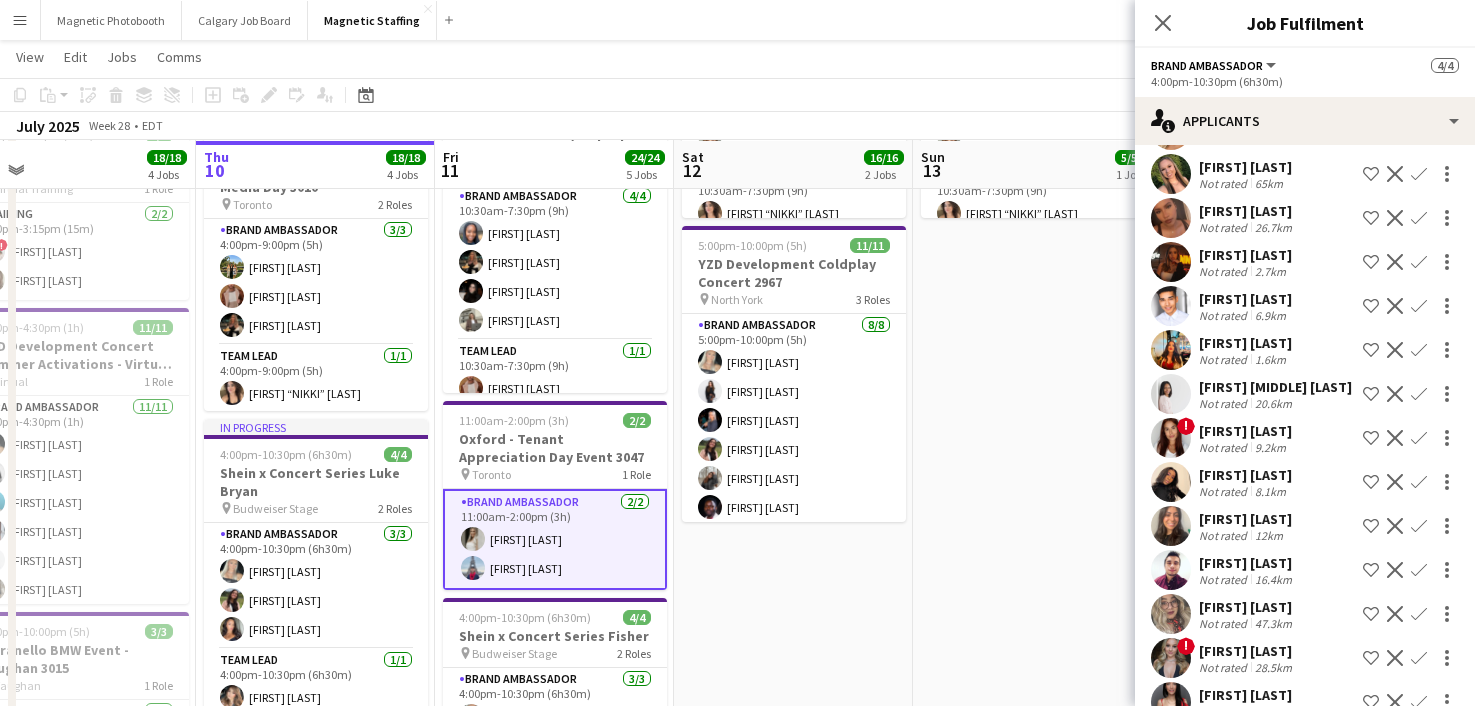 scroll, scrollTop: 574, scrollLeft: 0, axis: vertical 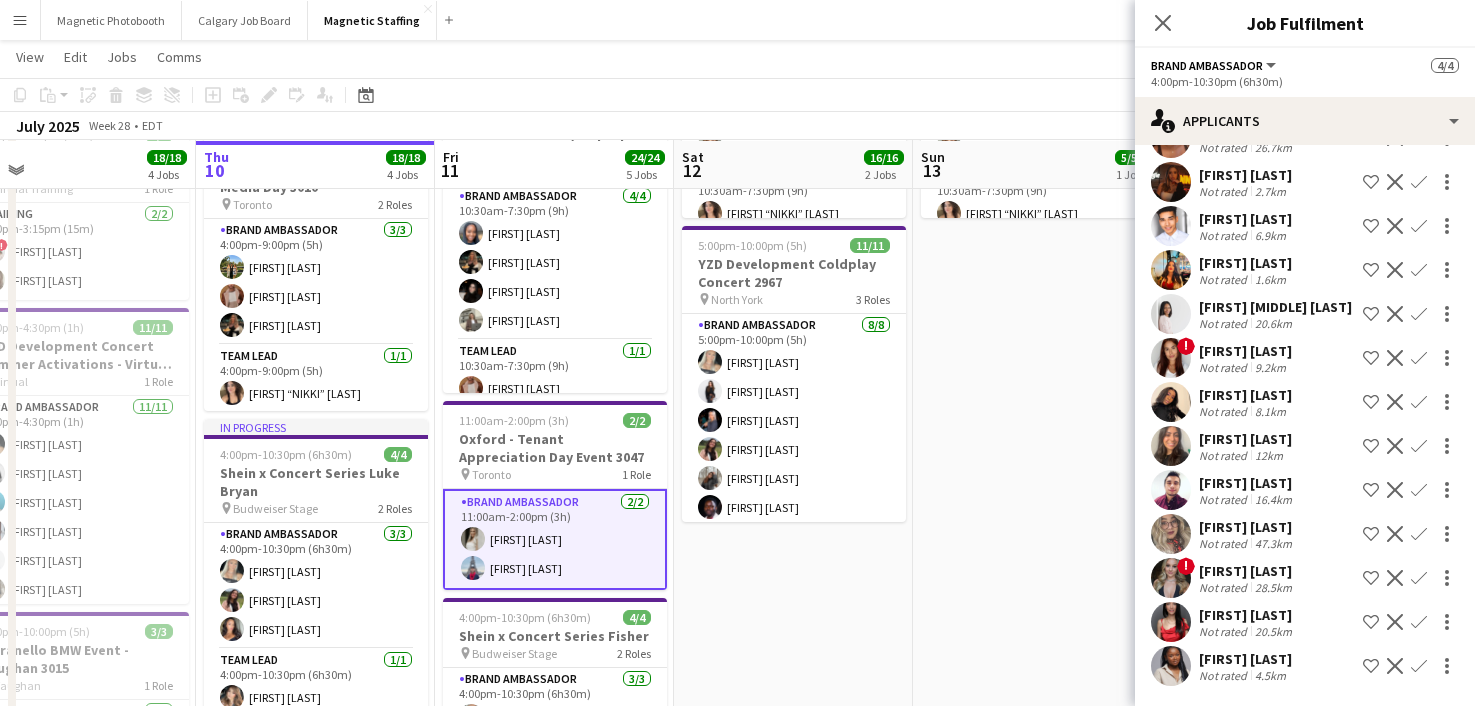 click 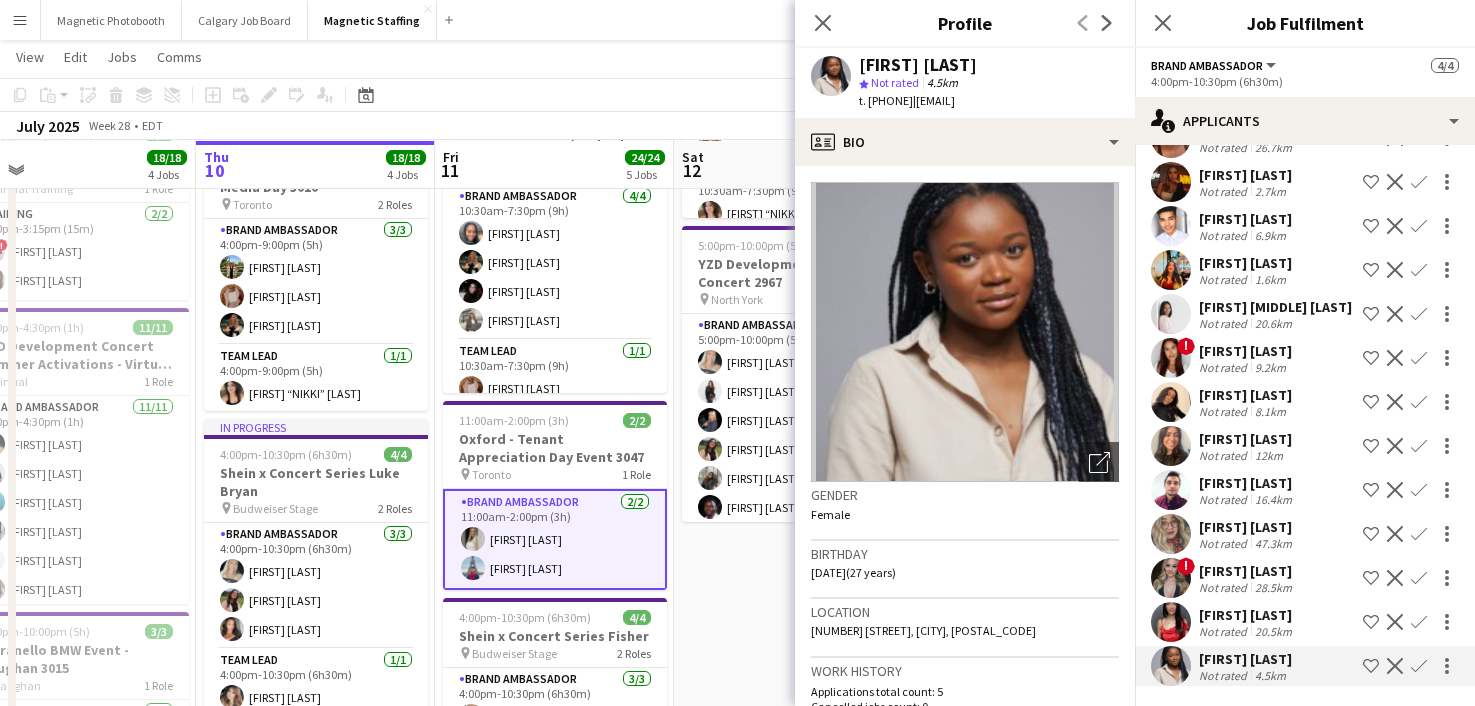 click on "[TIME]
[FIRST] [LAST] [FIRST] [LAST] [FIRST] [LAST] [FIRST] [LAST]  Team Lead
[FIRST] “NIKKI” [LAST]     [TIME]
[FIRST] [LAST] [FIRST] [LAST] [FIRST] [LAST] [FIRST] [LAST] [FIRST] [LAST] [FIRST] [LAST] [FIRST] [LAST]  Brand Ambassador
[FIRST] [LAST]  Team Lead" at bounding box center (793, 578) 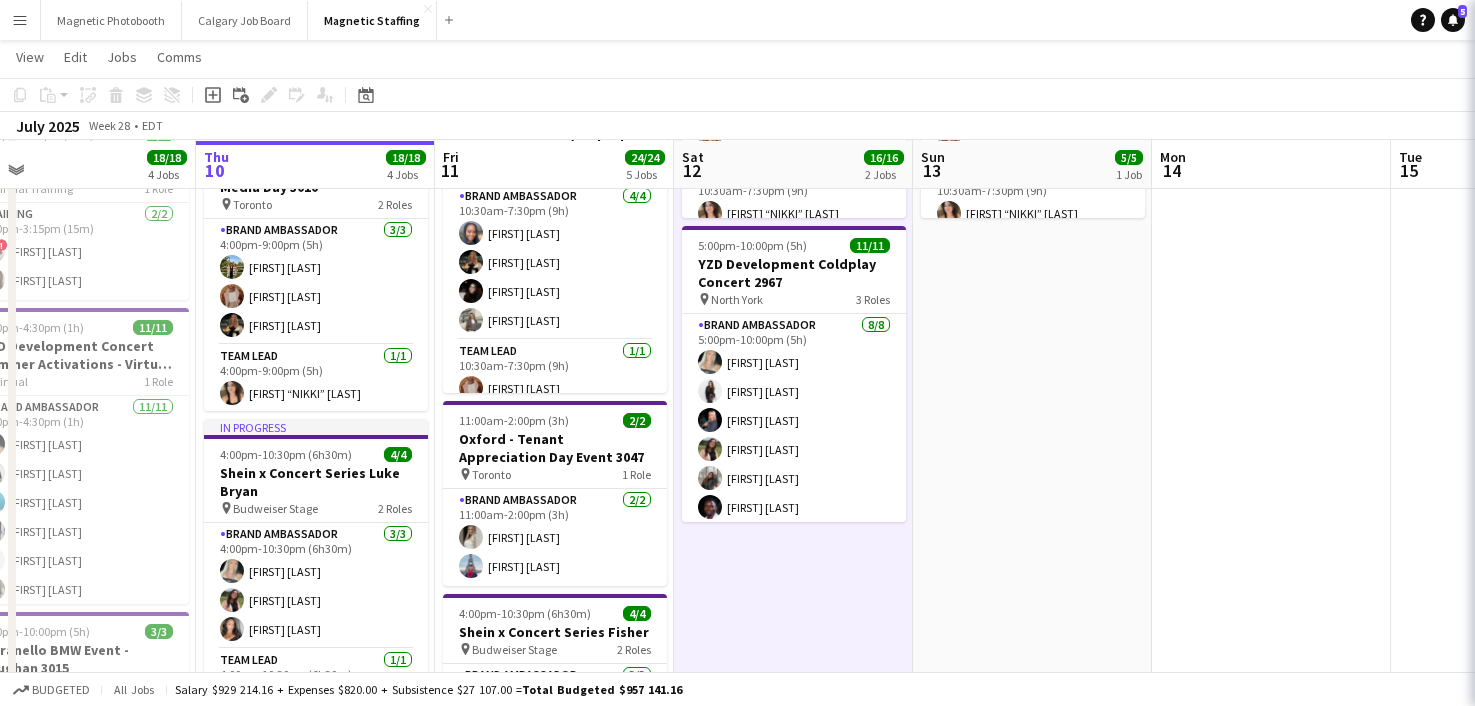 scroll, scrollTop: 0, scrollLeft: 0, axis: both 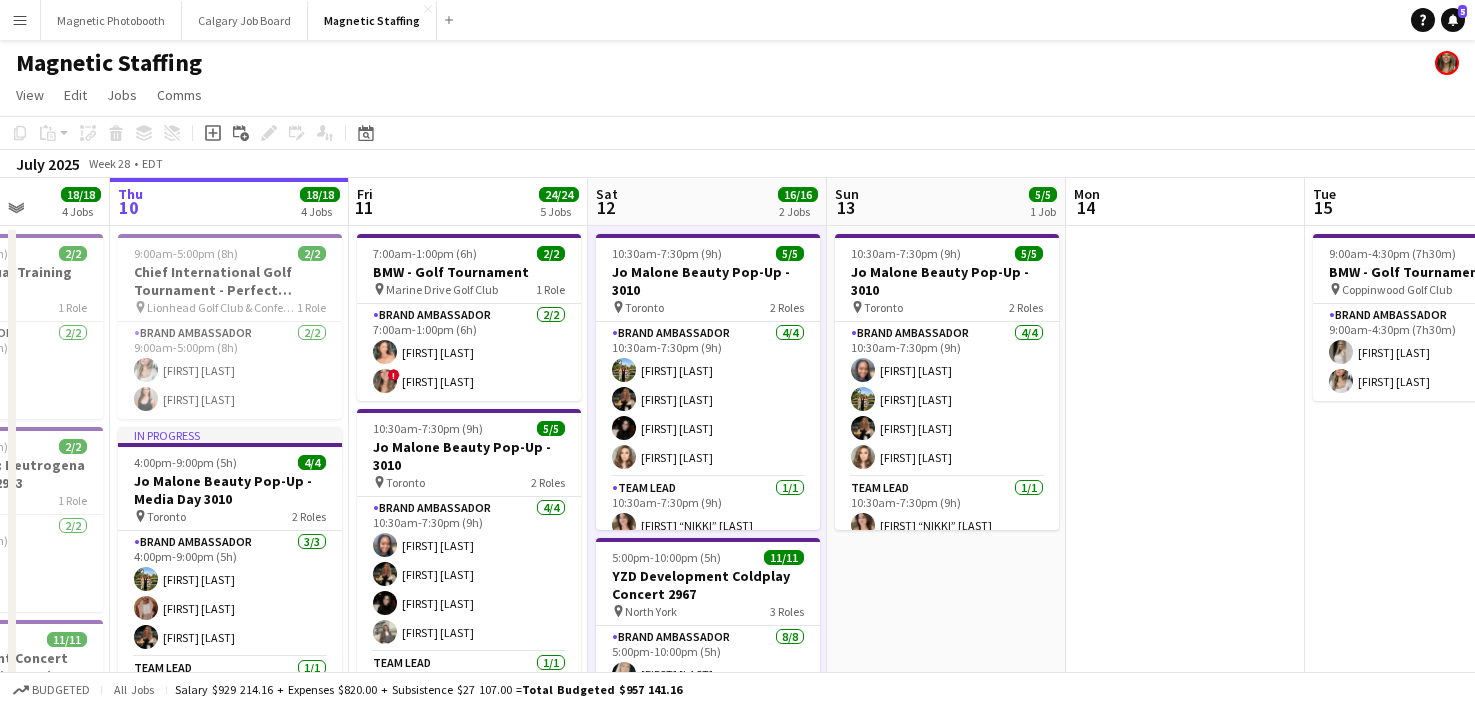 drag, startPoint x: 912, startPoint y: 468, endPoint x: 330, endPoint y: 530, distance: 585.2931 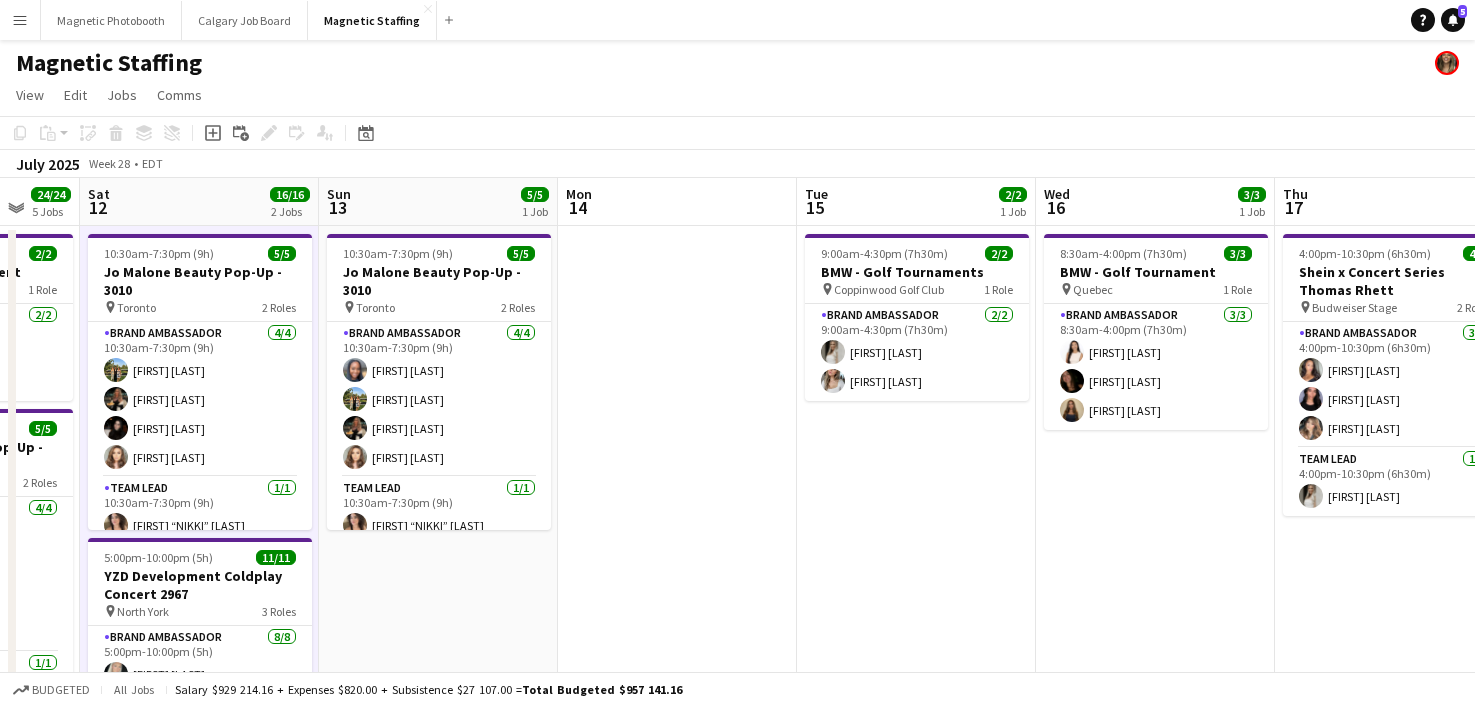 scroll, scrollTop: 0, scrollLeft: 913, axis: horizontal 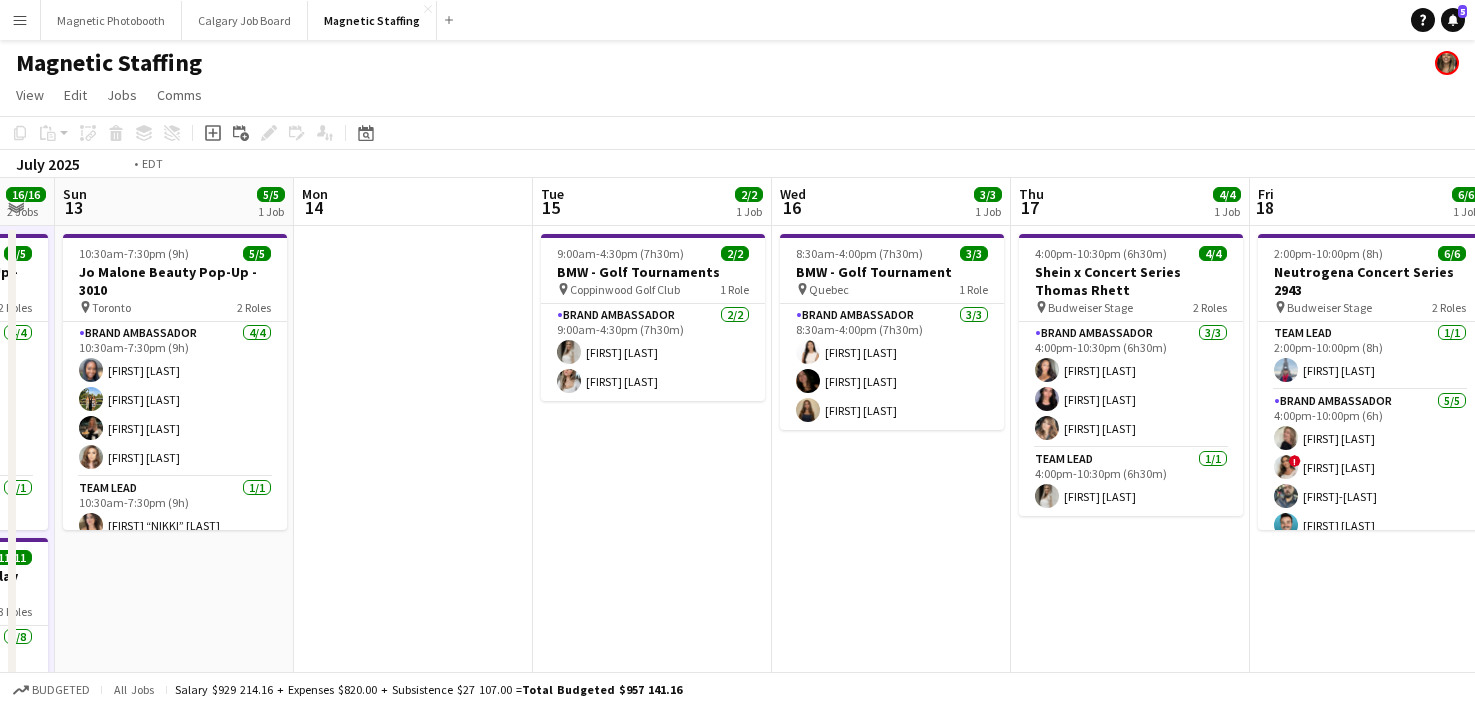 drag, startPoint x: 1018, startPoint y: 467, endPoint x: 269, endPoint y: 514, distance: 750.4732 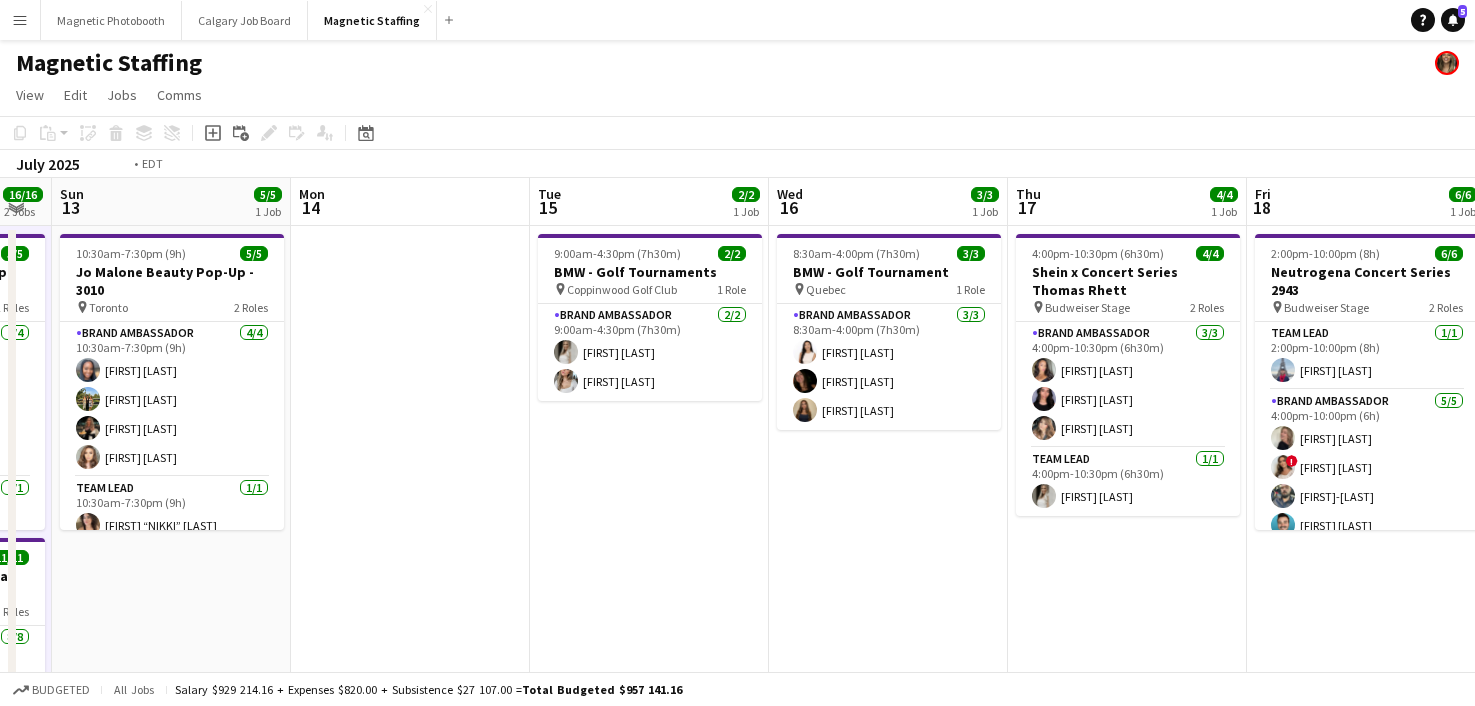 click on "[TIME]
[FIRST] ! [FIRST] [LAST]     [TIME]
! [FIRST] [LAST] [FIRST] [LAST]     [TIME]
[FIRST] [LAST] [FIRST] [LAST] [FIRST] [LAST] [FIRST] [LAST] [FIRST] [LAST] [FIRST] [LAST] [FIRST] [LAST]" at bounding box center [737, 912] 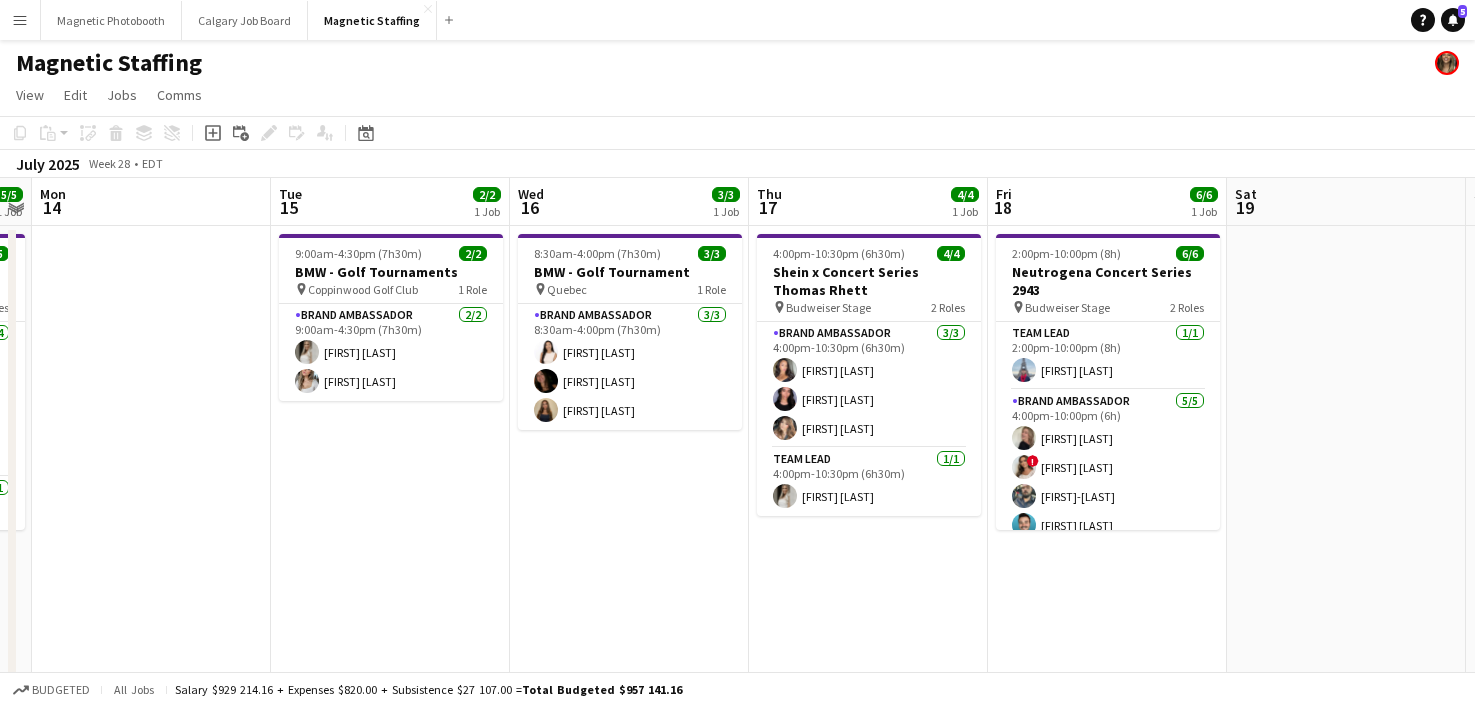 scroll, scrollTop: 0, scrollLeft: 581, axis: horizontal 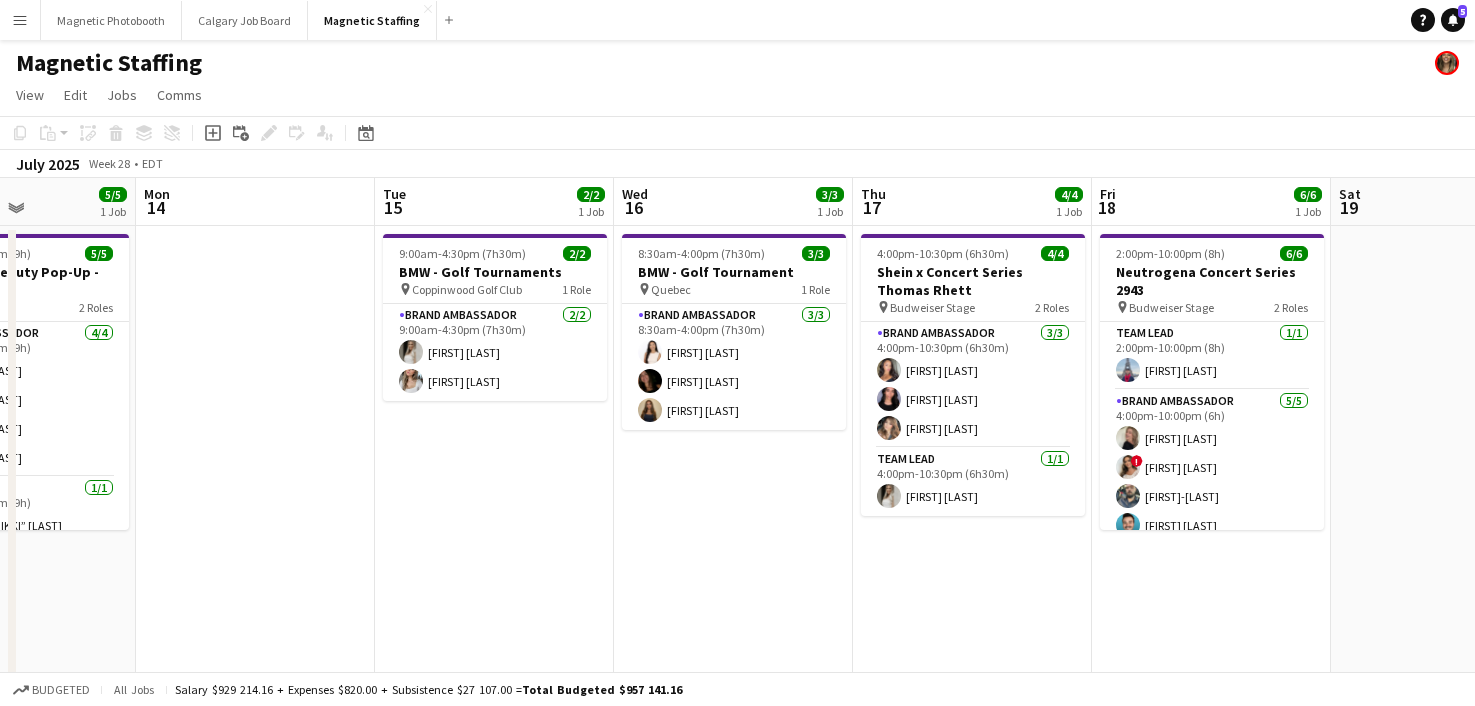 drag, startPoint x: 369, startPoint y: 543, endPoint x: 701, endPoint y: 521, distance: 332.72812 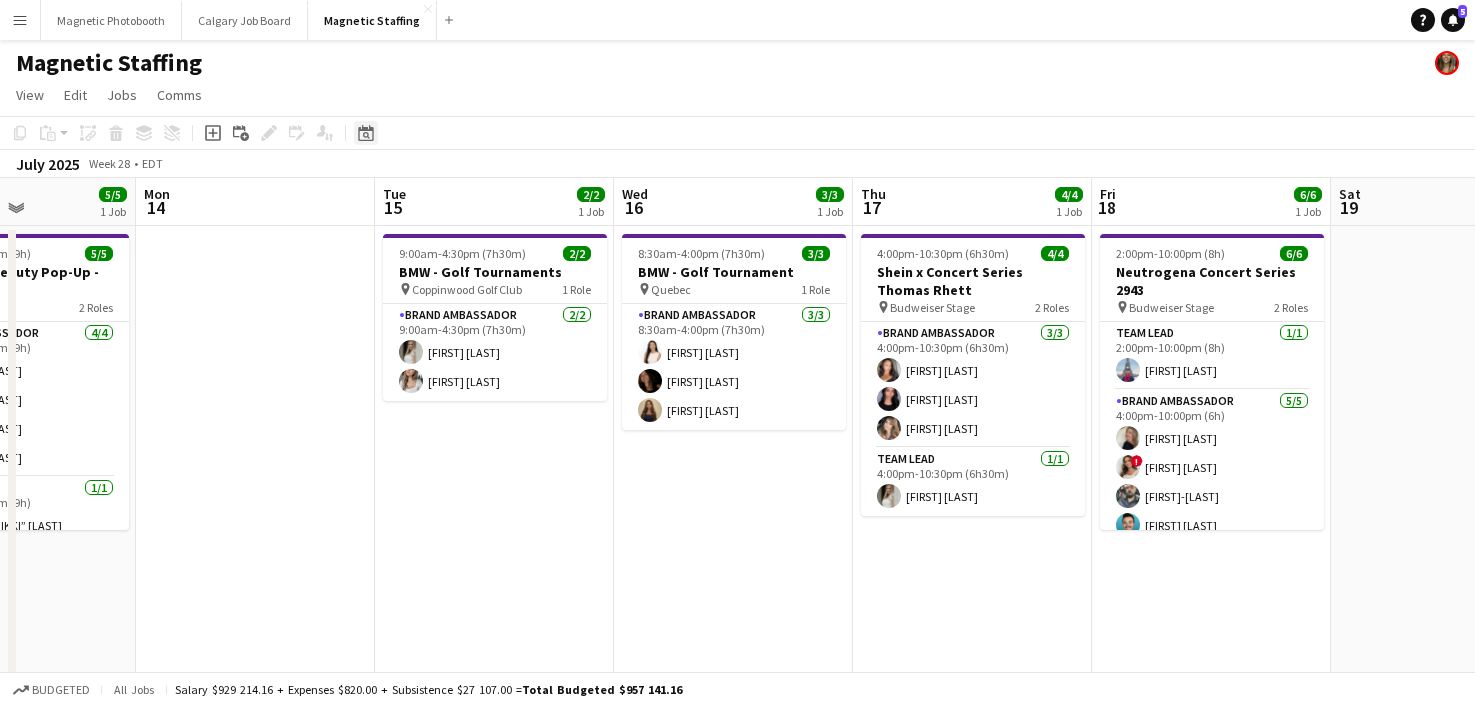 click 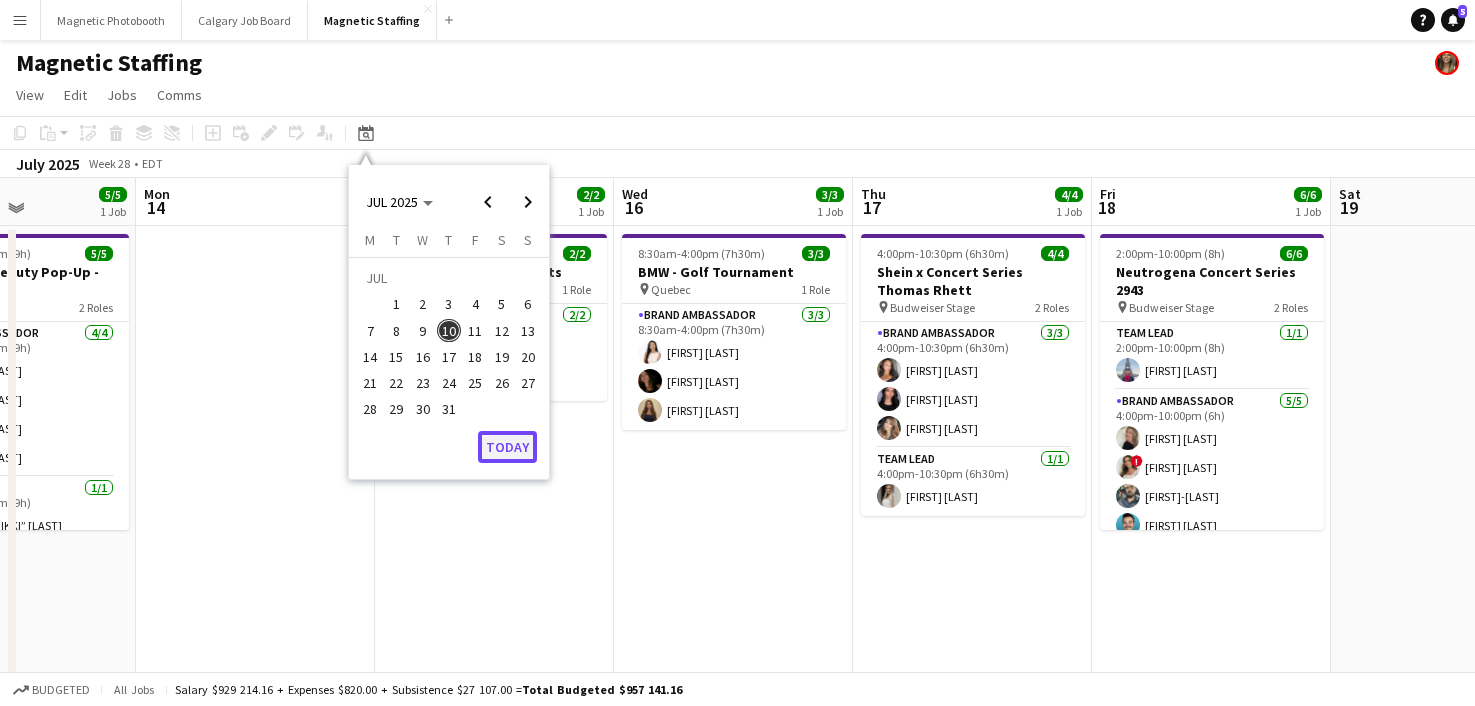 click on "Today" at bounding box center [507, 447] 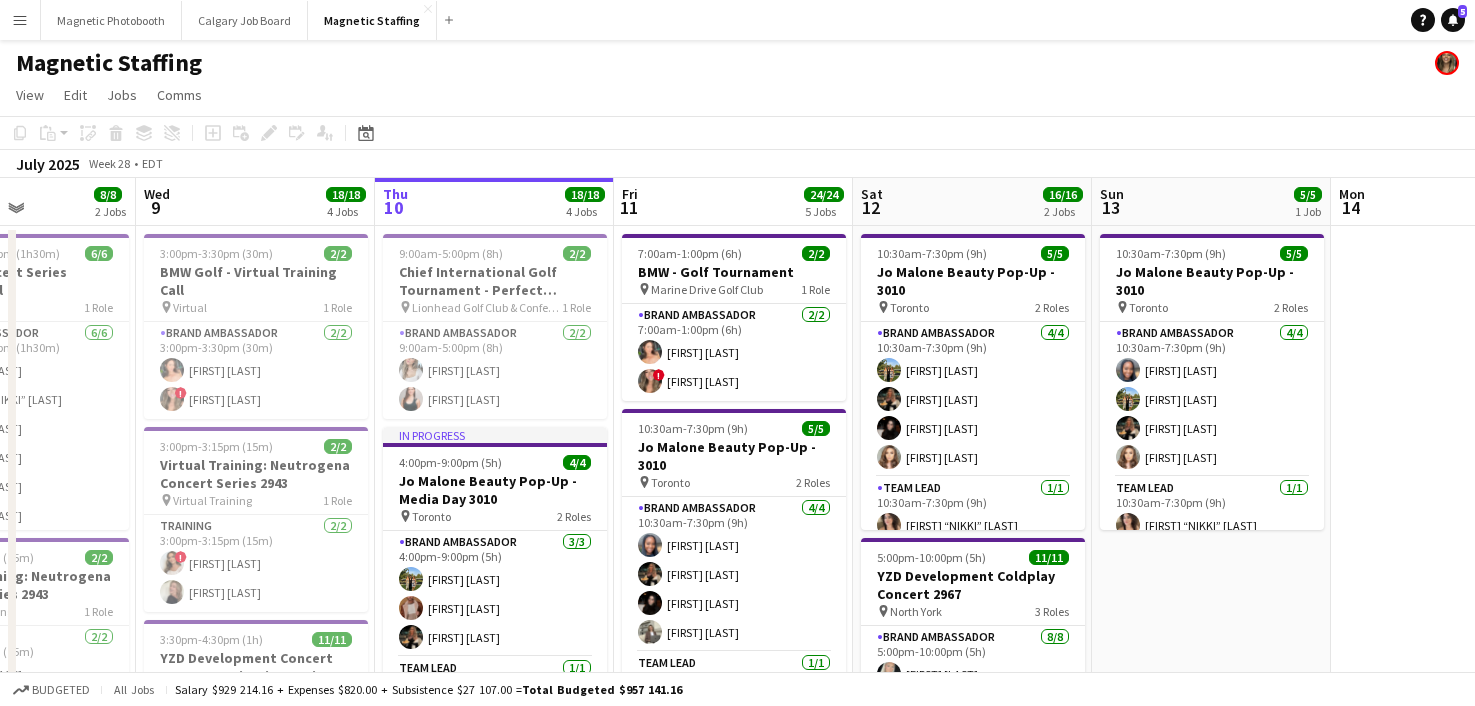 drag, startPoint x: 619, startPoint y: 470, endPoint x: 461, endPoint y: 471, distance: 158.00316 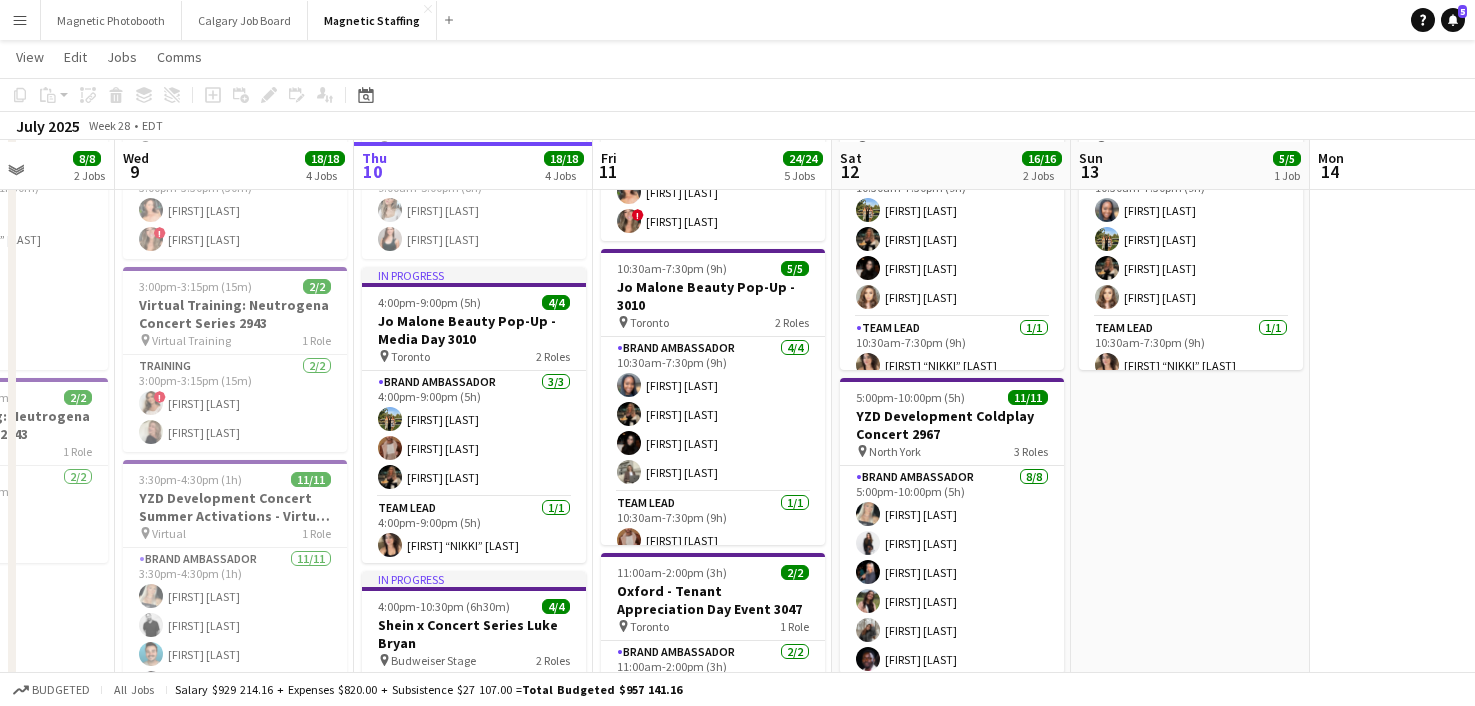 scroll, scrollTop: 160, scrollLeft: 0, axis: vertical 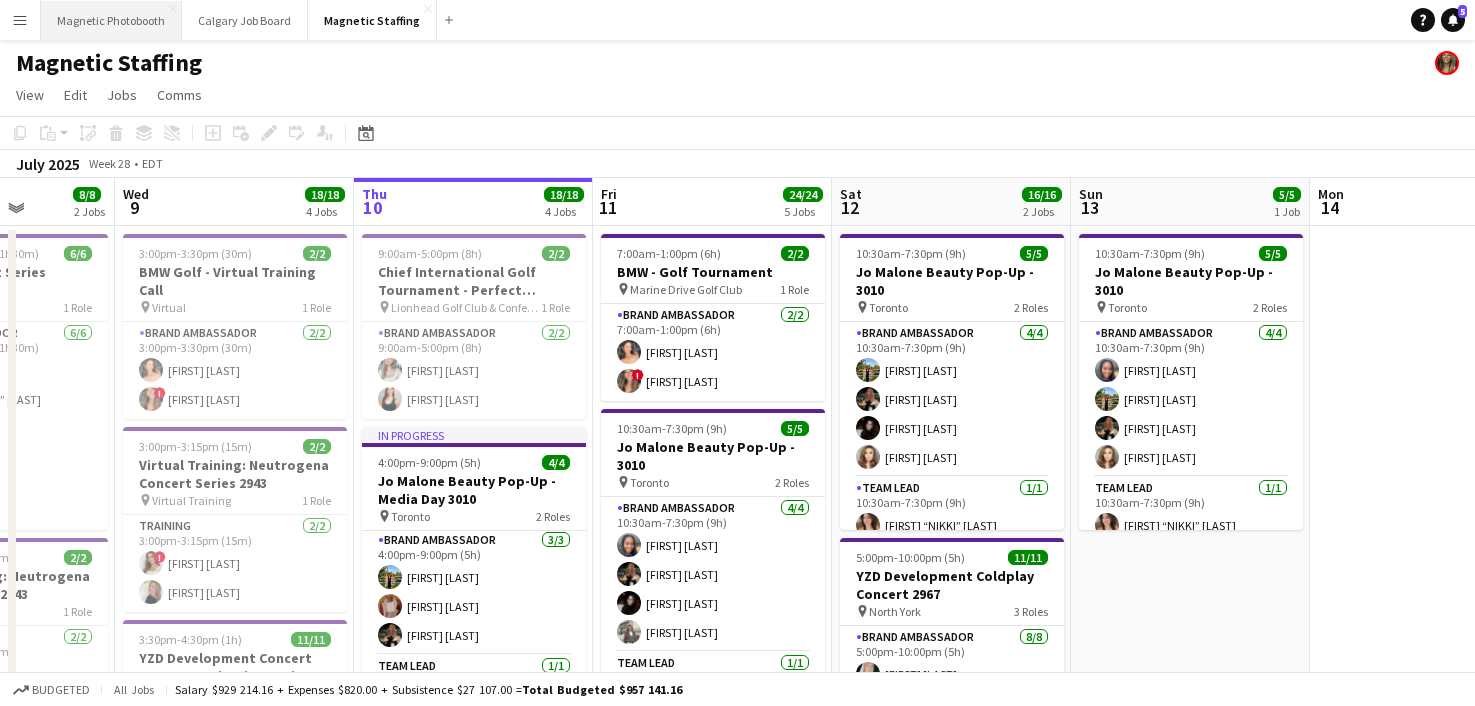 click on "Magnetic Photobooth
Close" at bounding box center [111, 20] 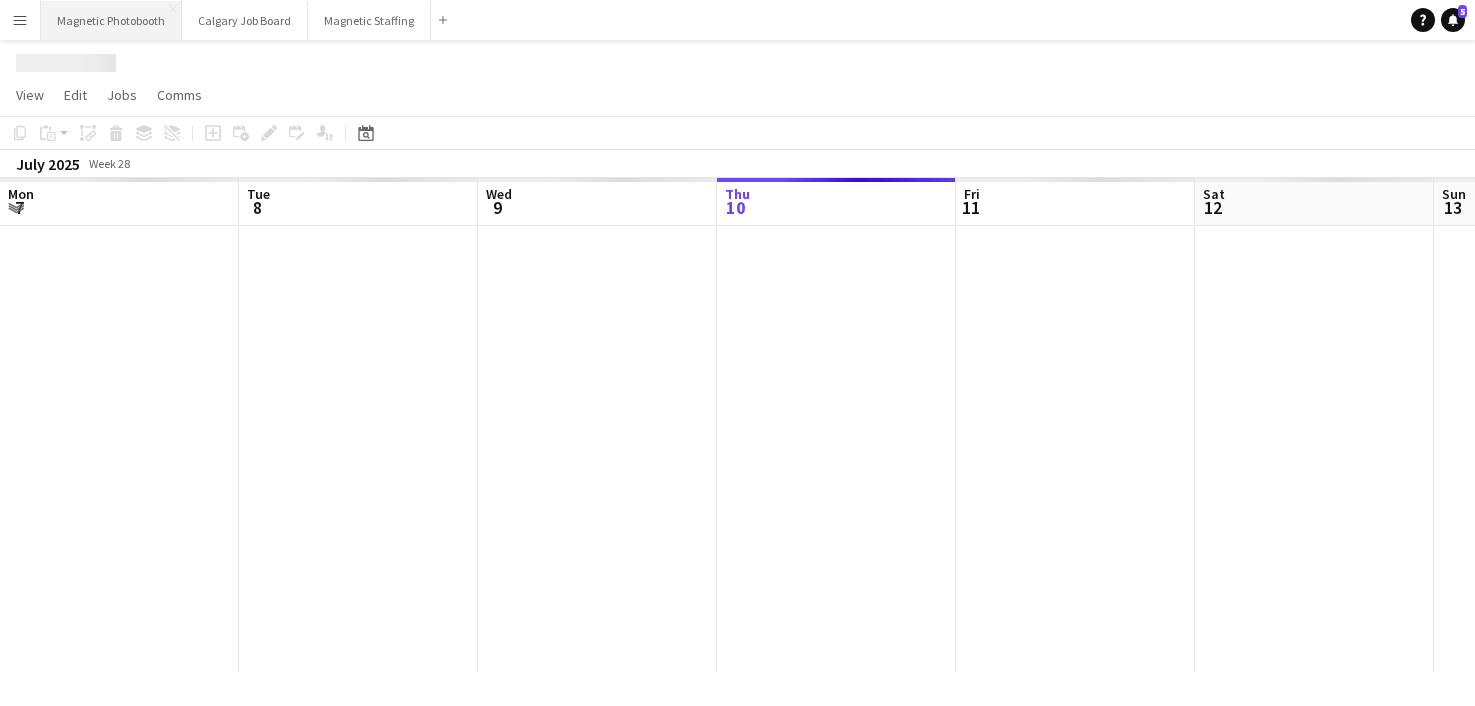 scroll, scrollTop: 0, scrollLeft: 478, axis: horizontal 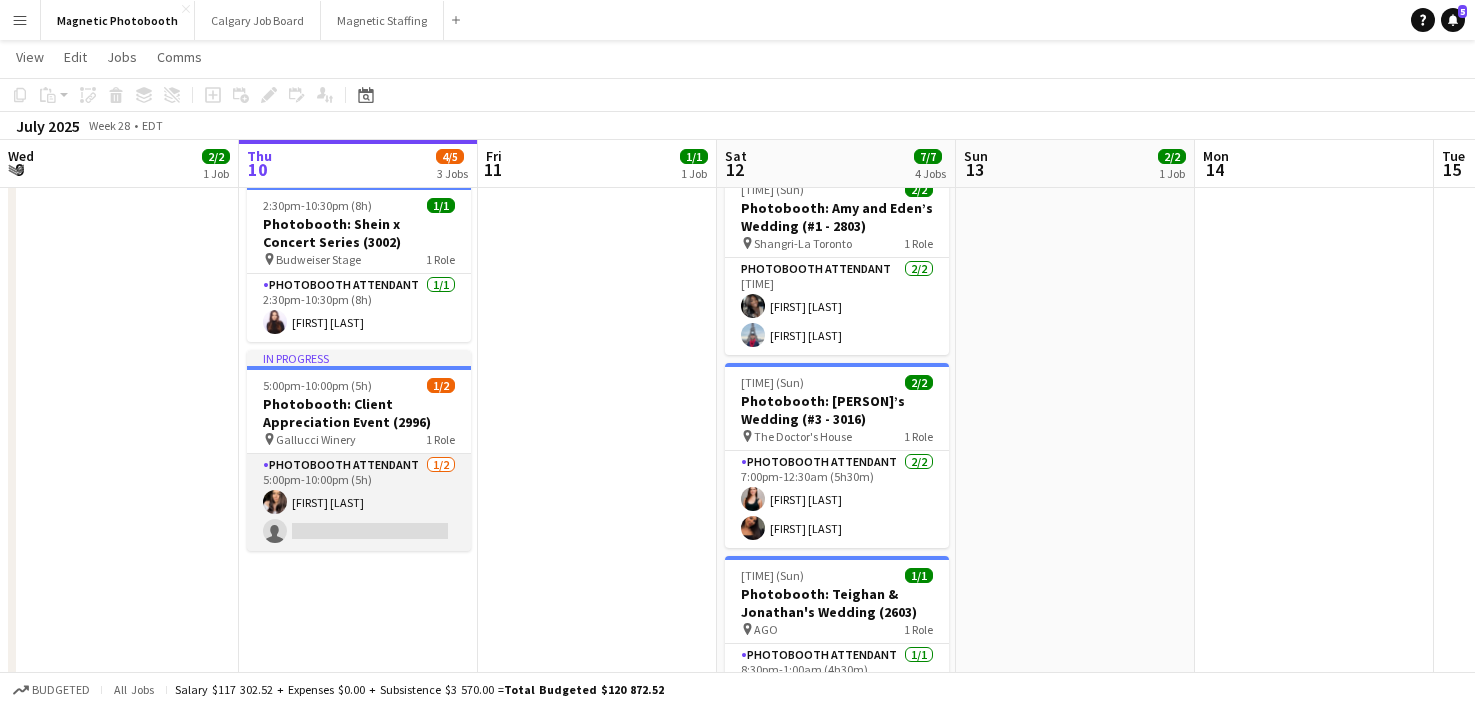 click on "[FIRST] [LAST]" at bounding box center (359, 502) 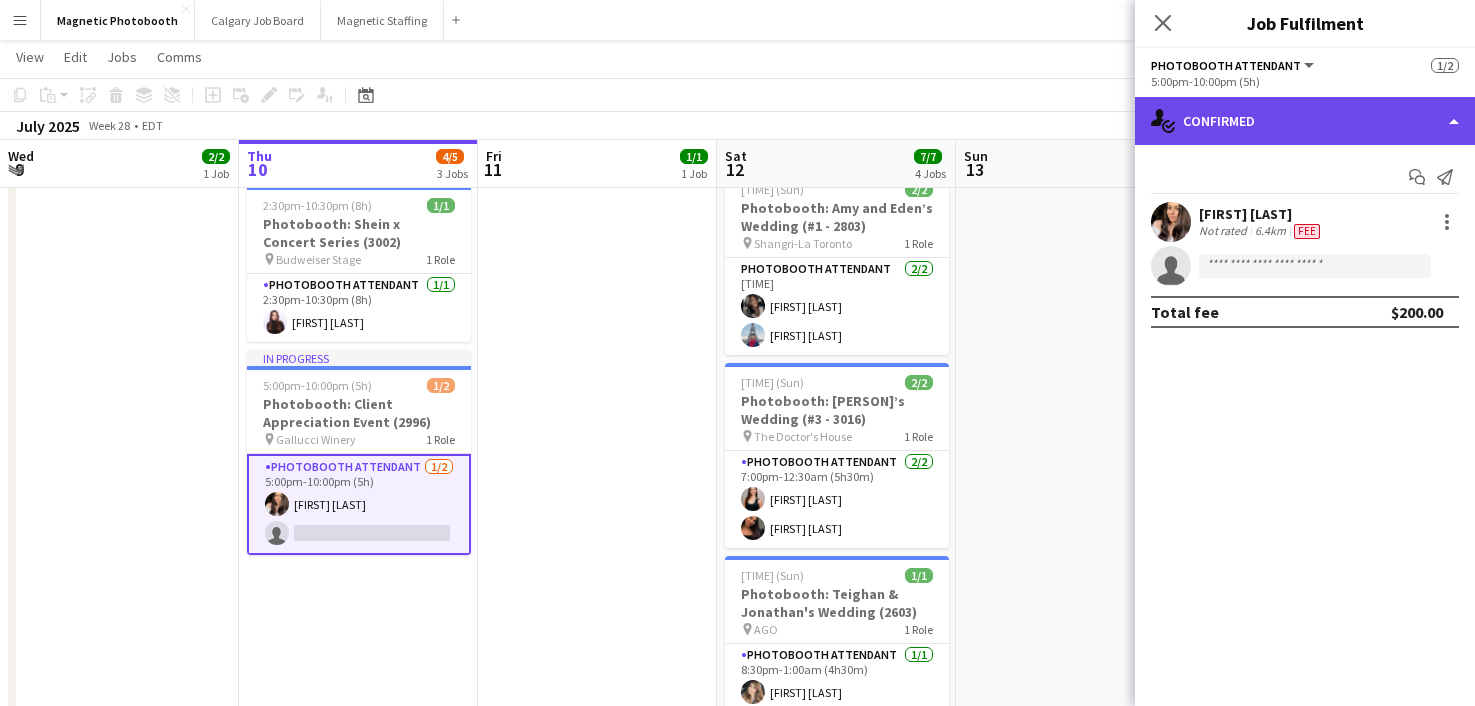 click on "single-neutral-actions-check-2
Confirmed" 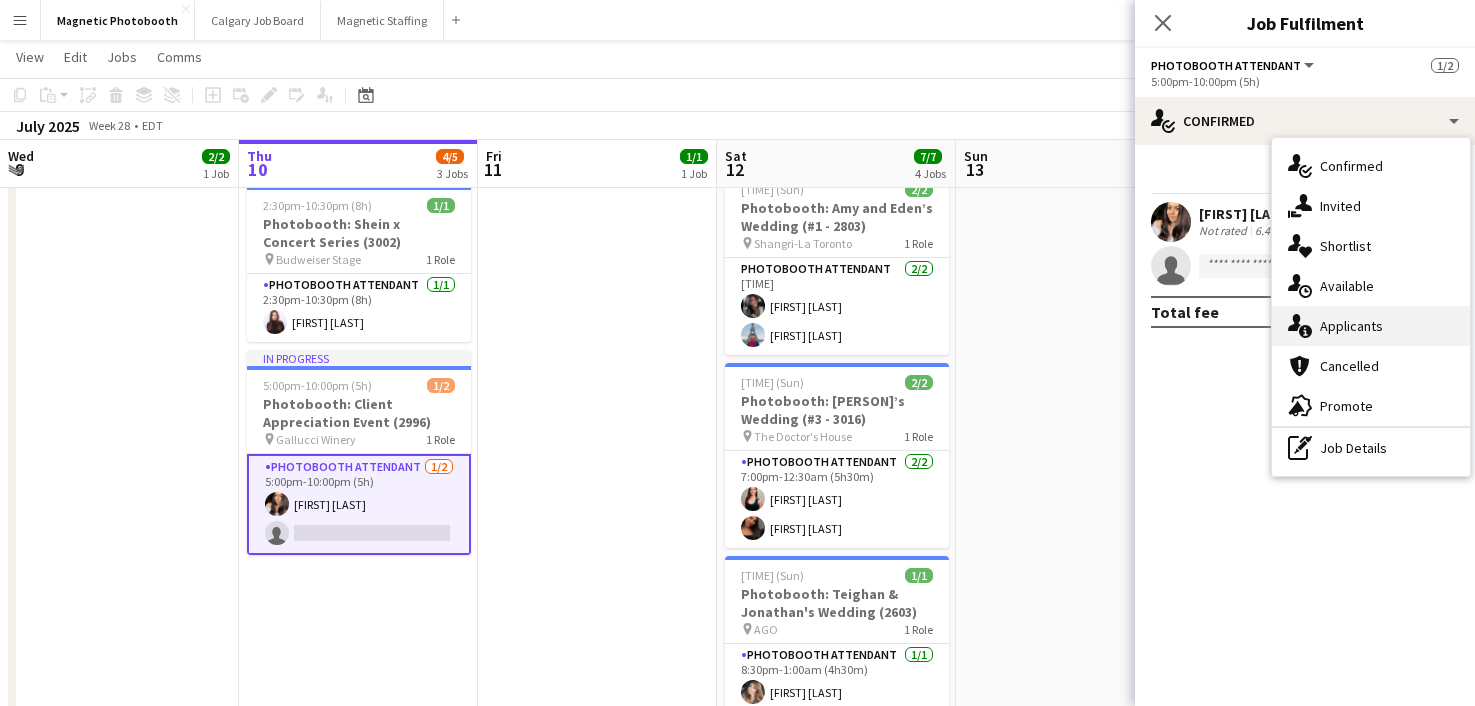 click on "single-neutral-actions-information" 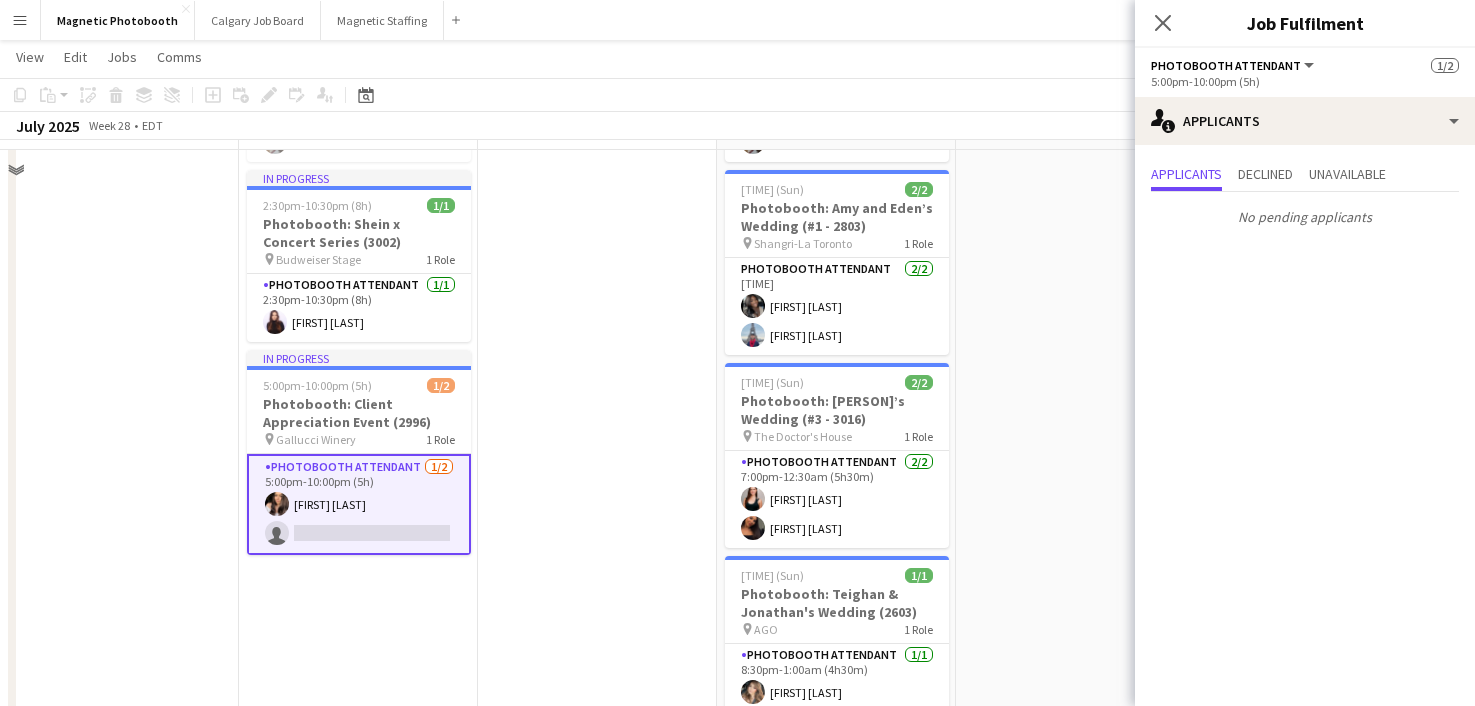 scroll, scrollTop: 0, scrollLeft: 0, axis: both 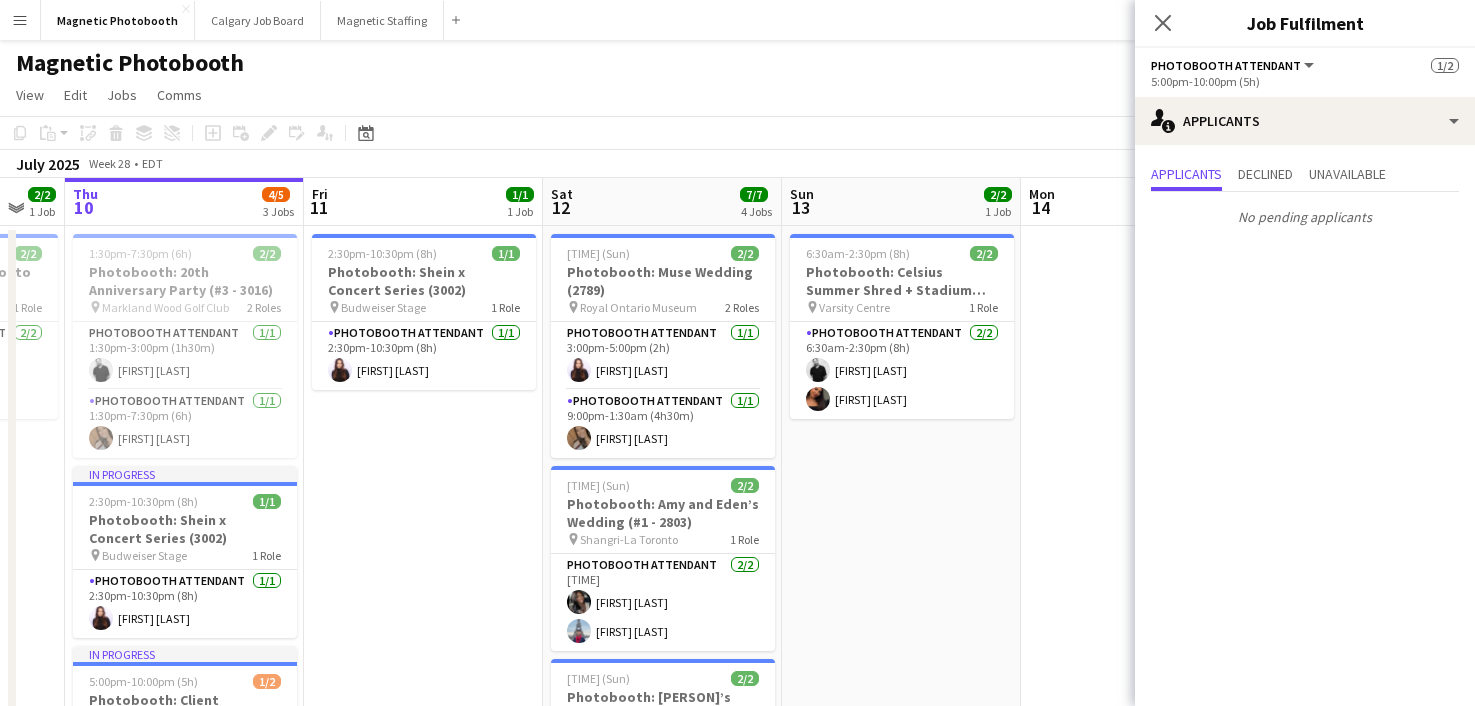 drag, startPoint x: 635, startPoint y: 574, endPoint x: 414, endPoint y: 576, distance: 221.00905 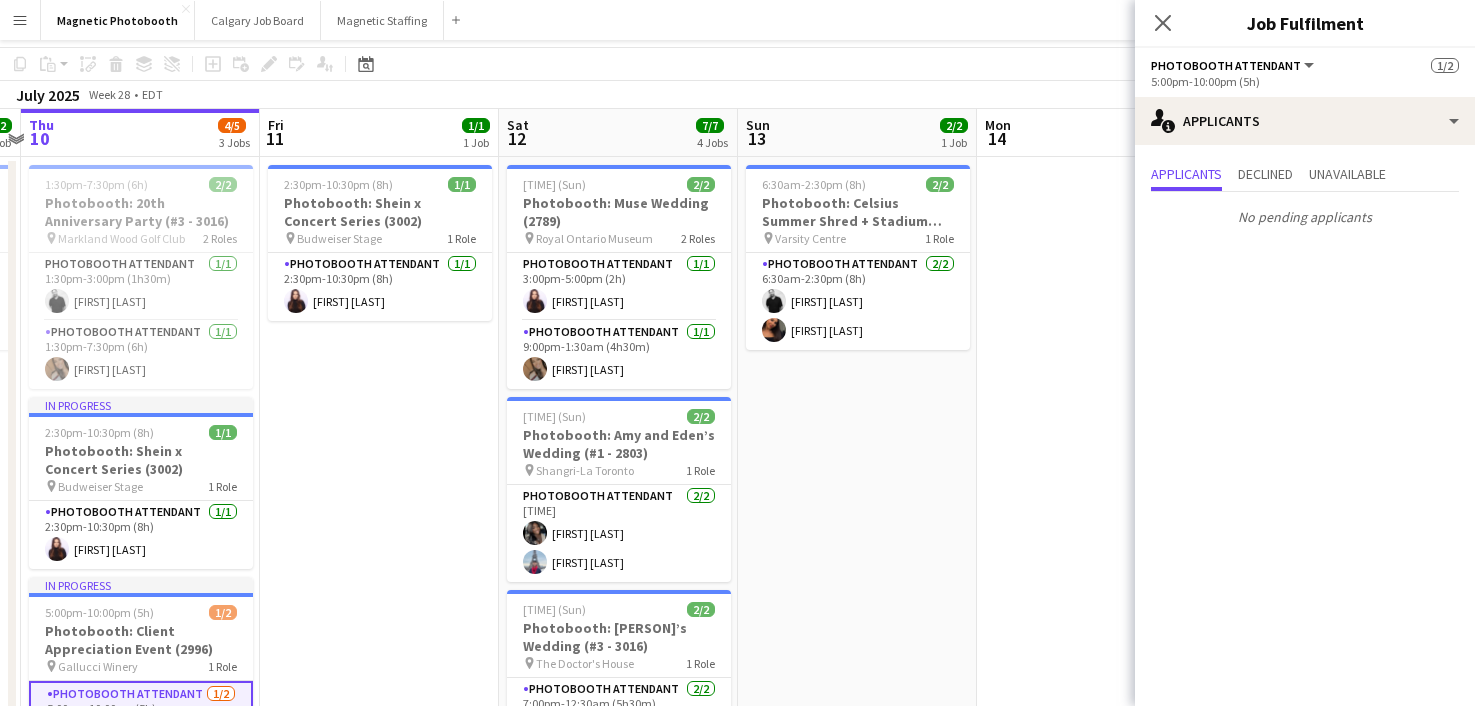 scroll, scrollTop: 0, scrollLeft: 0, axis: both 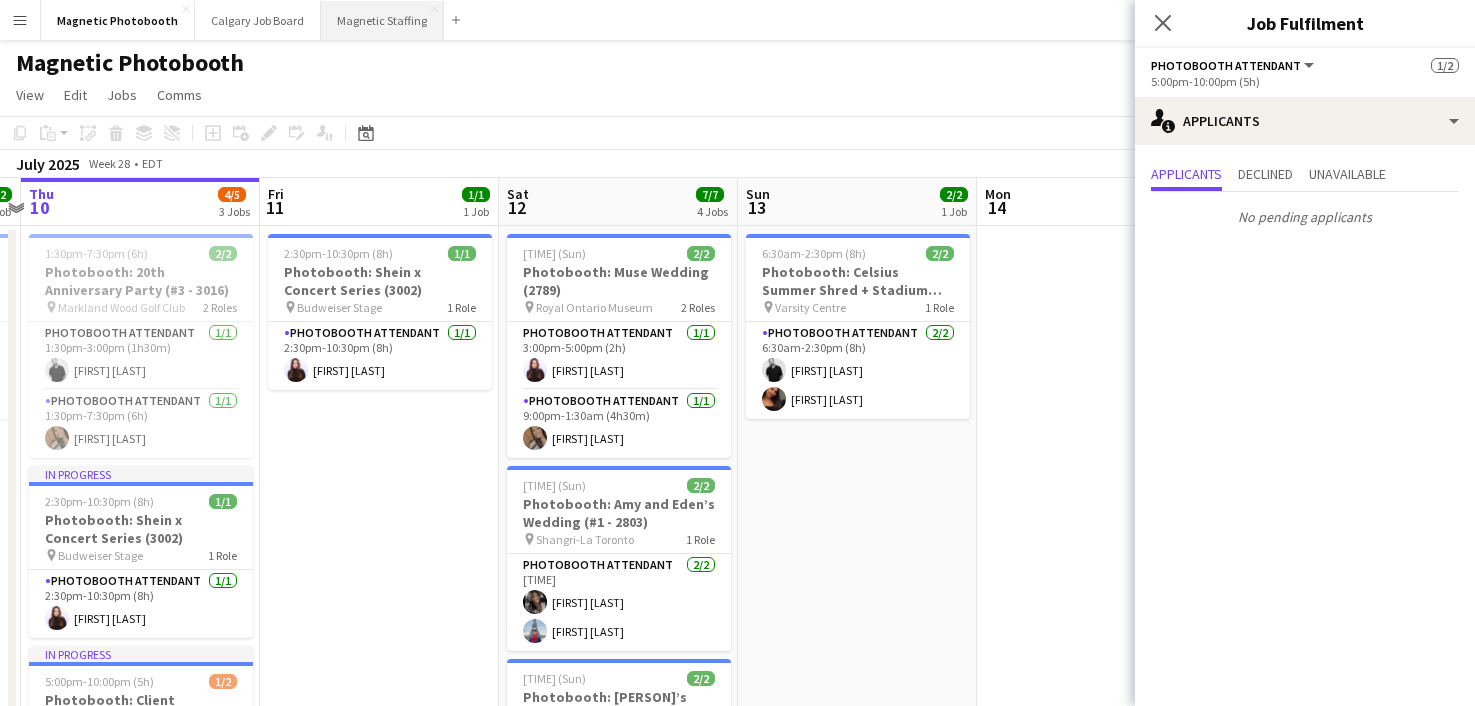 click on "Magnetic Staffing
Close" at bounding box center (382, 20) 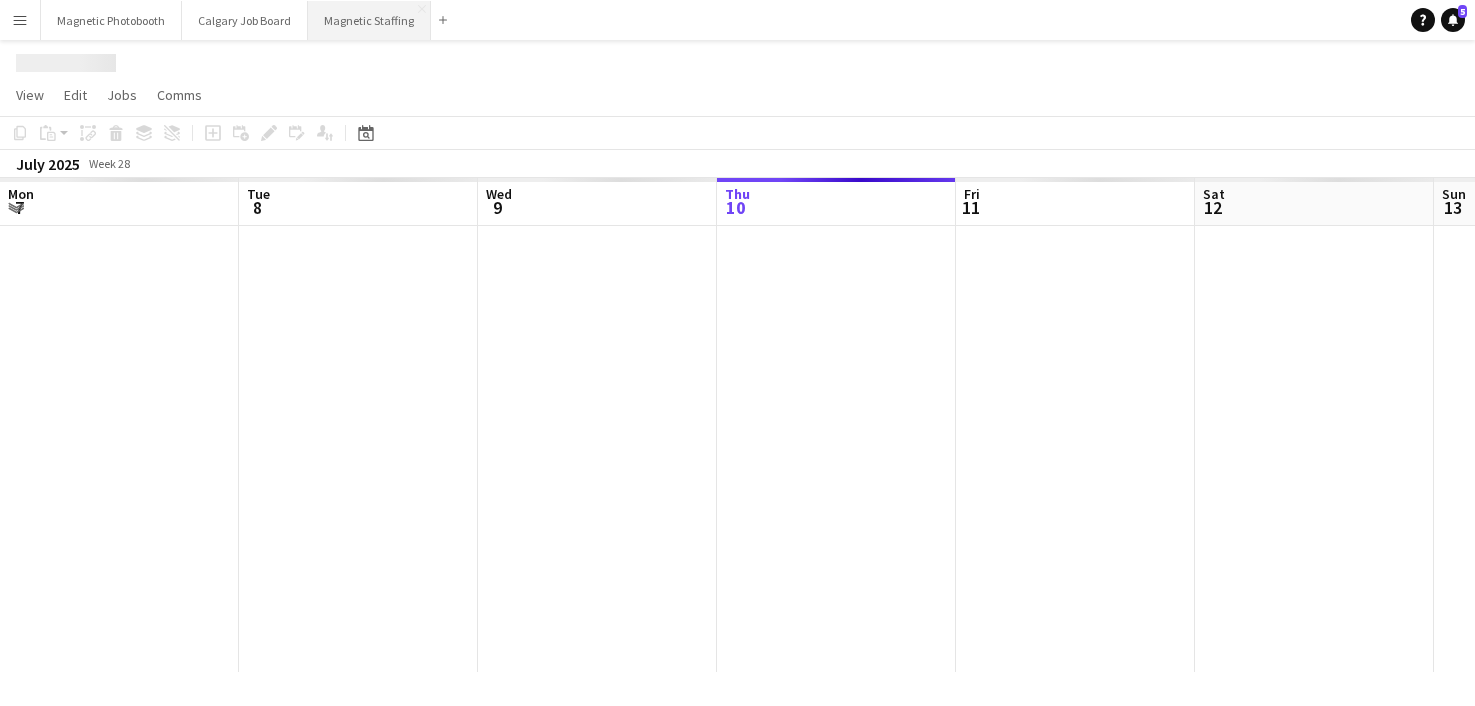 scroll, scrollTop: 0, scrollLeft: 478, axis: horizontal 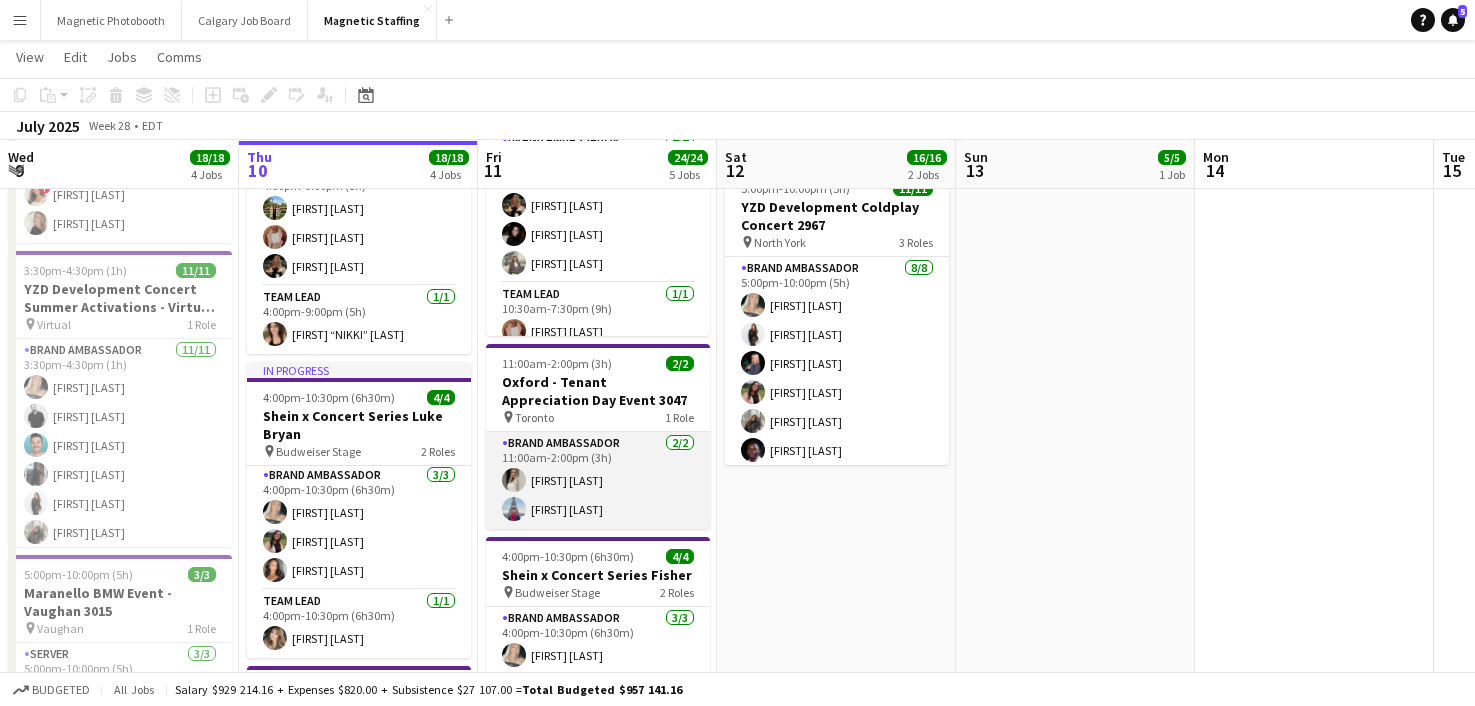 click on "[FIRST] [LAST] [FIRST] [LAST]" at bounding box center (598, 480) 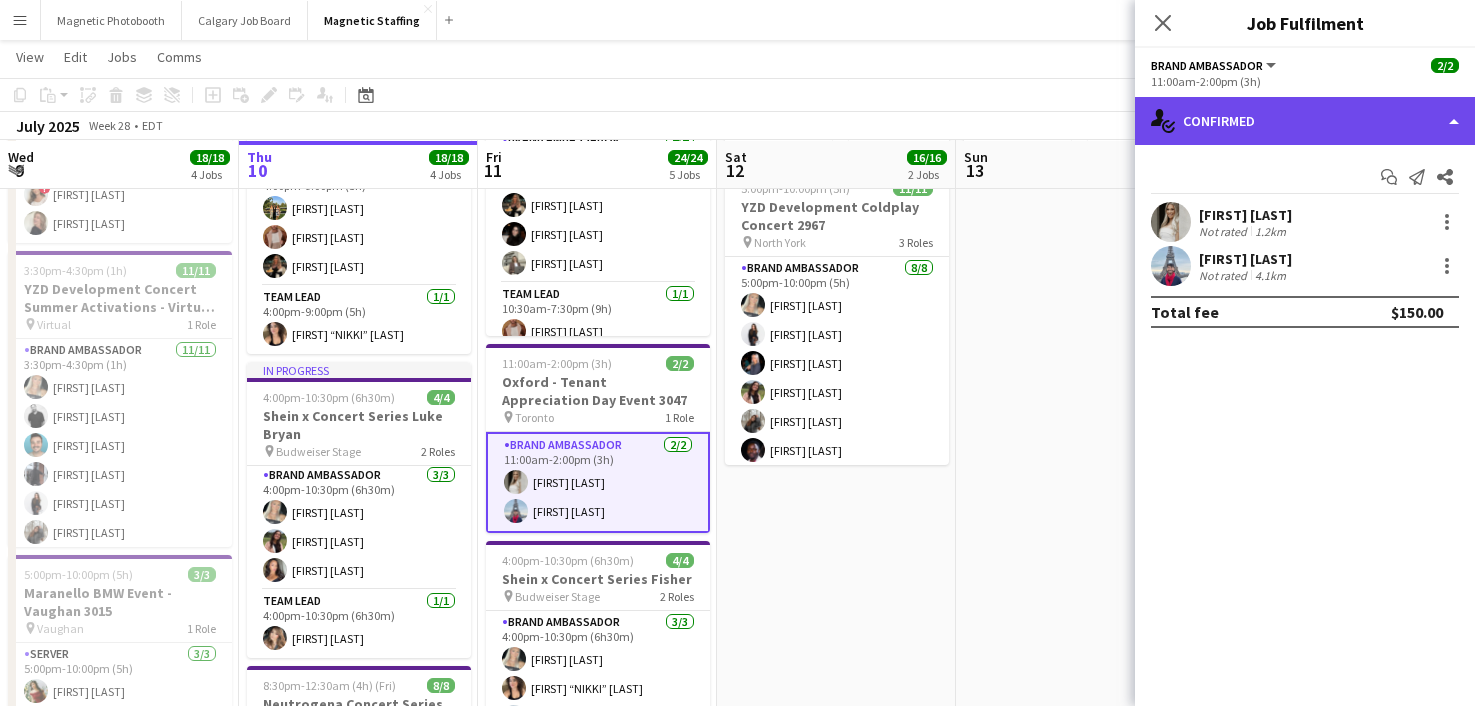 click on "single-neutral-actions-check-2
Confirmed" 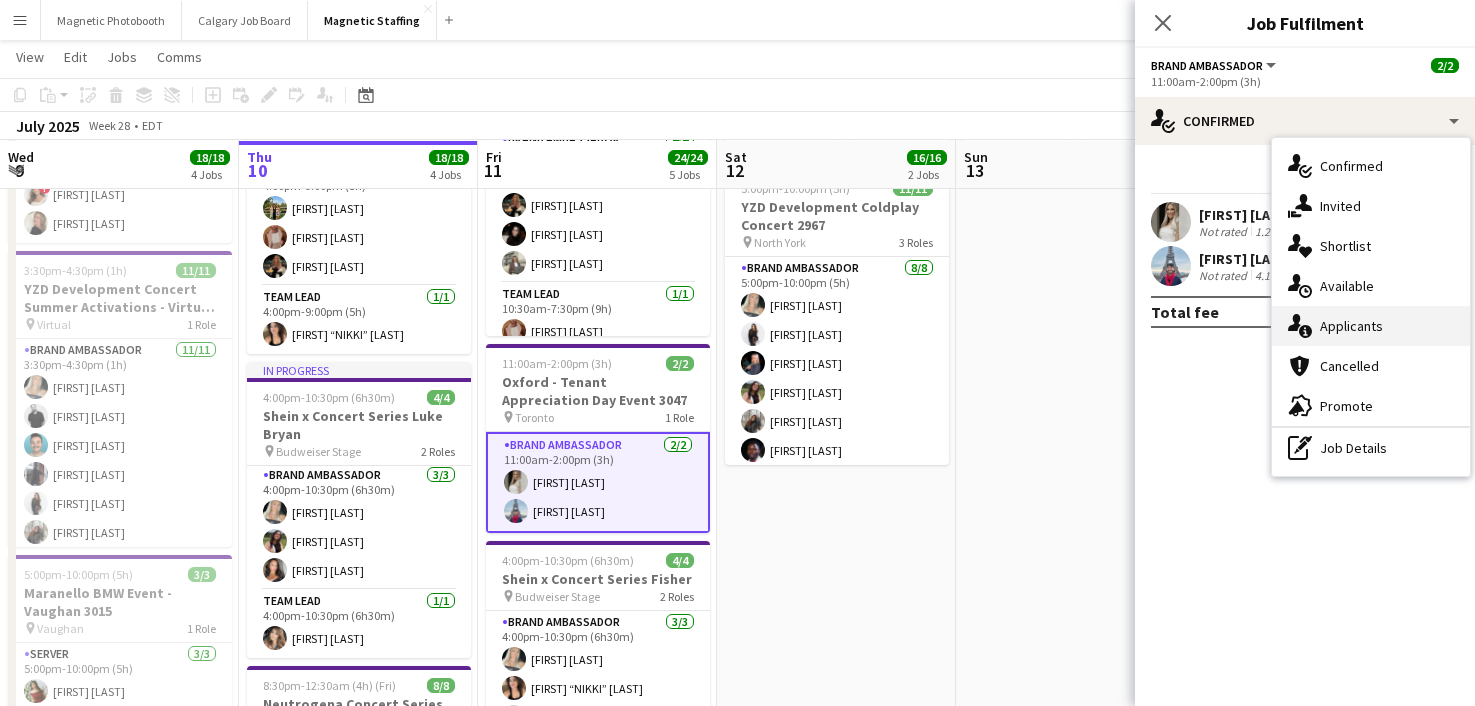 click 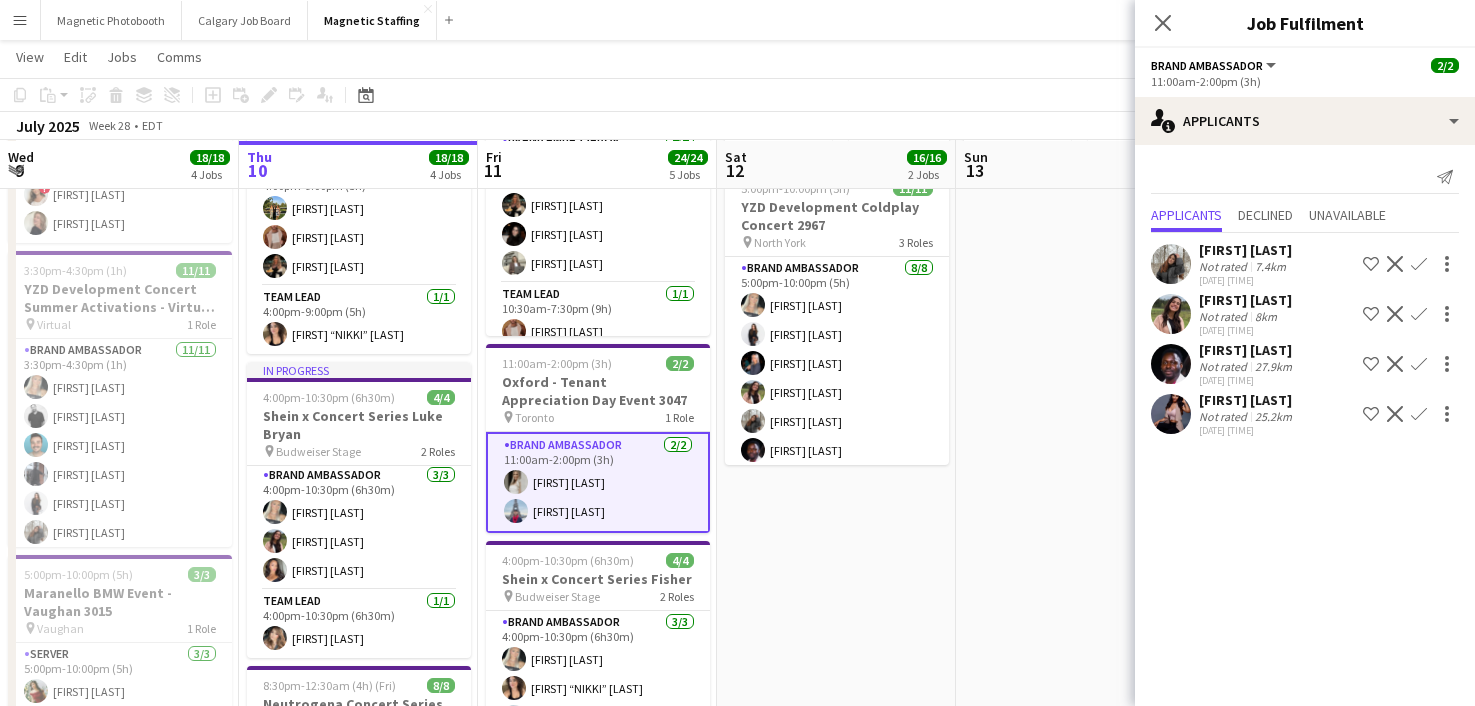 click at bounding box center [1171, 414] 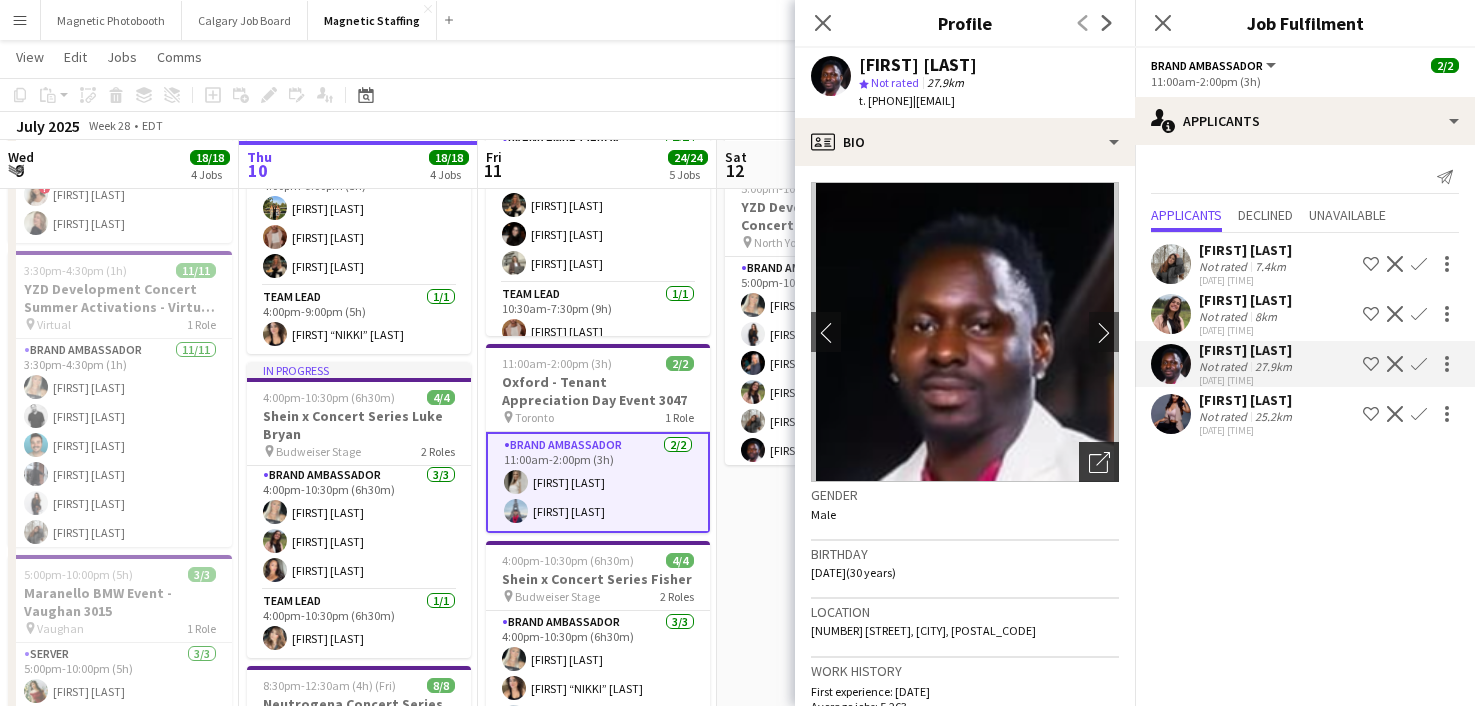 click on "Open photos pop-in" 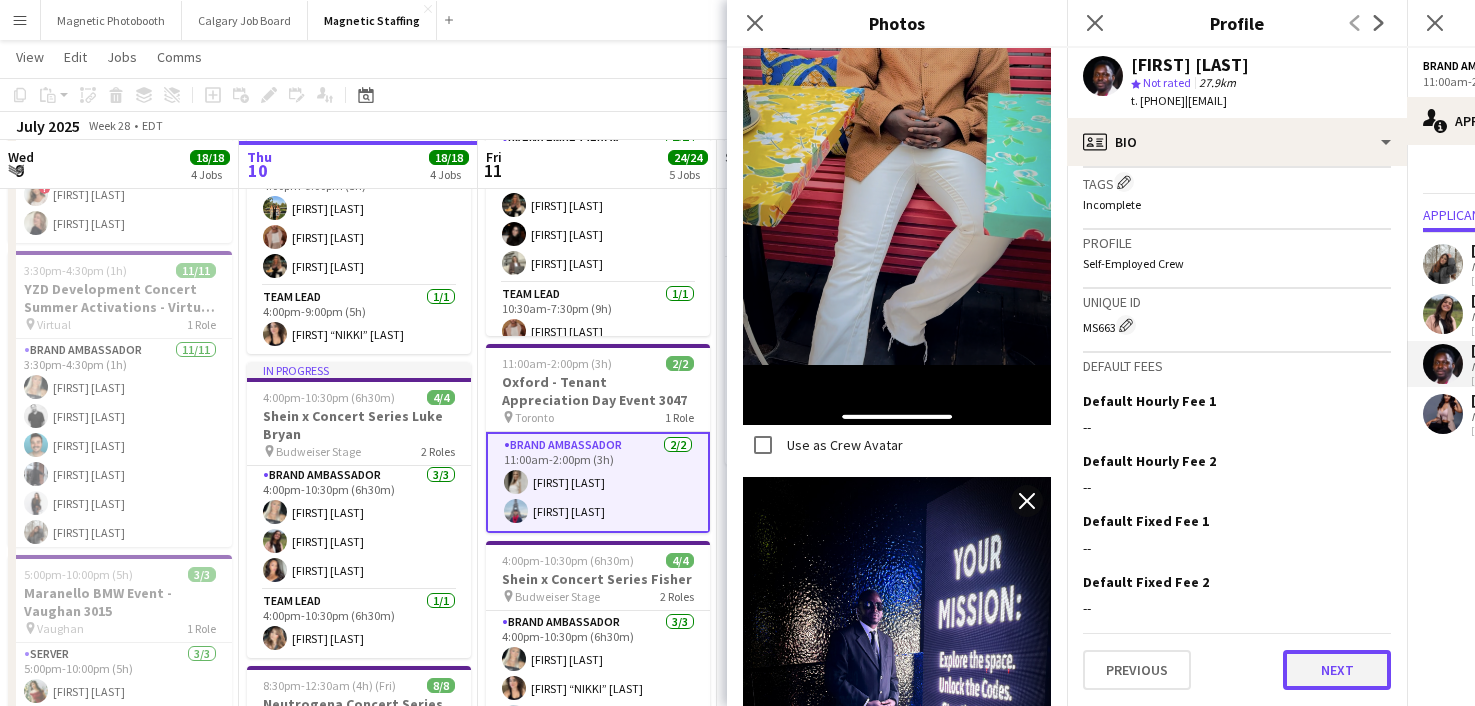 click on "Next" 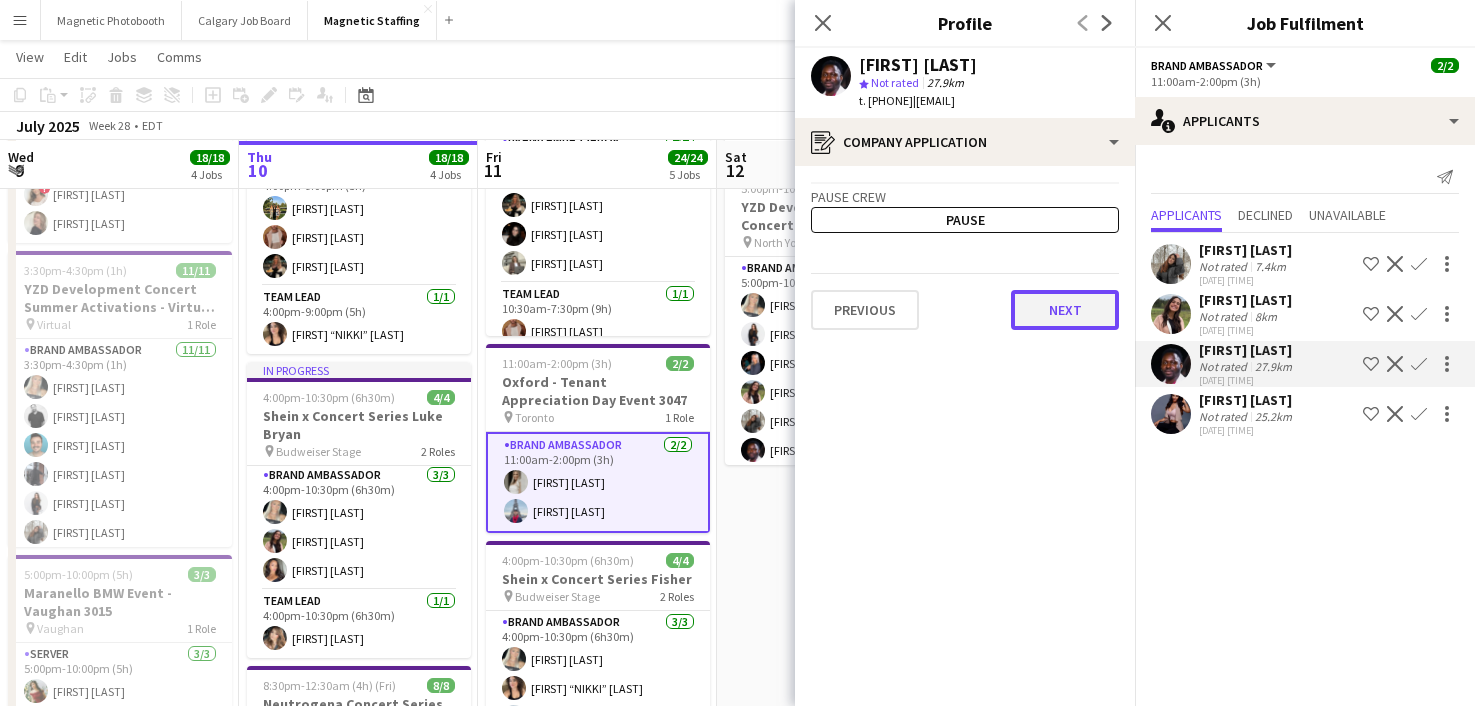 click on "Next" 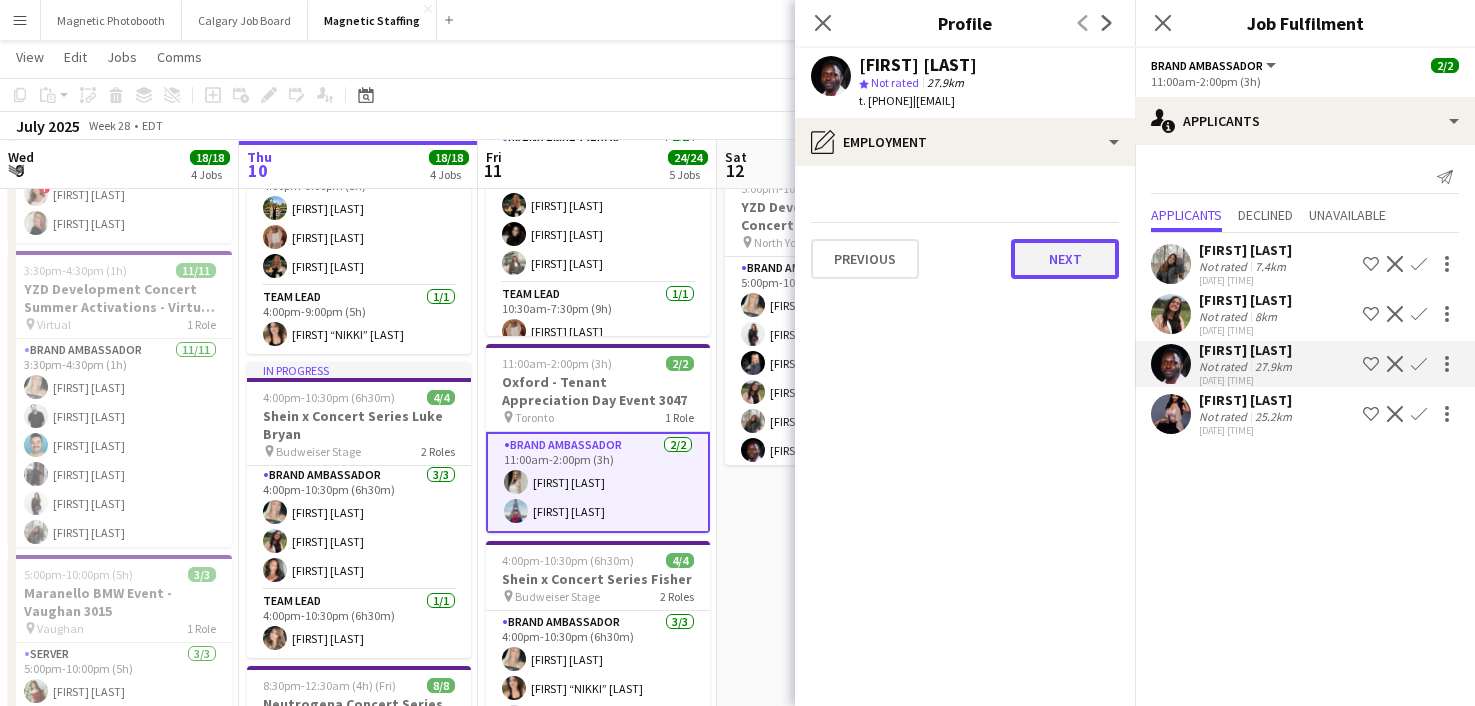 click on "Next" 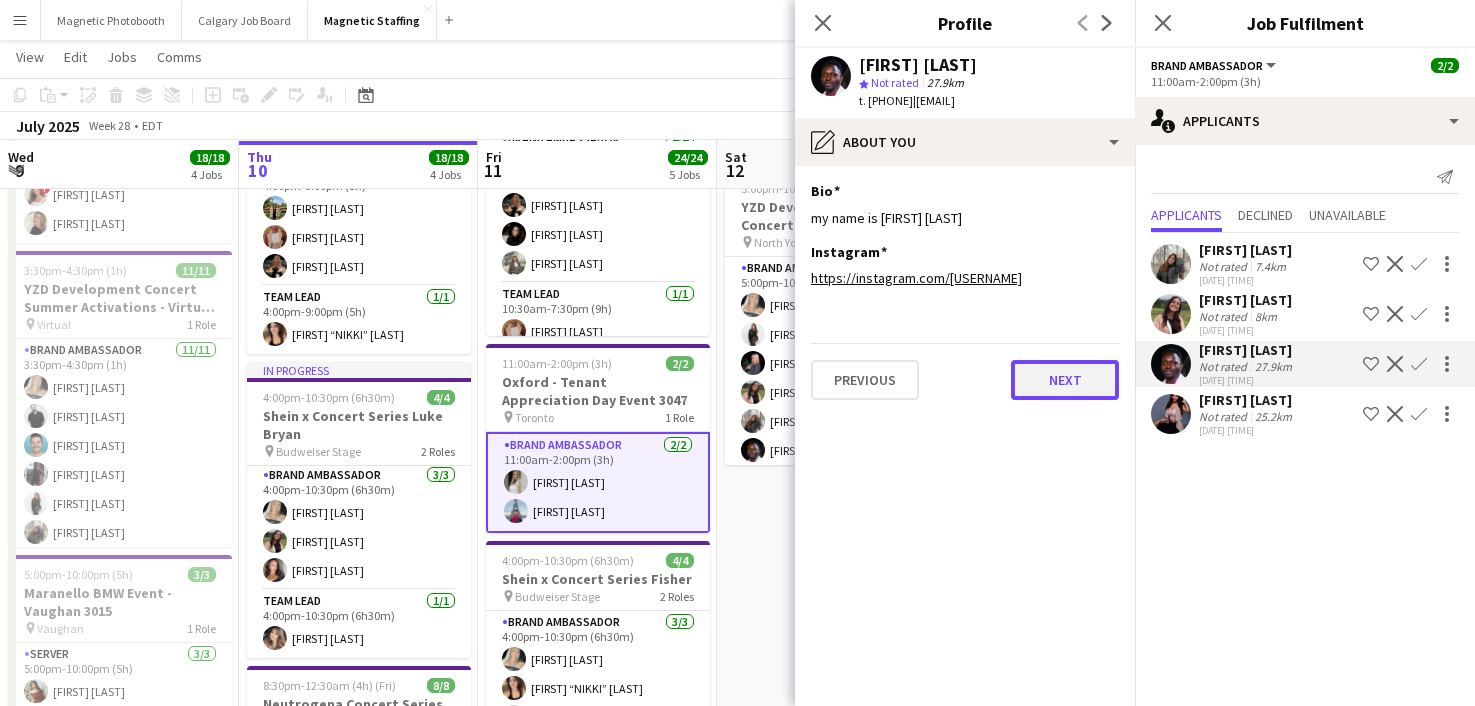 click on "Next" 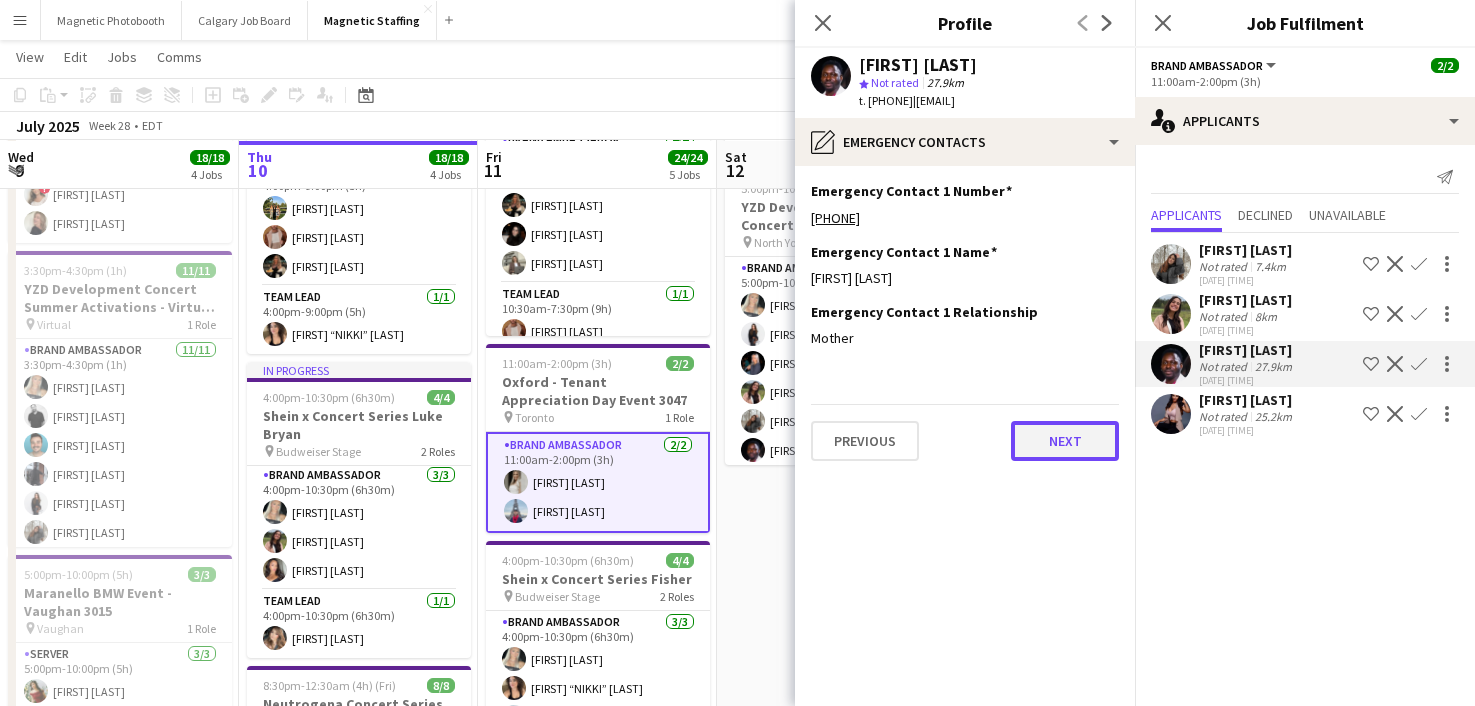 click on "Next" 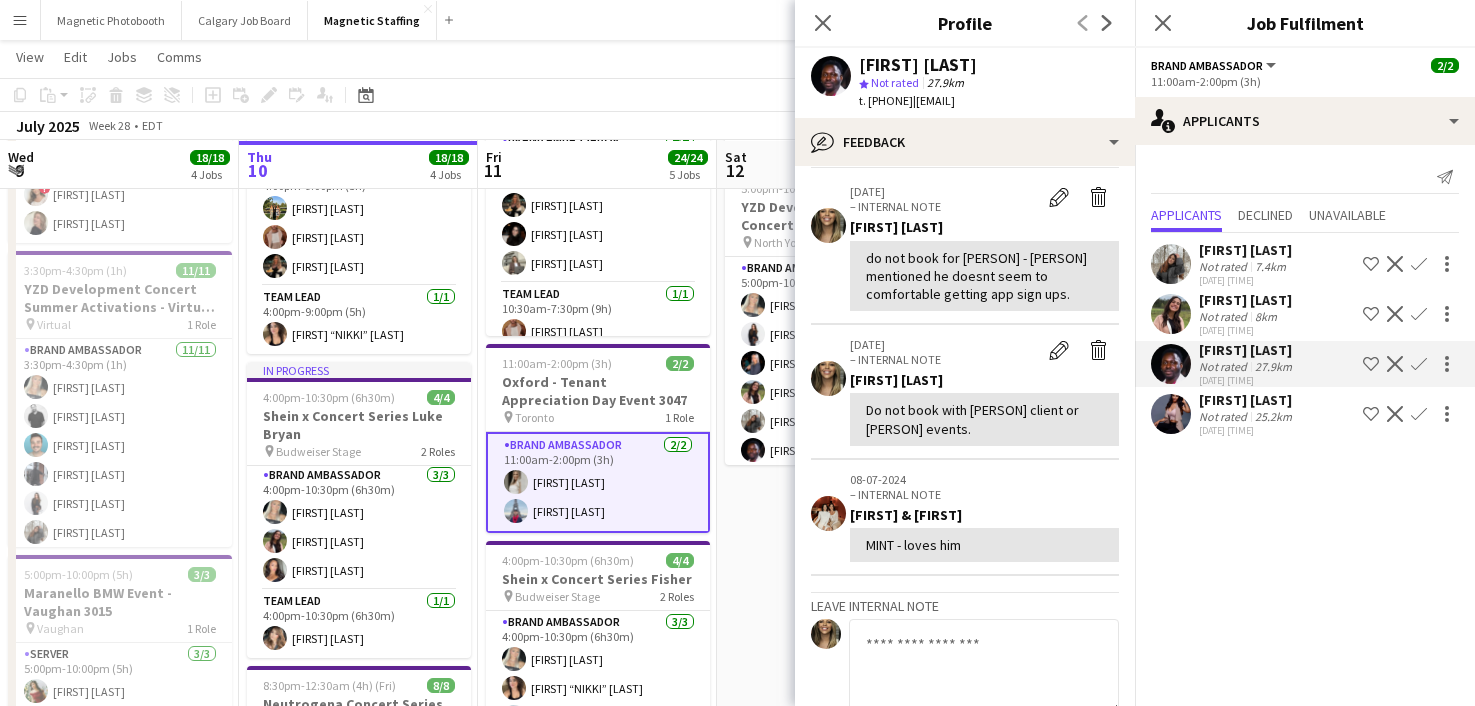 scroll, scrollTop: 75, scrollLeft: 0, axis: vertical 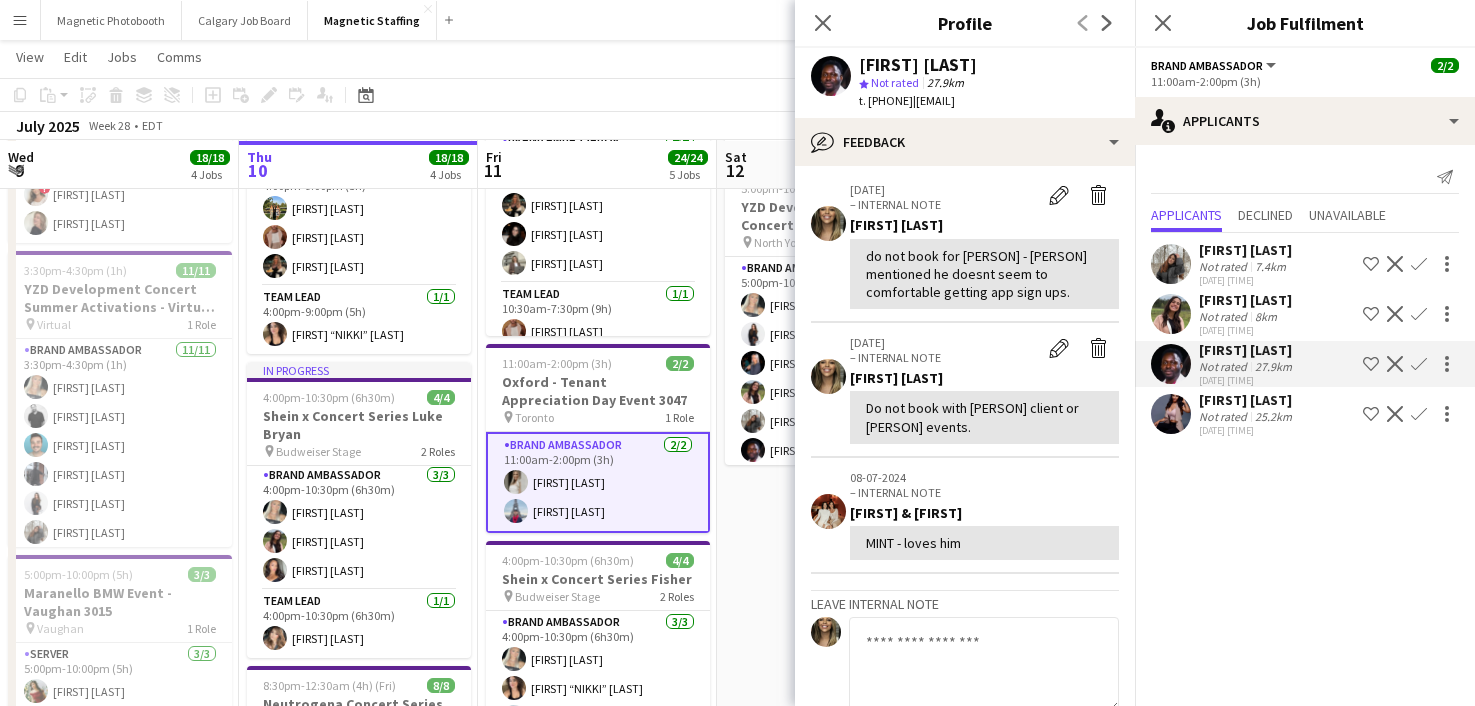 click 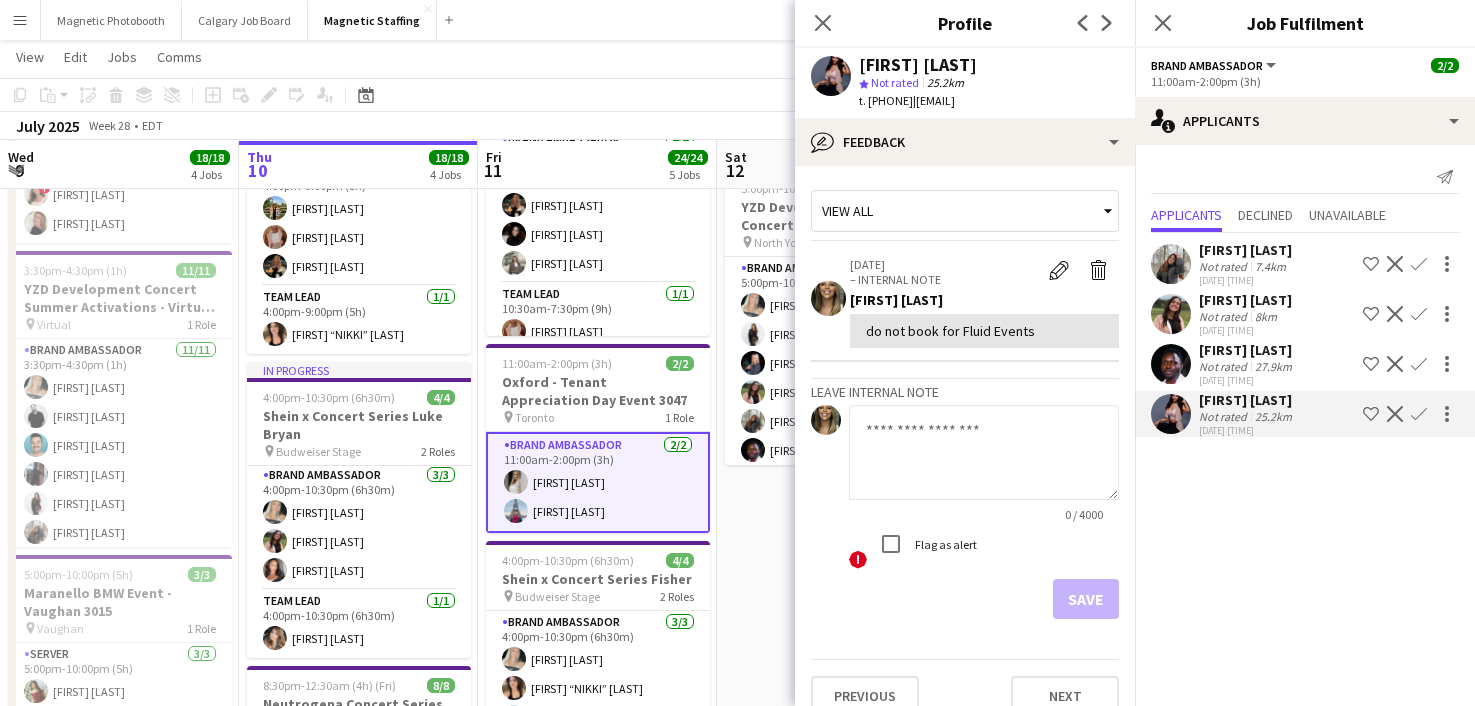 click at bounding box center [1171, 364] 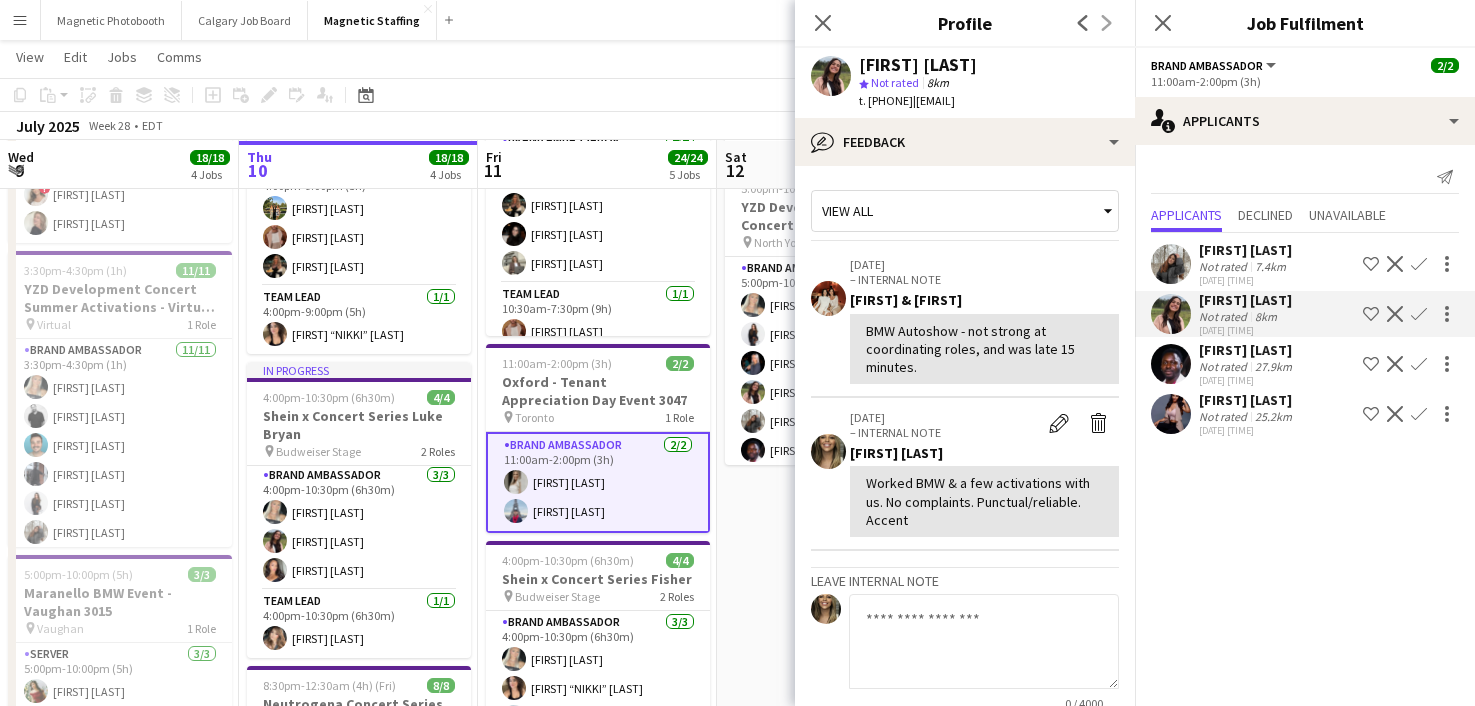 click at bounding box center (1171, 314) 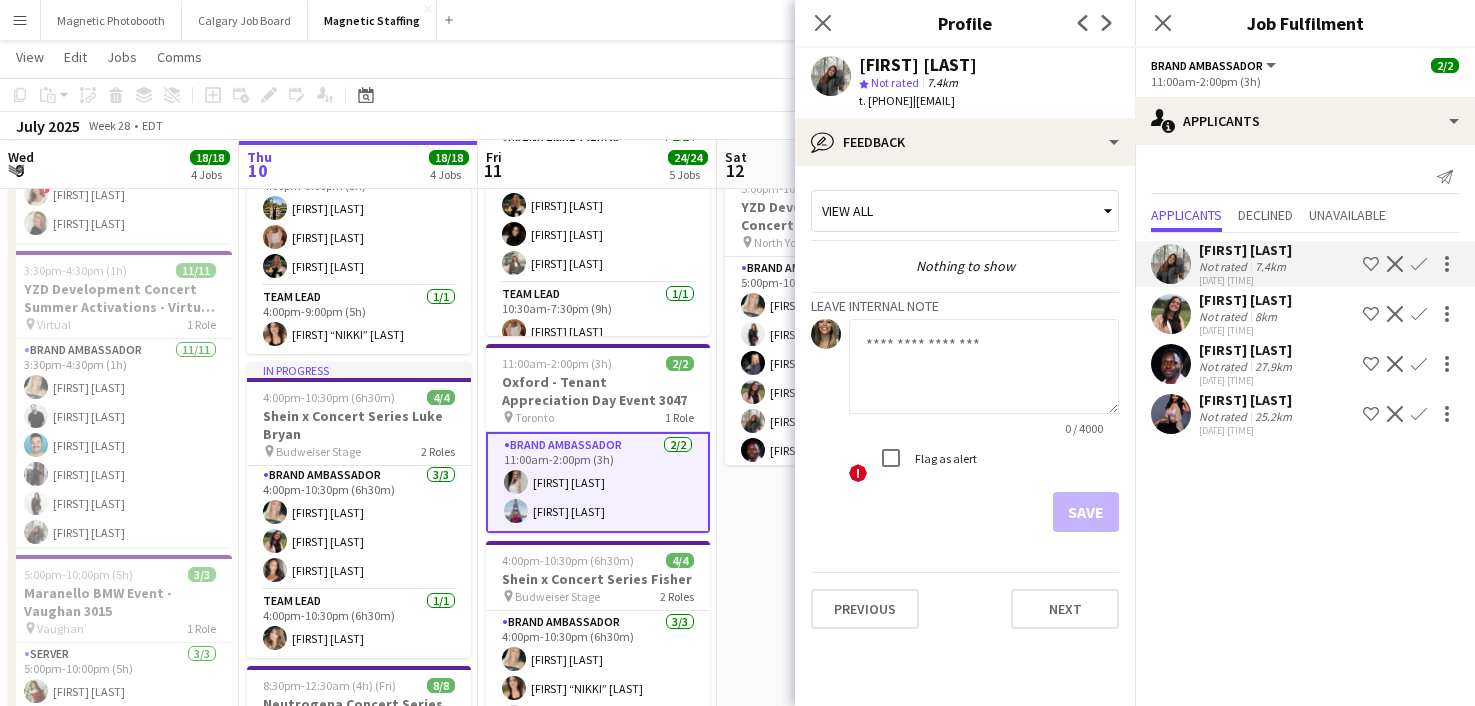 click 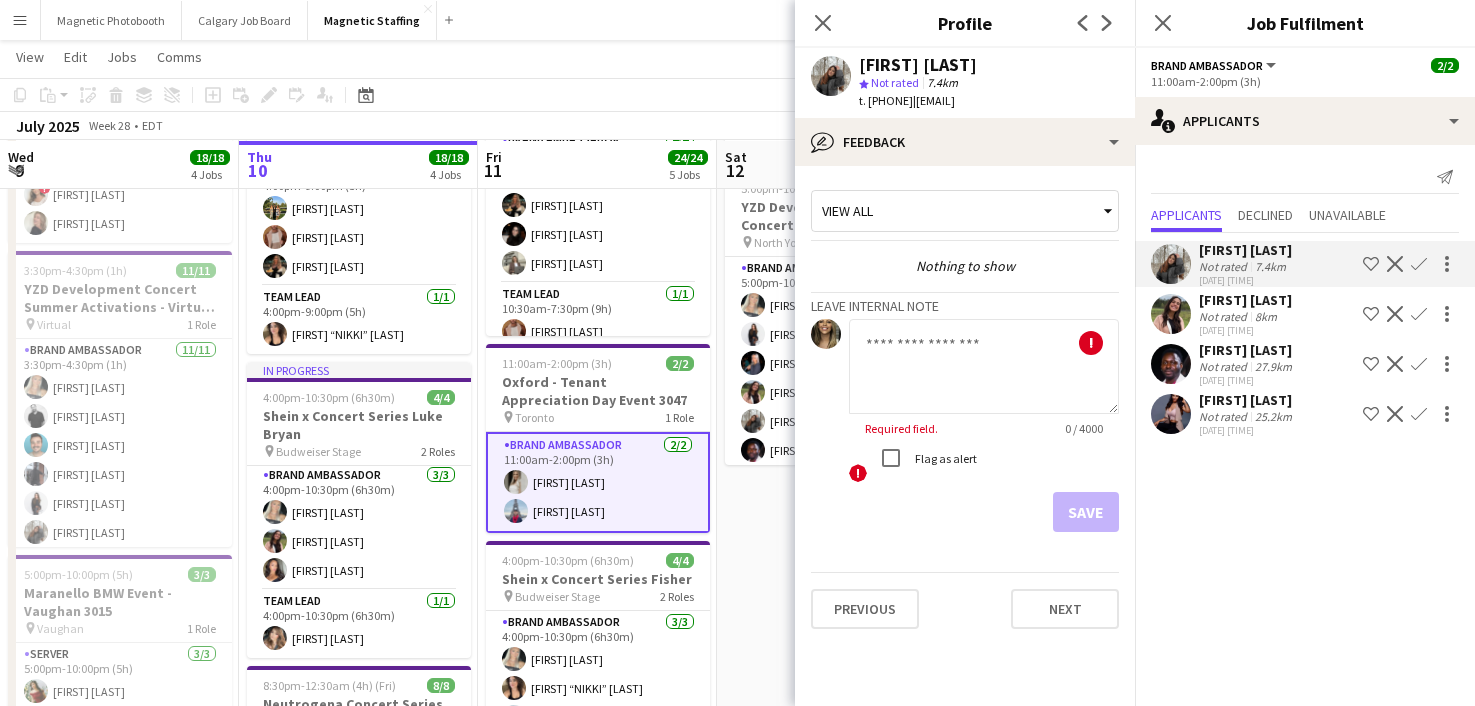 click on "10:30am-7:30pm (9h)    5/5   Jo Malone Beauty Pop-Up - 3010
pin
Toronto   2 Roles   Brand Ambassador   4/4   10:30am-7:30pm (9h)
Tereza Zetko Miranda Fratton Maria Vasconcellos Sabrina Couture  Team Lead   1/1   10:30am-7:30pm (9h)
Nicole “NIKKI” Schirrmacher     5:00pm-10:00pm (5h)    11/11   YZD Development Coldplay Concert  2967
pin
North York   3 Roles   Brand Ambassador   8/8   5:00pm-10:00pm (5h)
Maija Dekoker Meghan Cossmann Diana Shytakova Anne Danon Maria Motta Anthony Kerr David Aperador Savannah DiMuccio  Brand Ambassador   2/2   5:00pm-10:00pm (5h)
Harrison Smith Cameron Rodgers  Team Lead   1/1   5:00pm-10:00pm (5h)
jean-philippe roy" at bounding box center [836, 521] 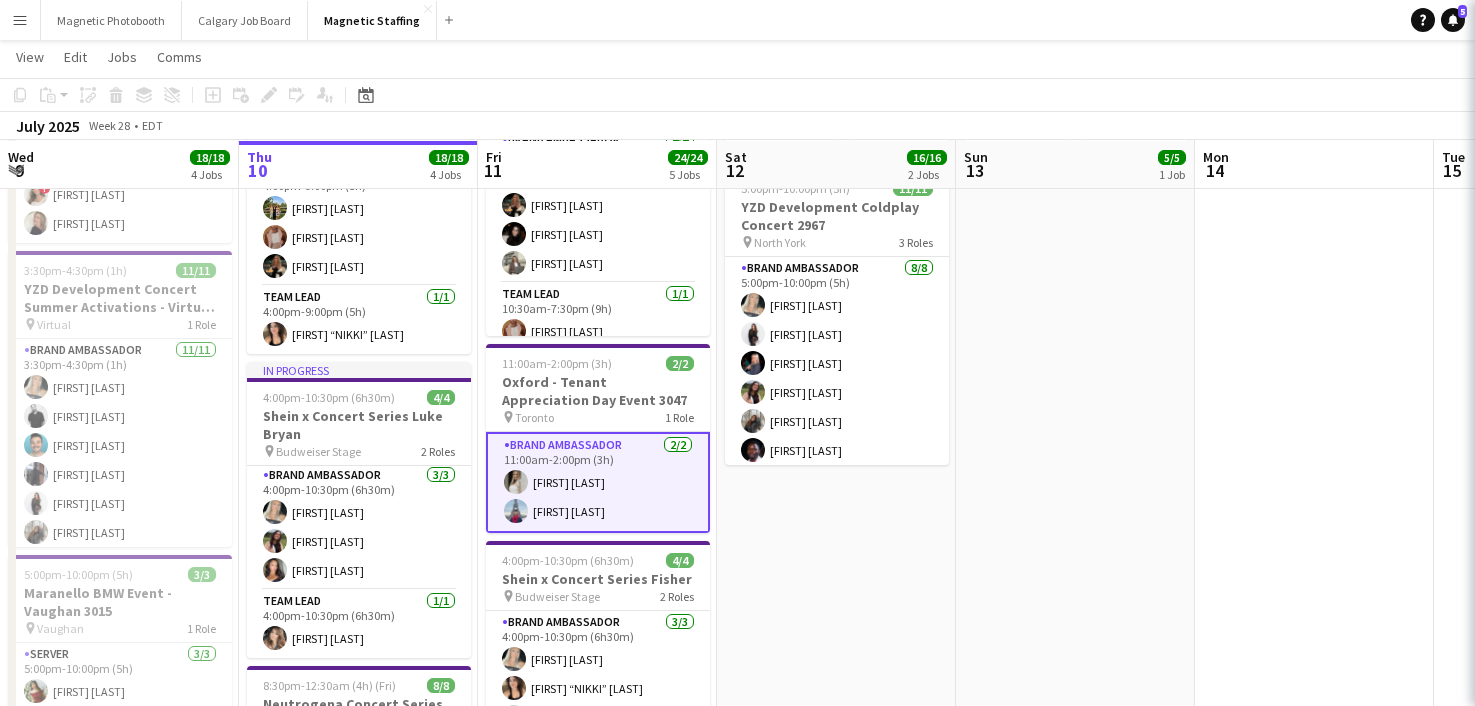 scroll, scrollTop: 0, scrollLeft: 477, axis: horizontal 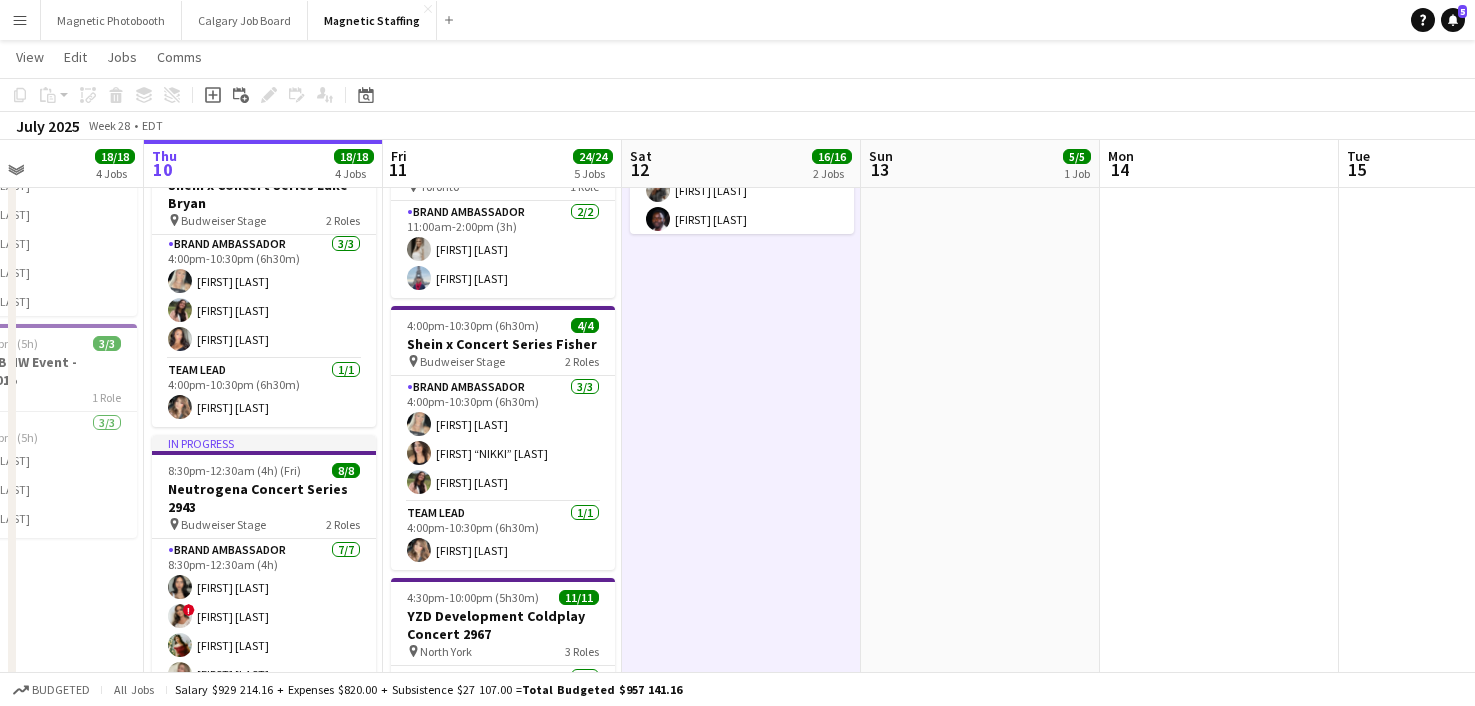 drag, startPoint x: 405, startPoint y: 297, endPoint x: 562, endPoint y: 297, distance: 157 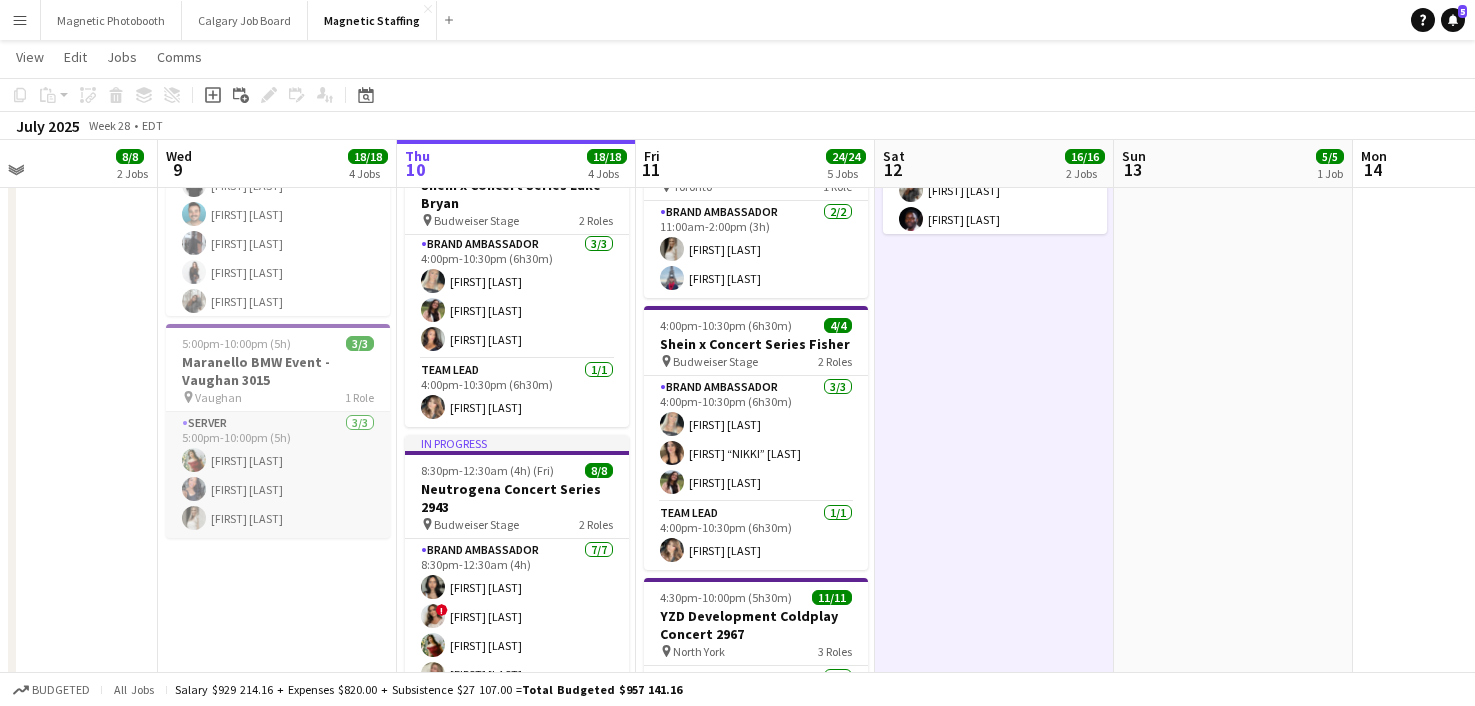 click on "Server   3/3   5:00pm-10:00pm (5h)
Mimi Zhang Richelle Acdal Heather Siemonsen" at bounding box center [278, 475] 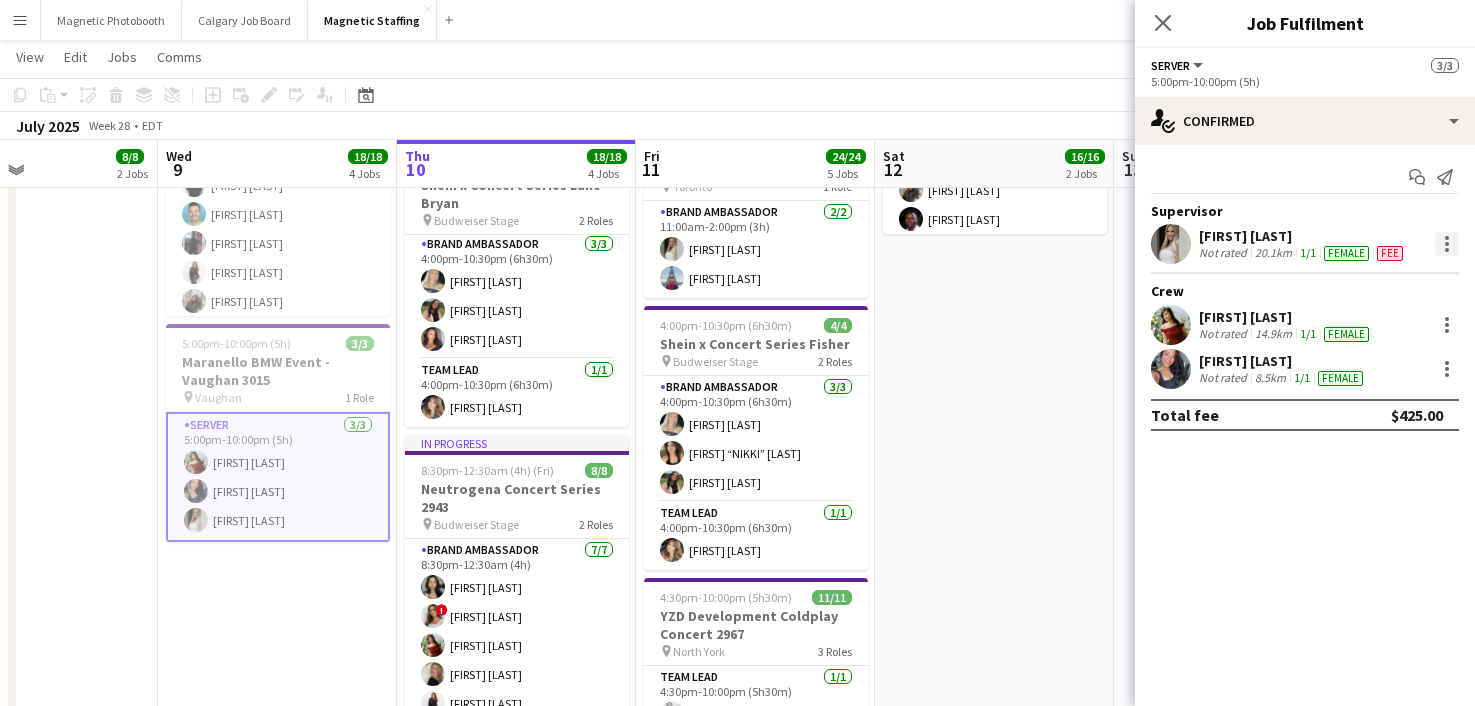 click at bounding box center (1447, 244) 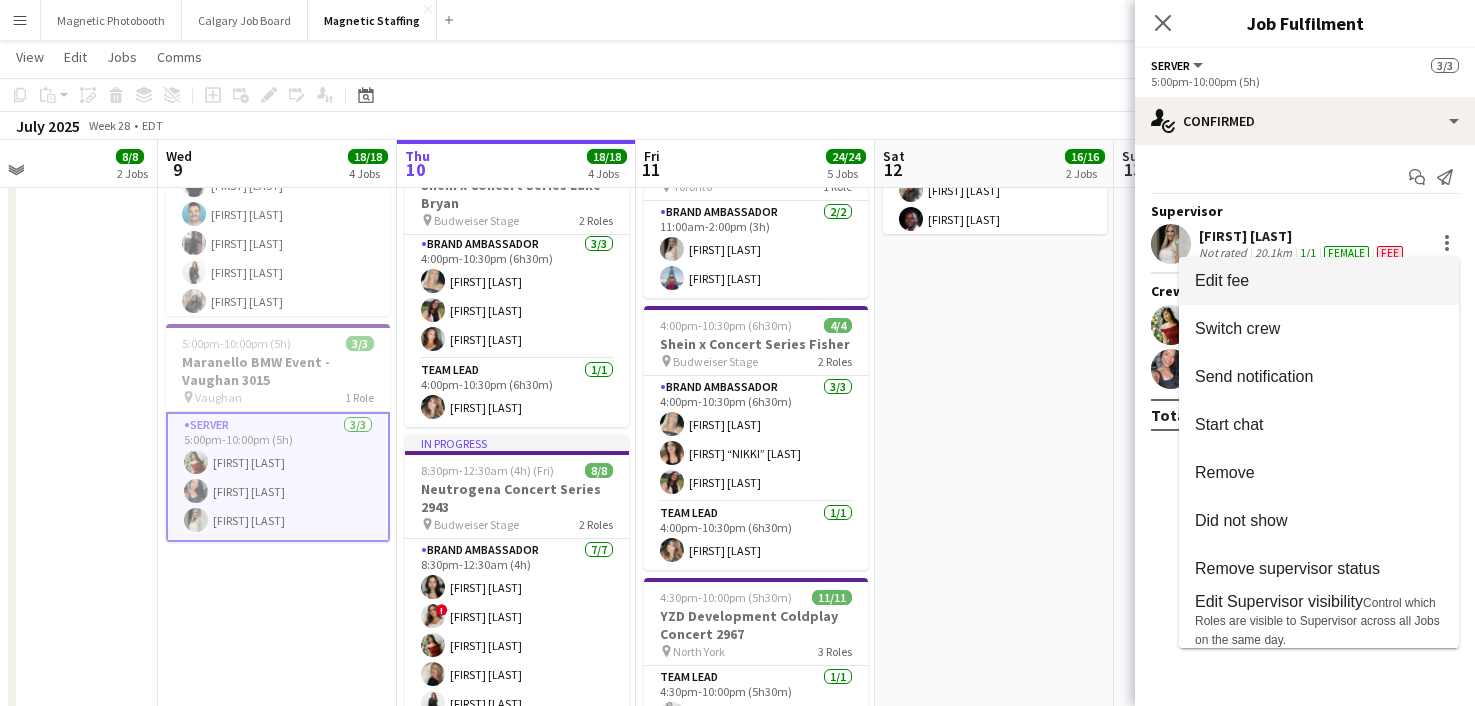 click on "Edit fee" at bounding box center (1319, 281) 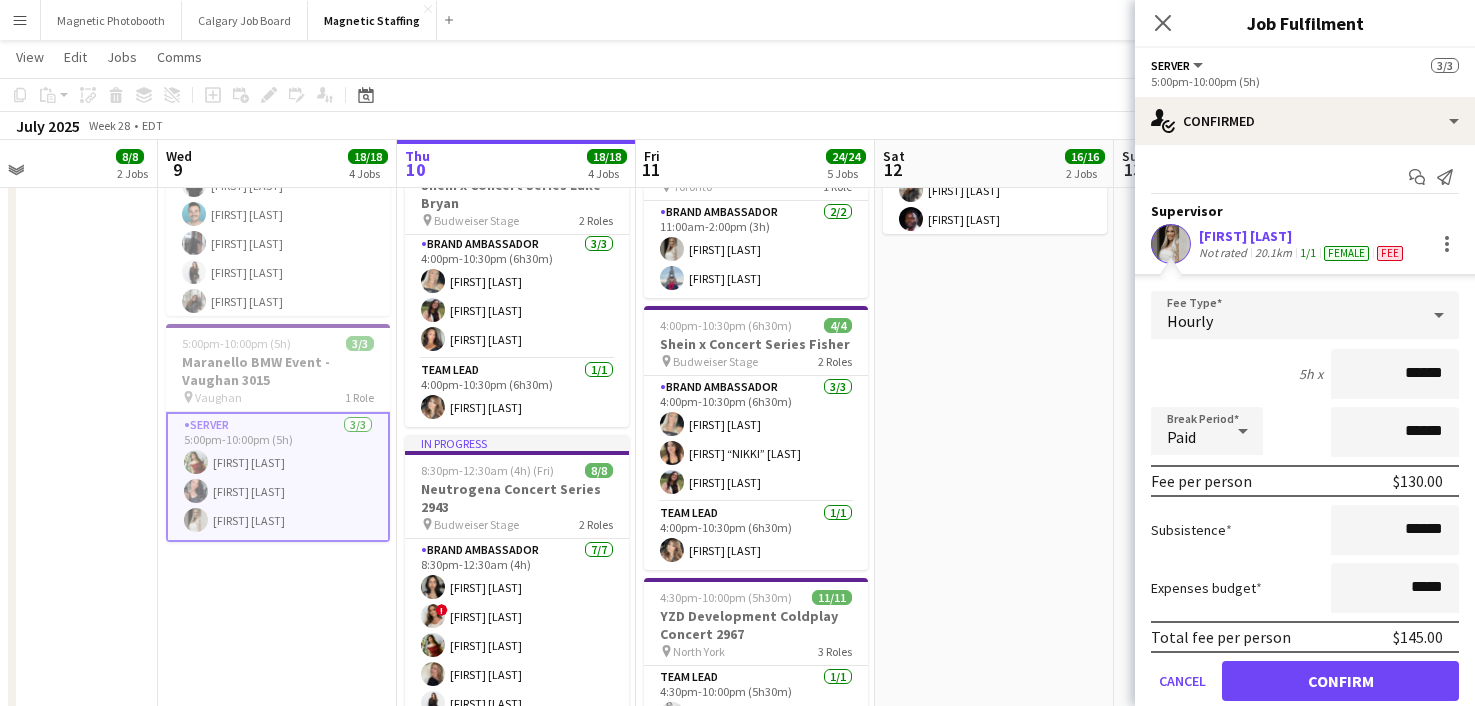 scroll, scrollTop: 194, scrollLeft: 0, axis: vertical 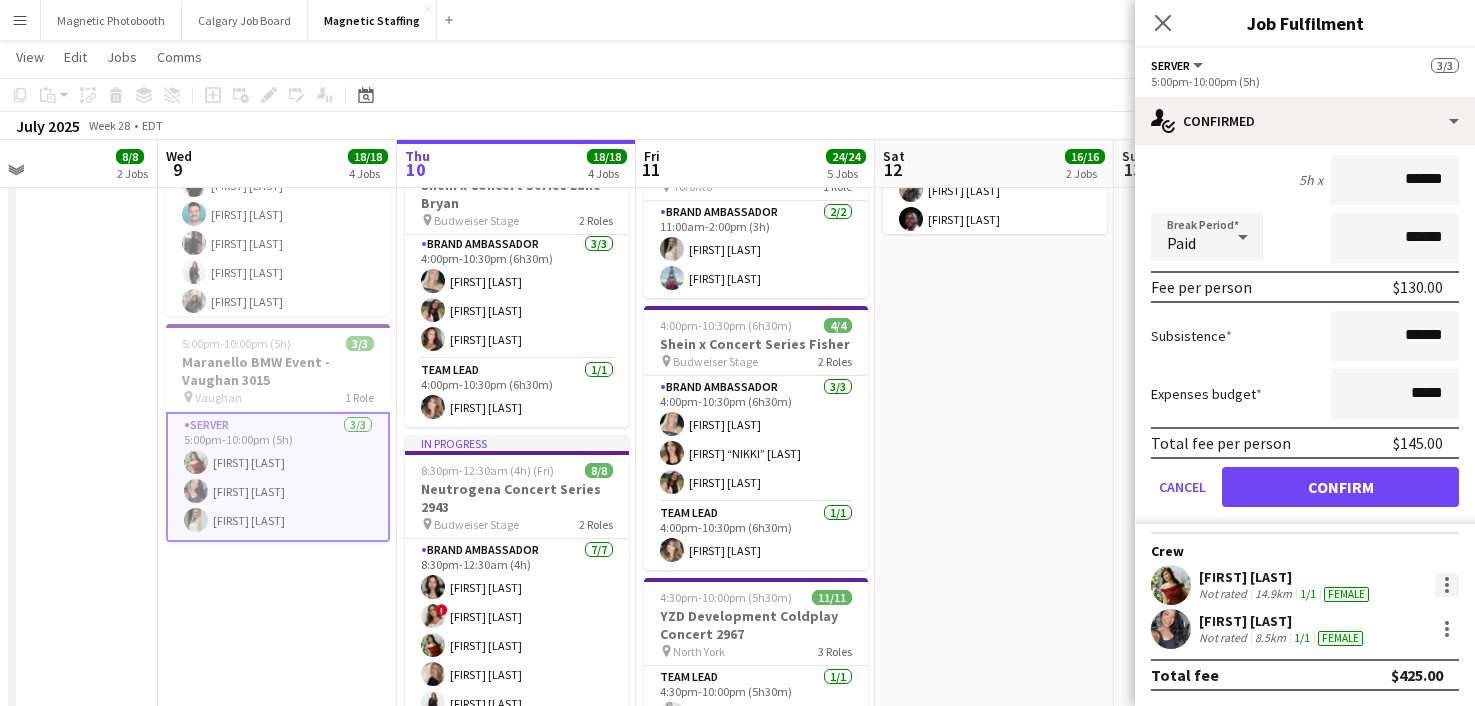 click at bounding box center [1447, 585] 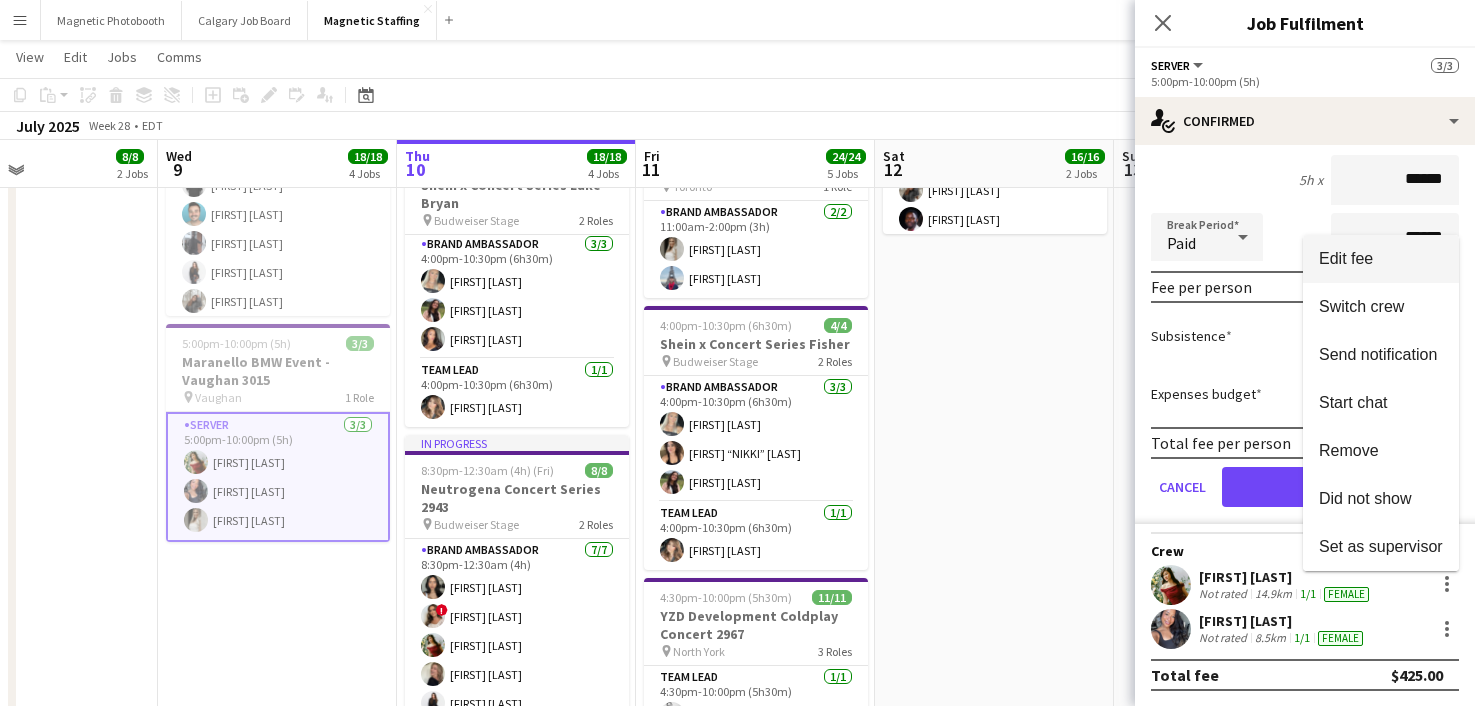 click on "Edit fee" at bounding box center [1346, 258] 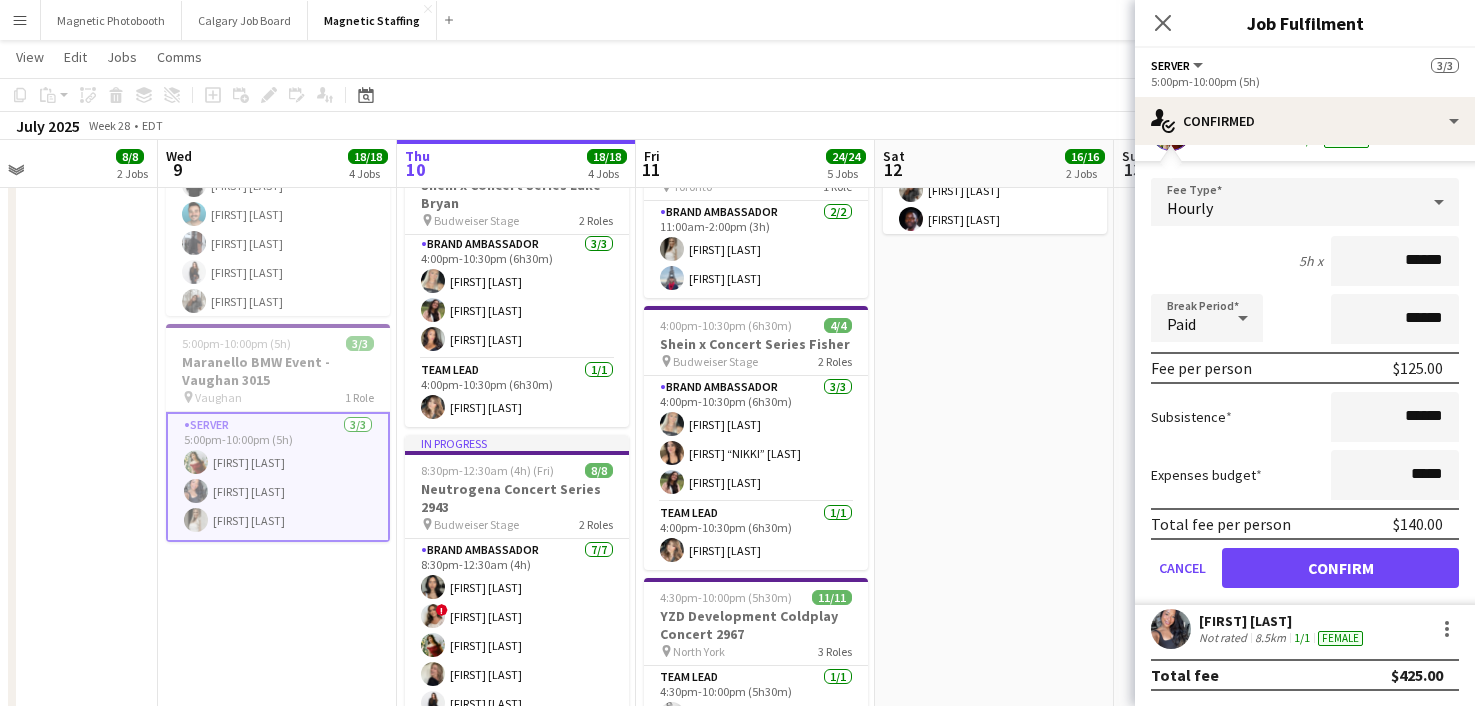 scroll, scrollTop: 0, scrollLeft: 0, axis: both 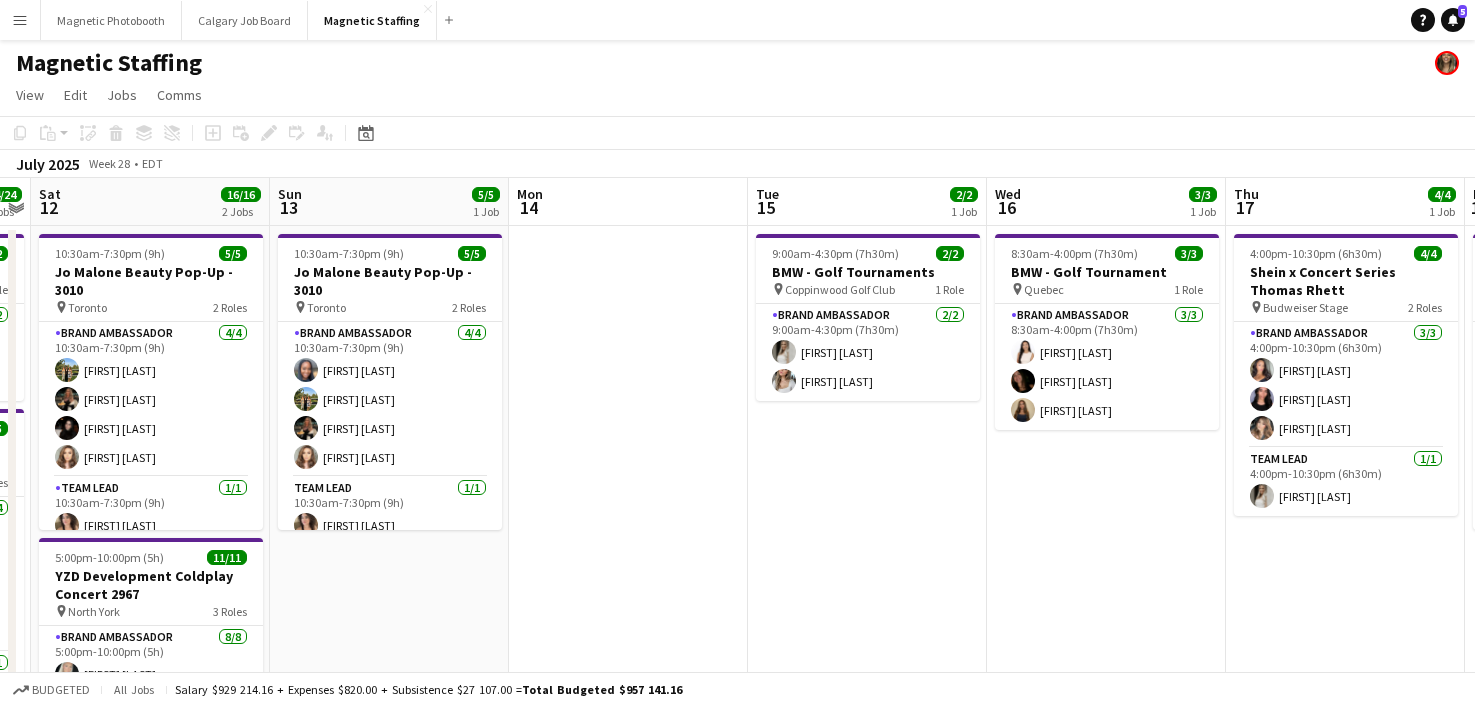 drag, startPoint x: 51, startPoint y: 433, endPoint x: -4, endPoint y: 433, distance: 55 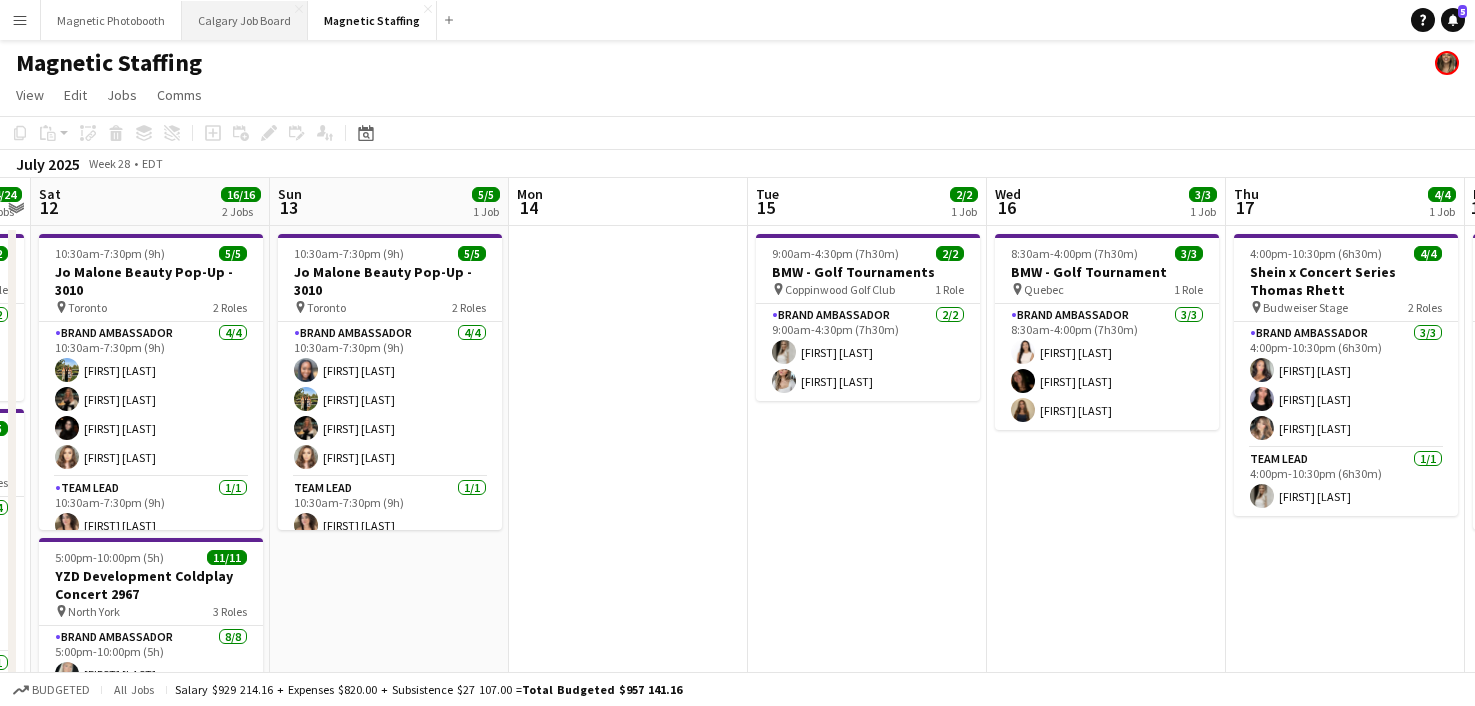 click on "Calgary Job Board
Close" at bounding box center (245, 20) 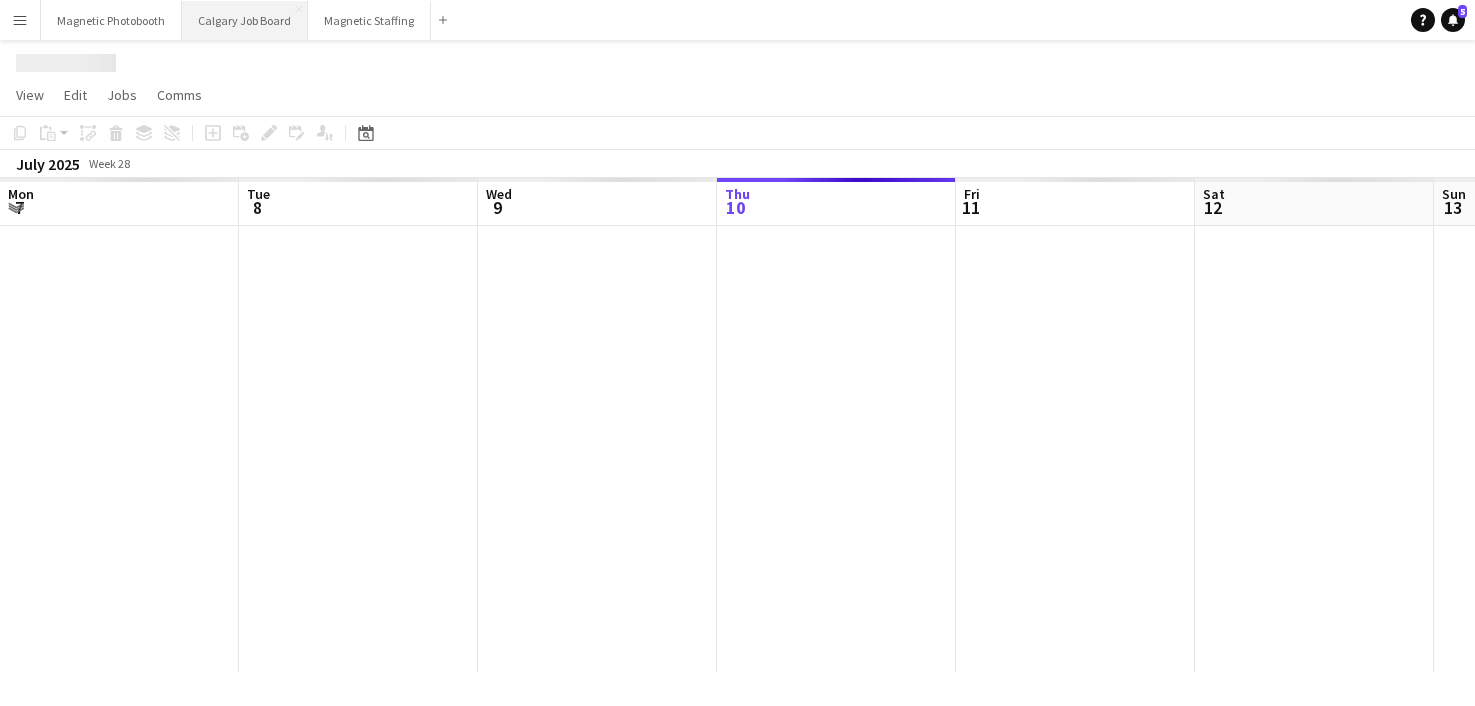 scroll, scrollTop: 0, scrollLeft: 478, axis: horizontal 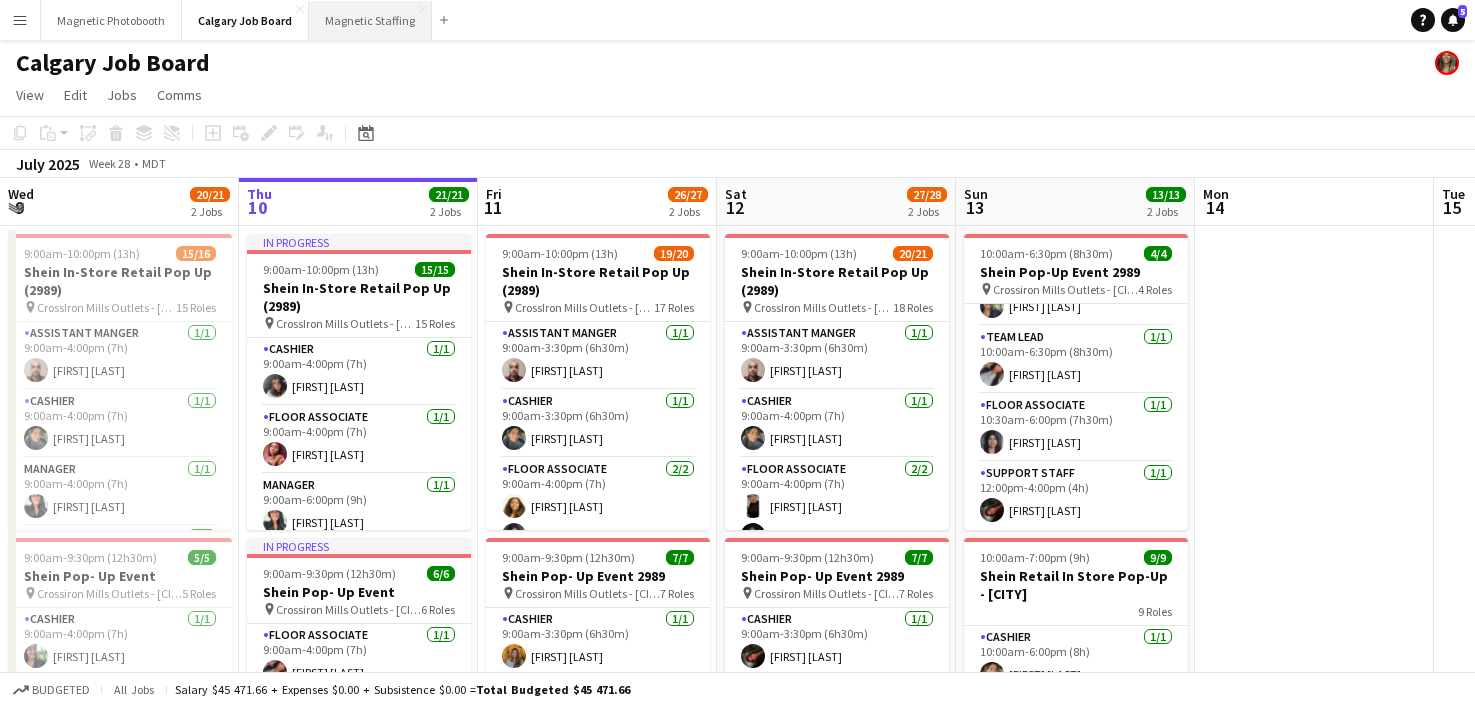 click on "Magnetic Staffing
Close" at bounding box center [370, 20] 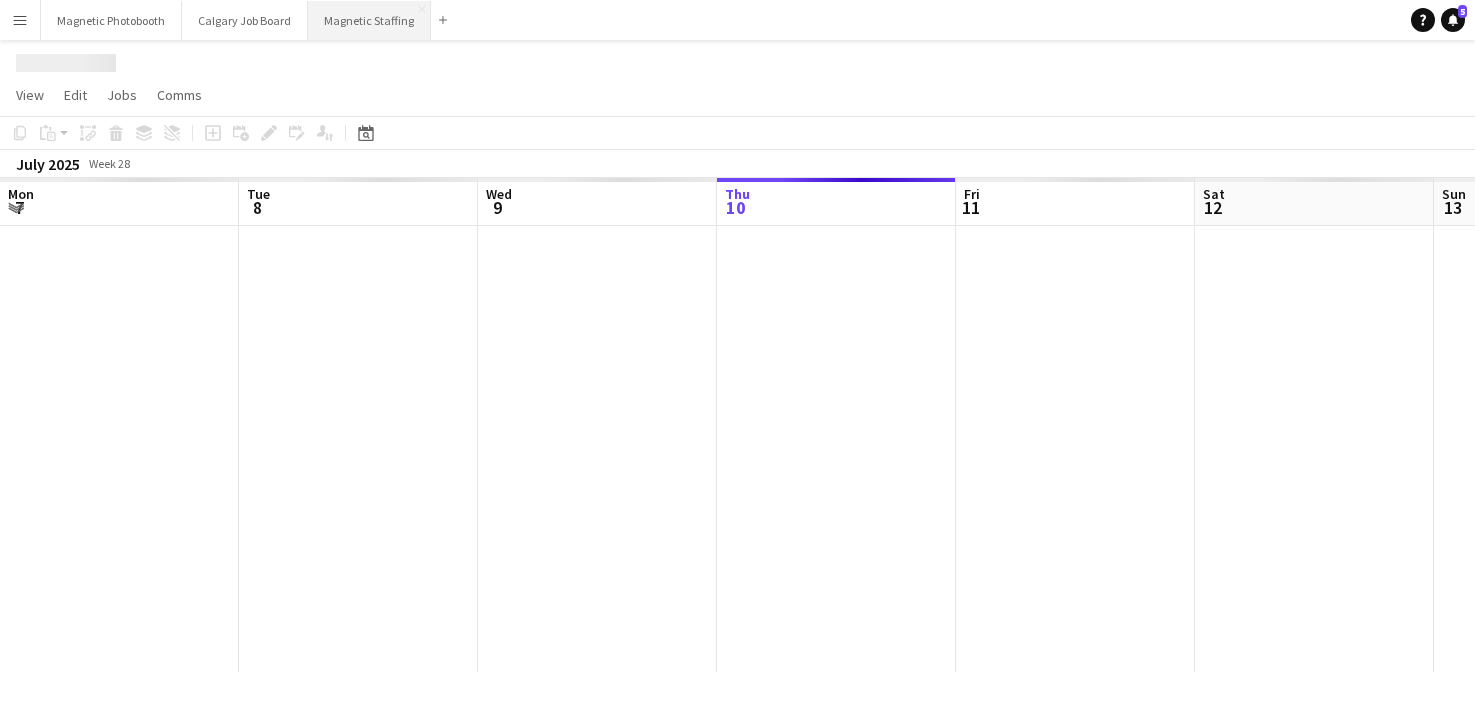 scroll, scrollTop: 0, scrollLeft: 478, axis: horizontal 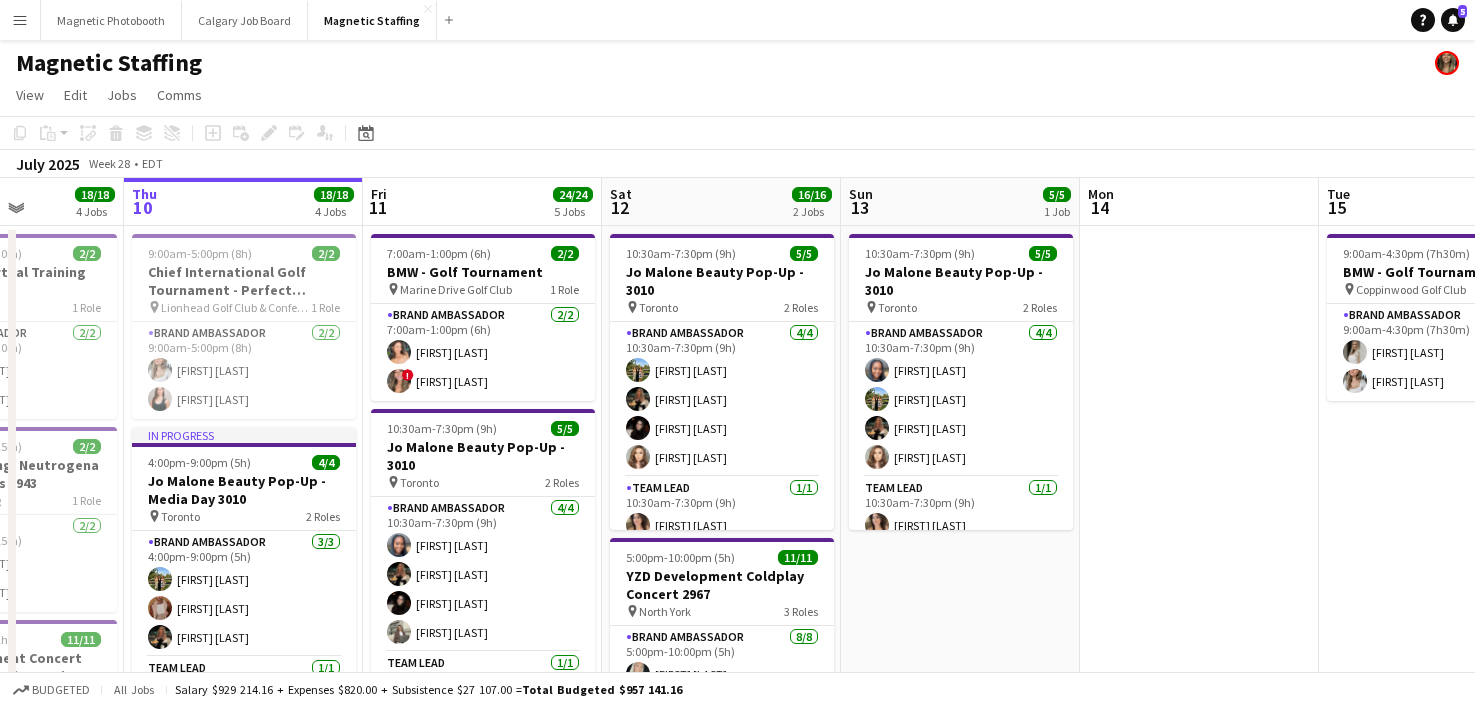 drag, startPoint x: 678, startPoint y: 498, endPoint x: 560, endPoint y: 497, distance: 118.004234 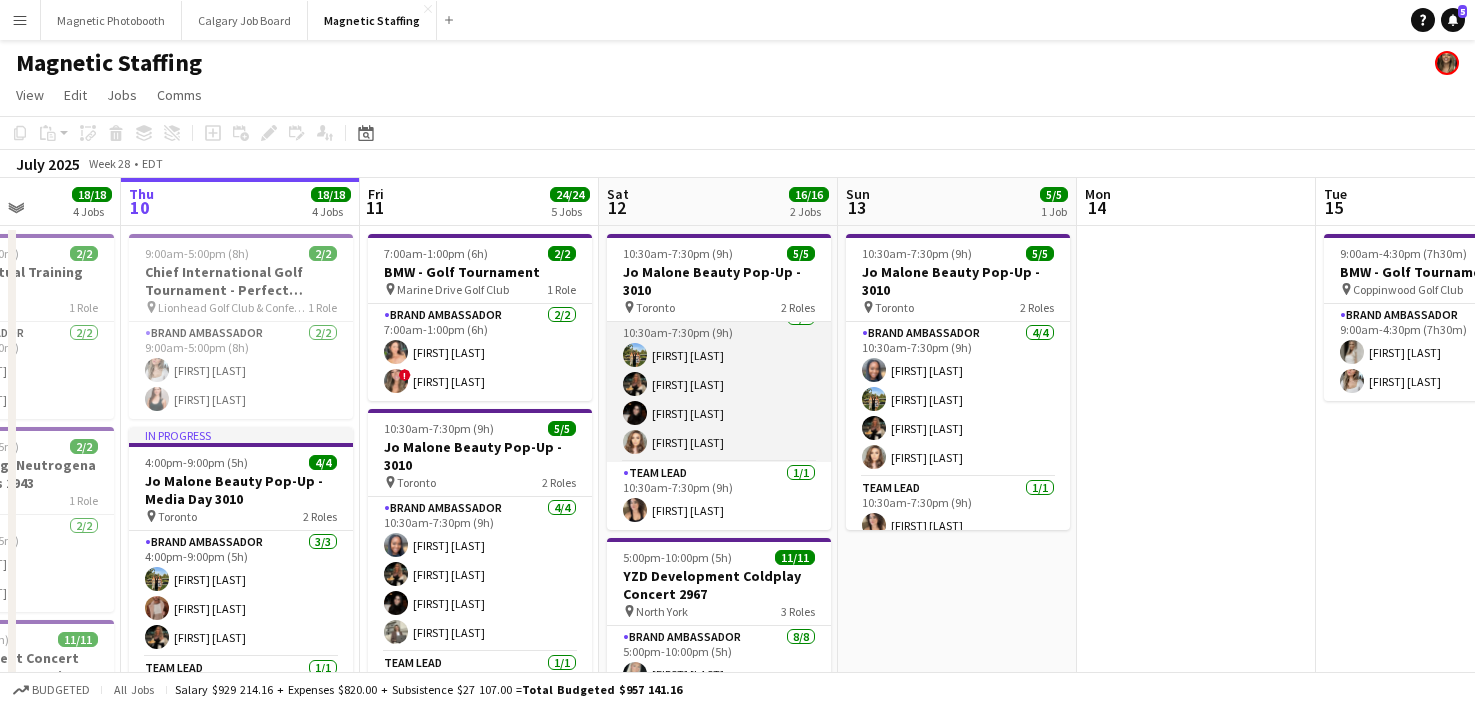 click on "Brand Ambassador   4/4   10:30am-7:30pm (9h)
Tereza Zetko Miranda Fratton Maria Vasconcellos Sabrina Couture" at bounding box center (719, 384) 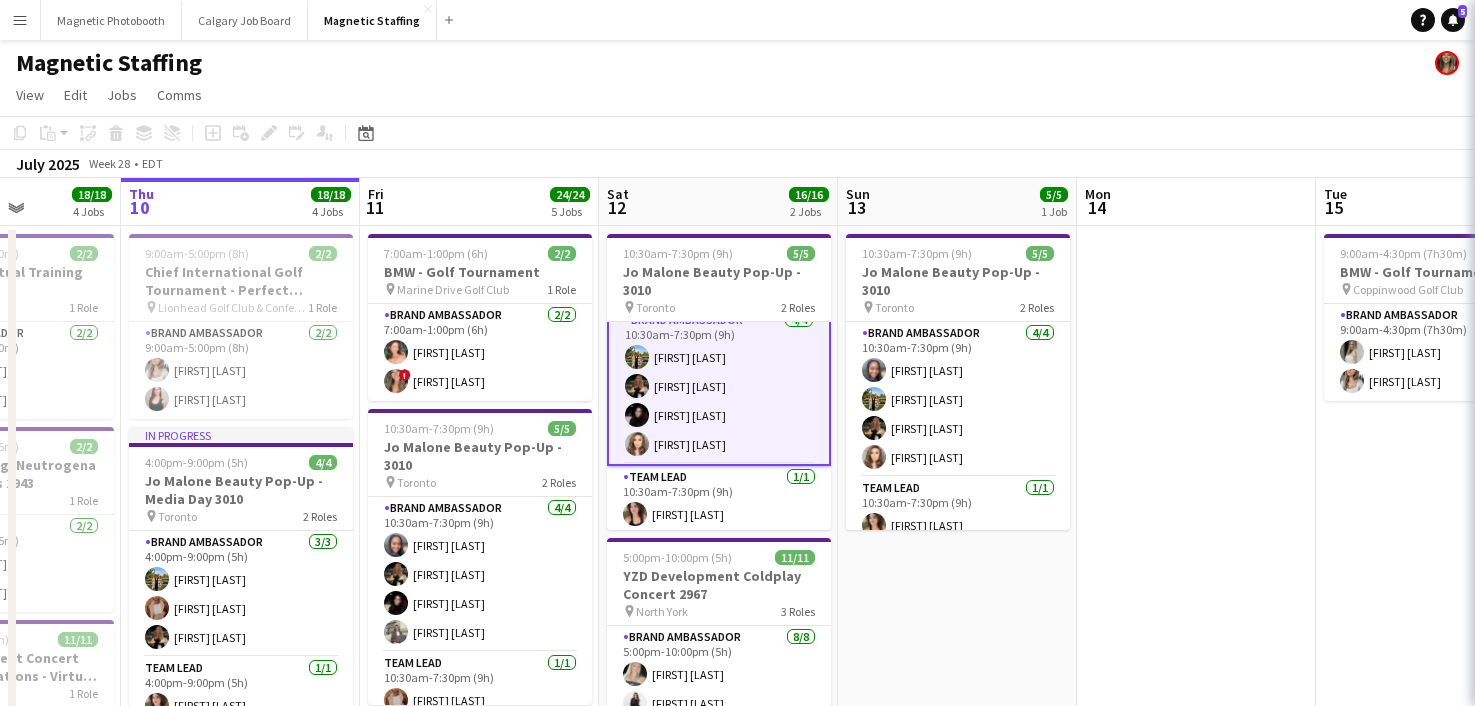scroll, scrollTop: 17, scrollLeft: 0, axis: vertical 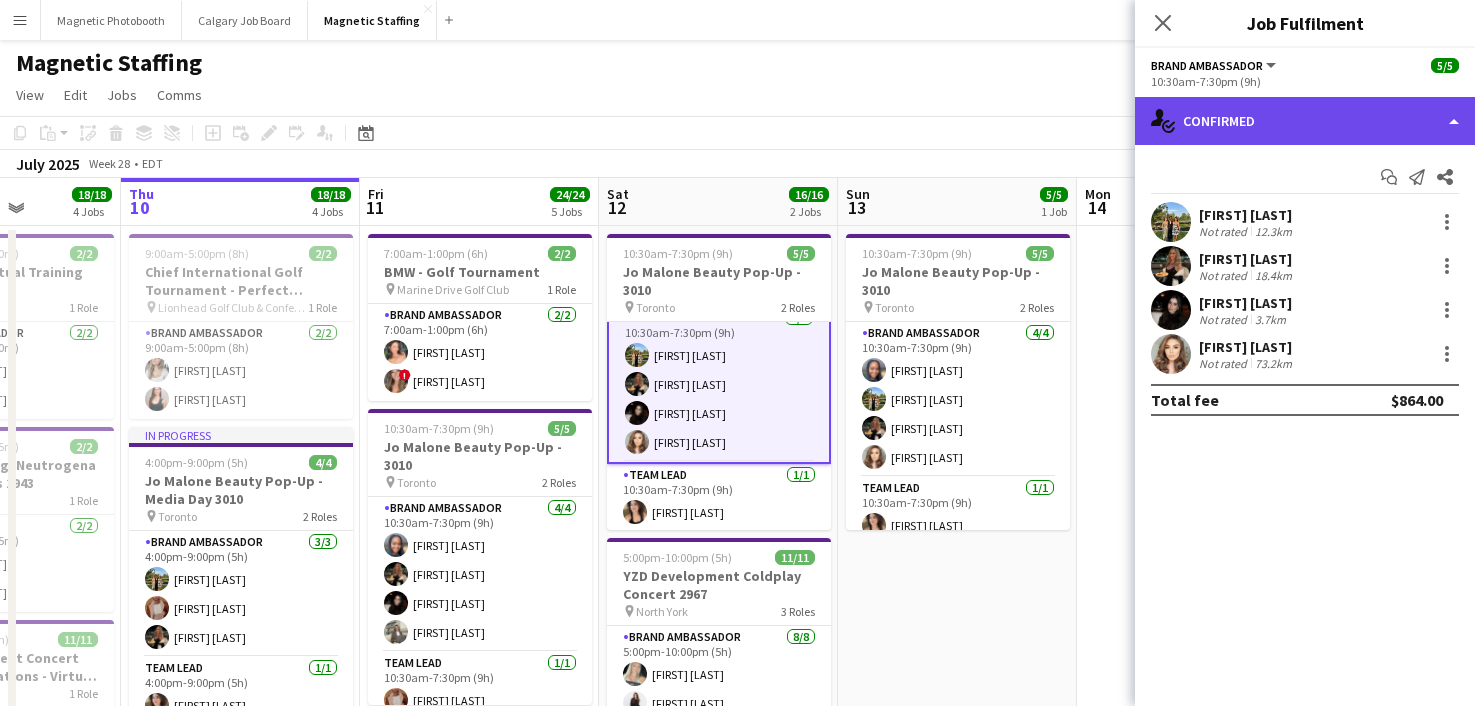 click on "single-neutral-actions-check-2
Confirmed" 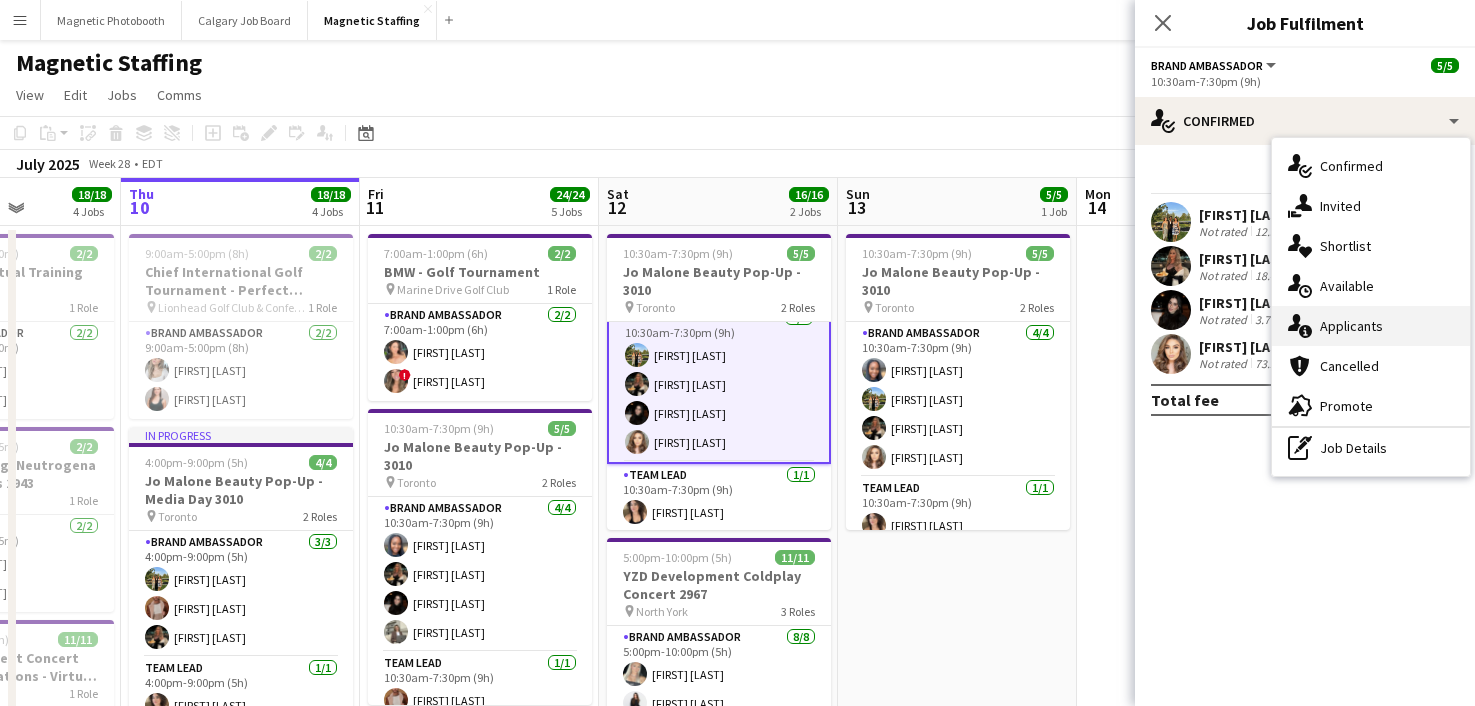 click on "single-neutral-actions-information
Applicants" at bounding box center (1371, 326) 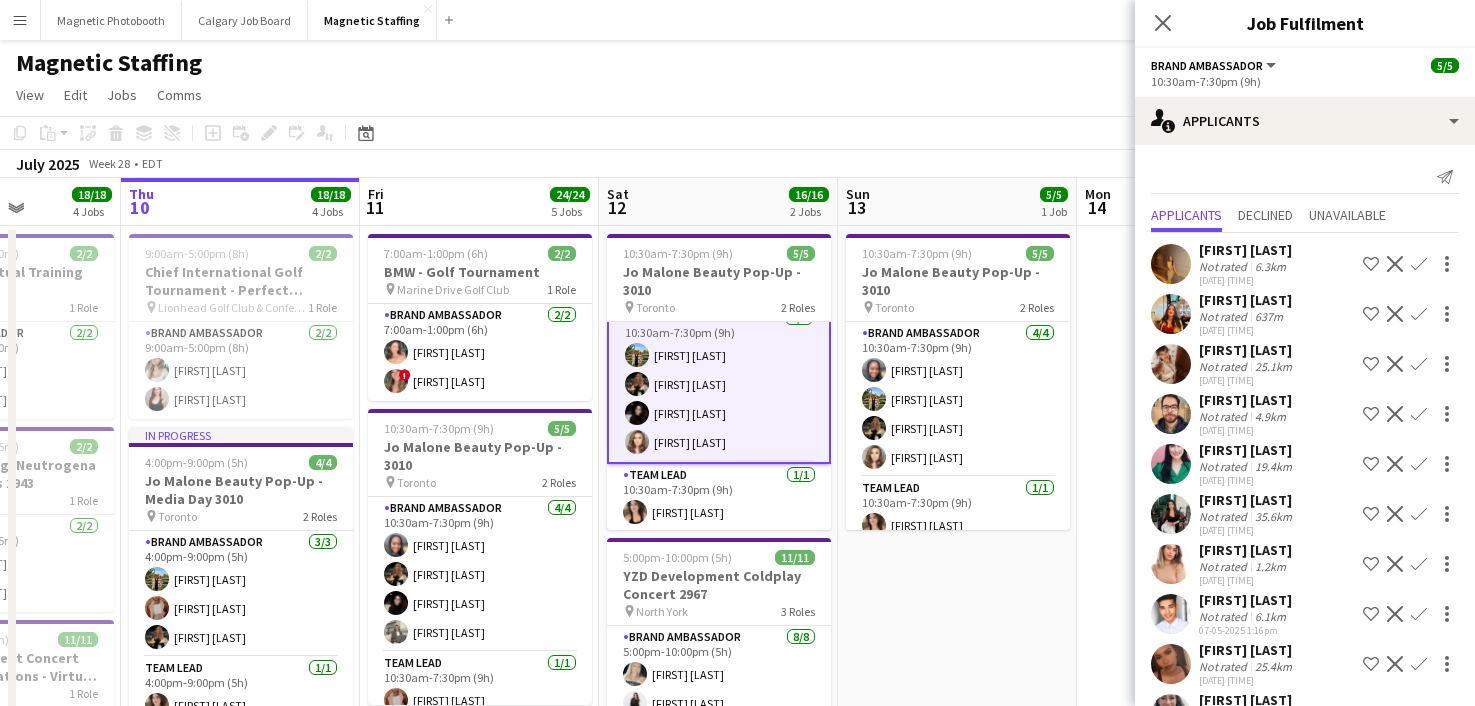 scroll, scrollTop: 151, scrollLeft: 0, axis: vertical 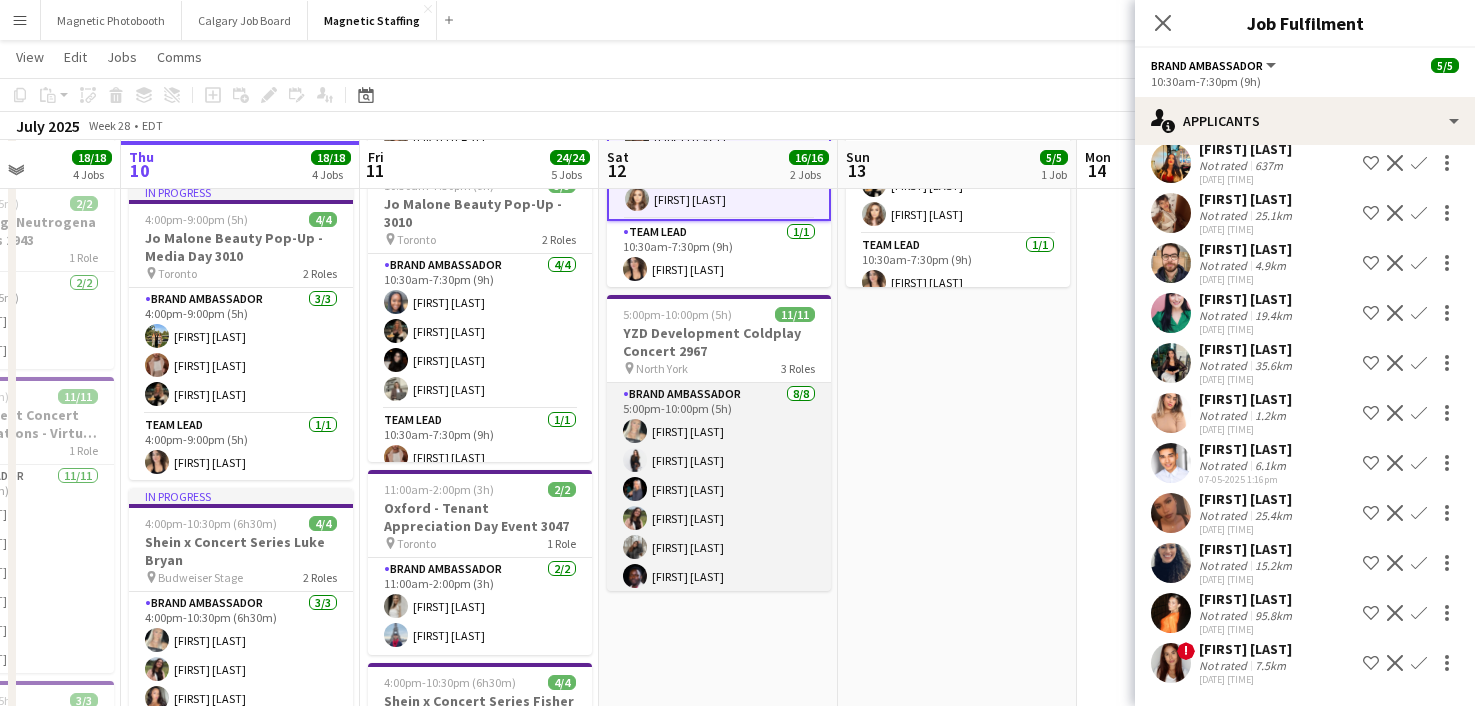 click on "Brand Ambassador   8/8   5:00pm-10:00pm (5h)
Maija Dekoker Meghan Cossmann Diana Shytakova Anne Danon Maria Motta Anthony Kerr David Aperador Savannah DiMuccio" at bounding box center (719, 518) 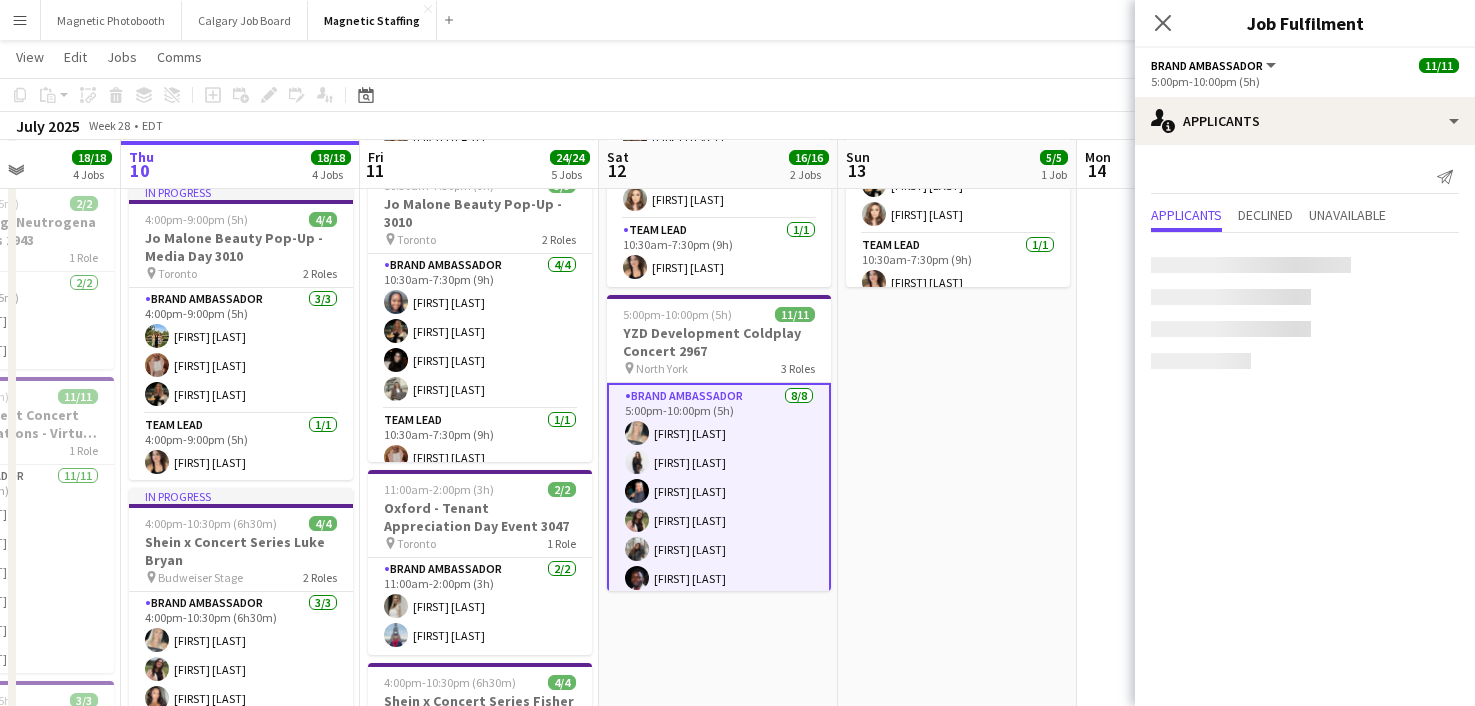 scroll, scrollTop: 15, scrollLeft: 0, axis: vertical 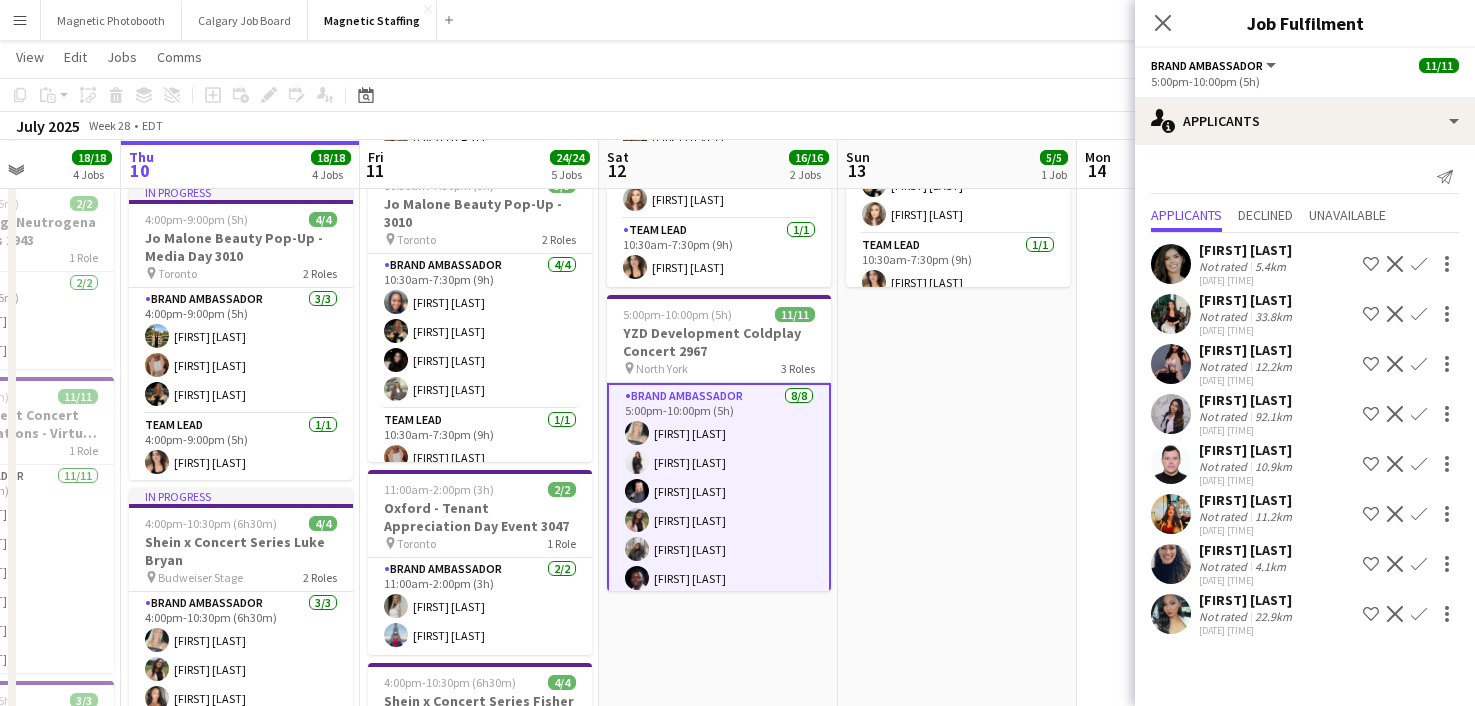 click on "10:30am-7:30pm (9h)    5/5   Jo Malone Beauty Pop-Up - 3010
pin
Toronto   2 Roles   Brand Ambassador   4/4   10:30am-7:30pm (9h)
Nickesha McFarlane Tereza Zetko Miranda Fratton Sabrina Couture  Team Lead   1/1   10:30am-7:30pm (9h)
Nicole “NIKKI” Schirrmacher" at bounding box center (957, 647) 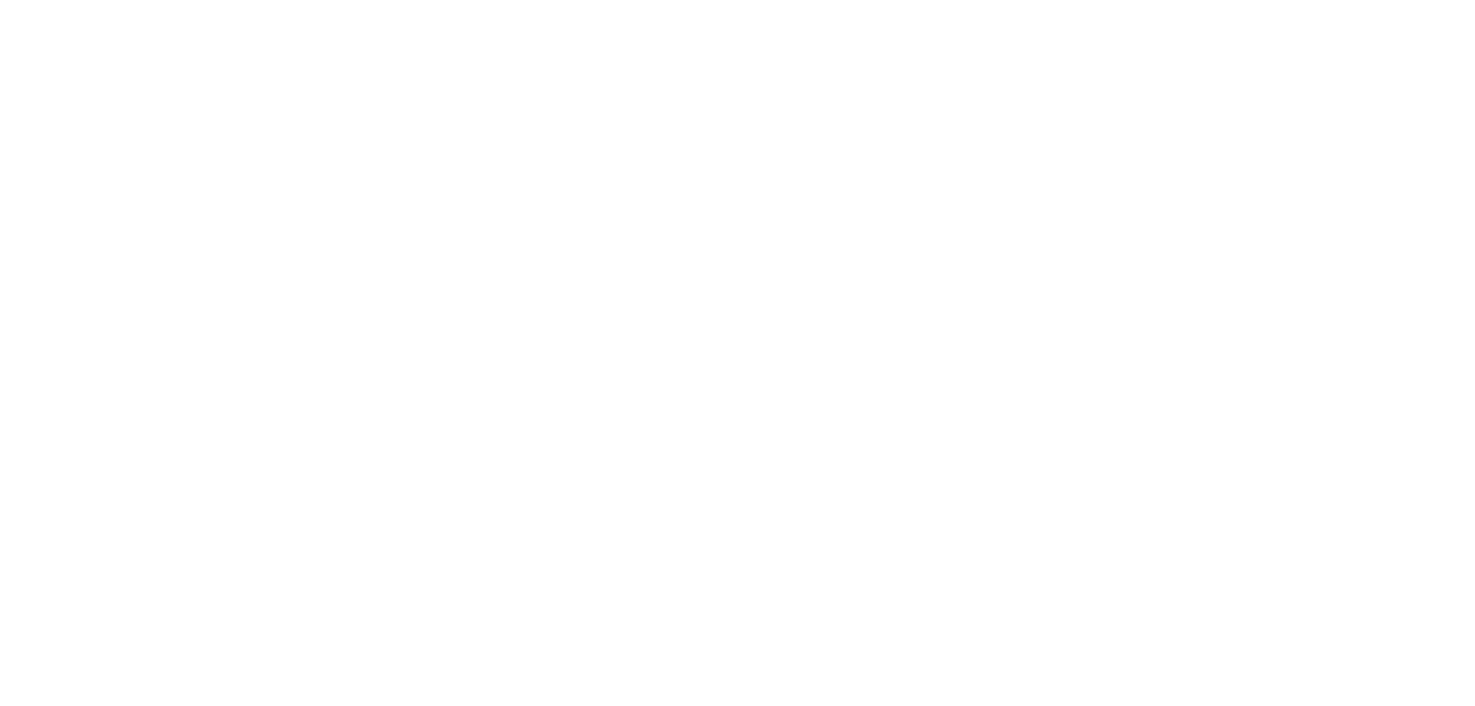 scroll, scrollTop: 0, scrollLeft: 0, axis: both 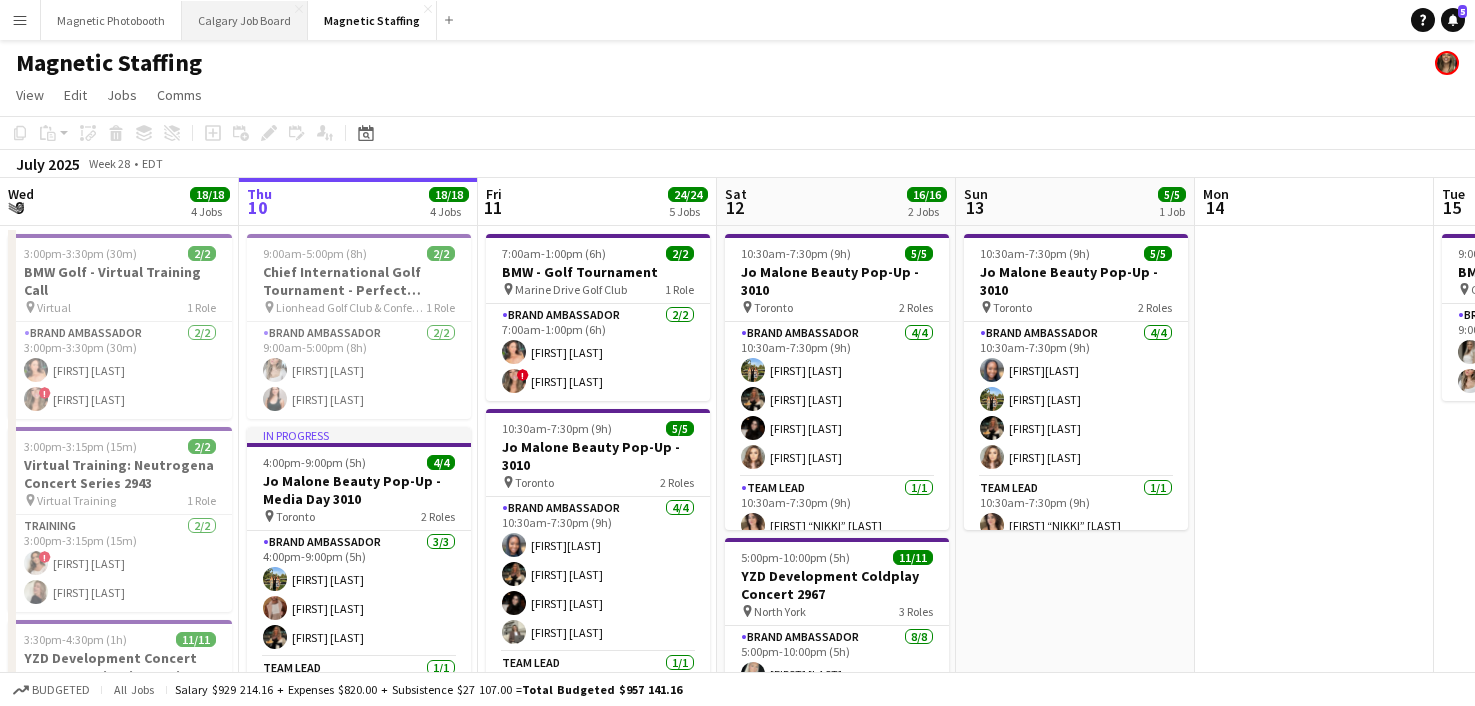 click on "[CITY] Job Board
Close" at bounding box center (245, 20) 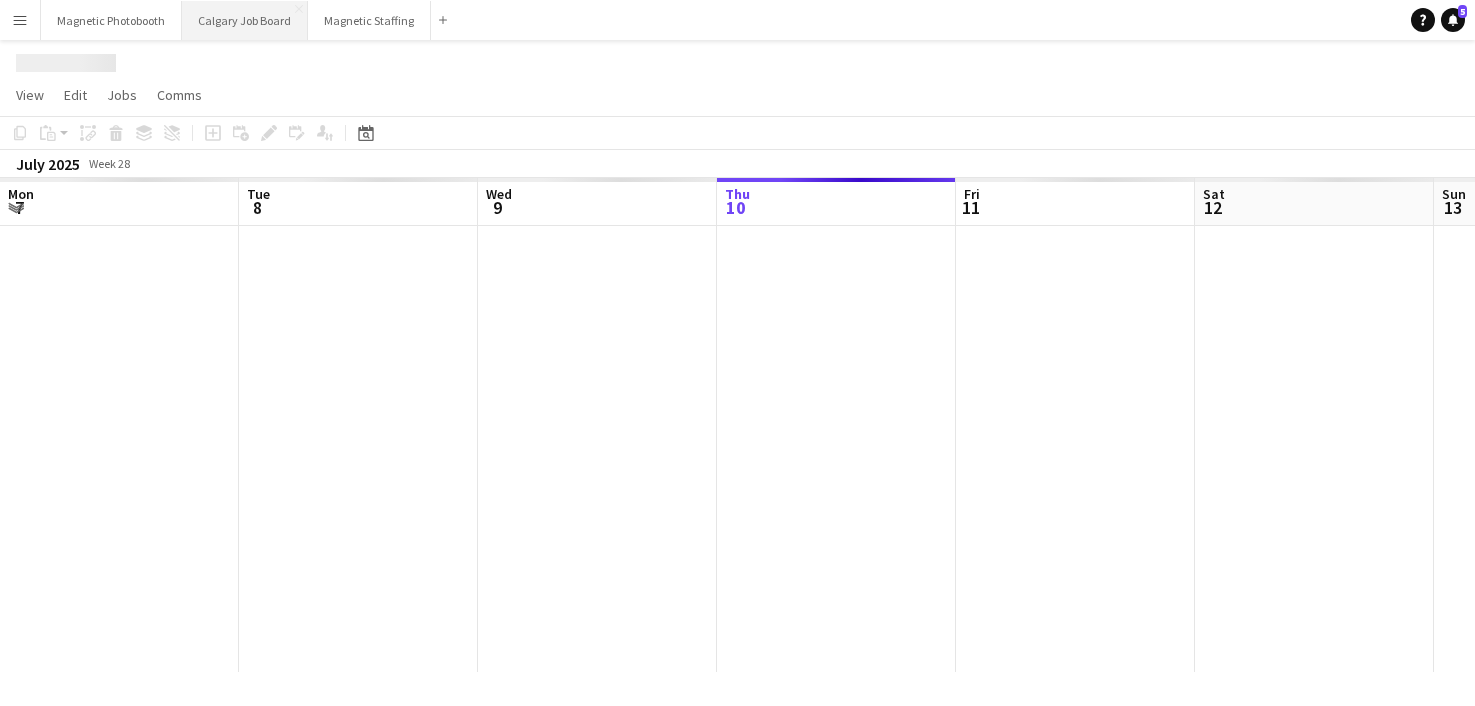 scroll, scrollTop: 0, scrollLeft: 478, axis: horizontal 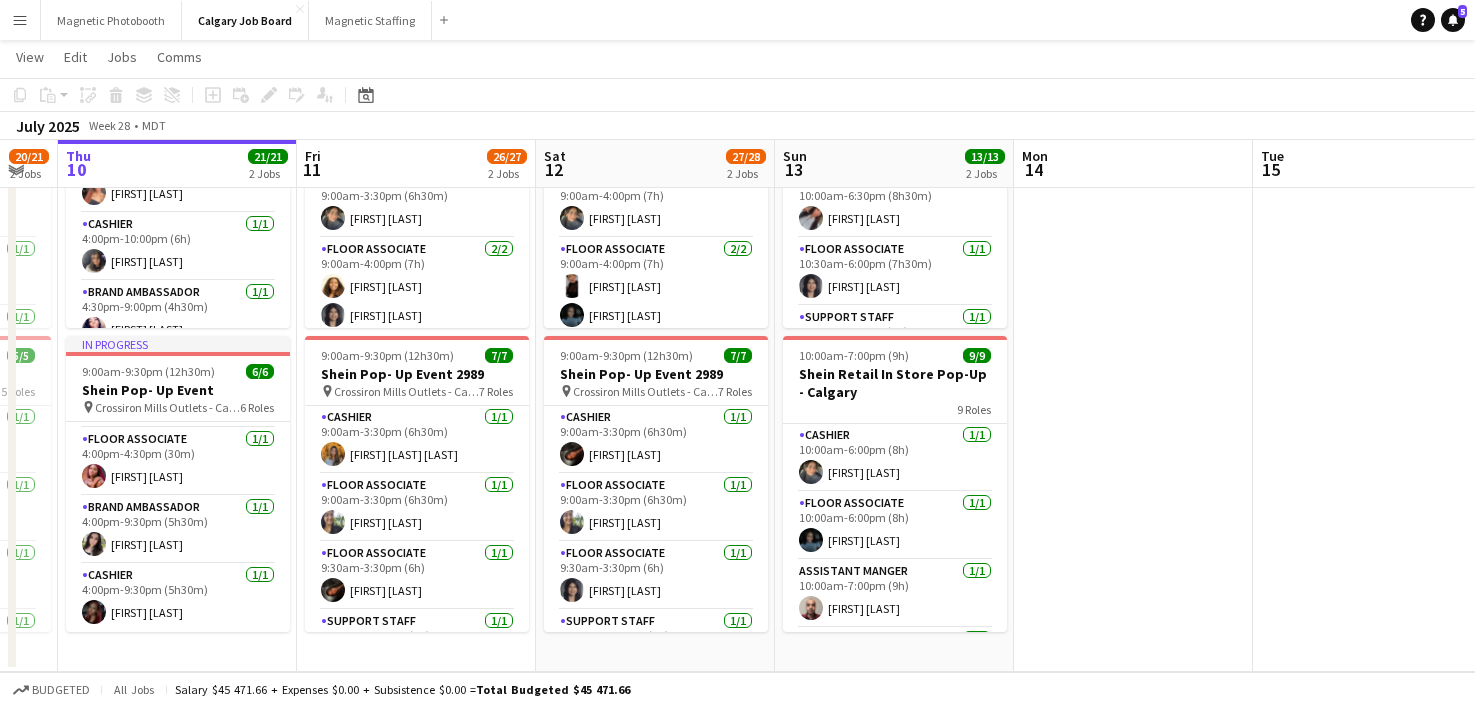 drag, startPoint x: 742, startPoint y: 389, endPoint x: 511, endPoint y: 394, distance: 231.05411 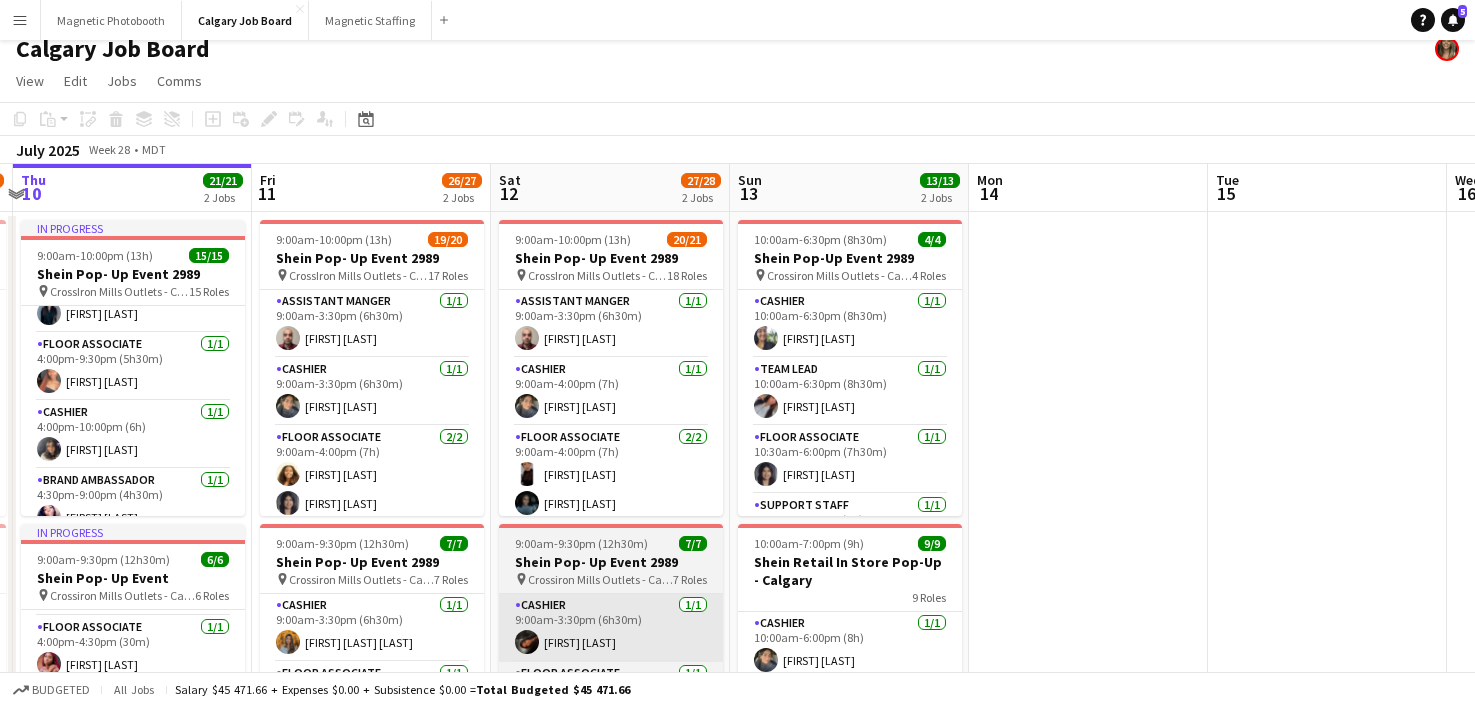 scroll, scrollTop: 0, scrollLeft: 0, axis: both 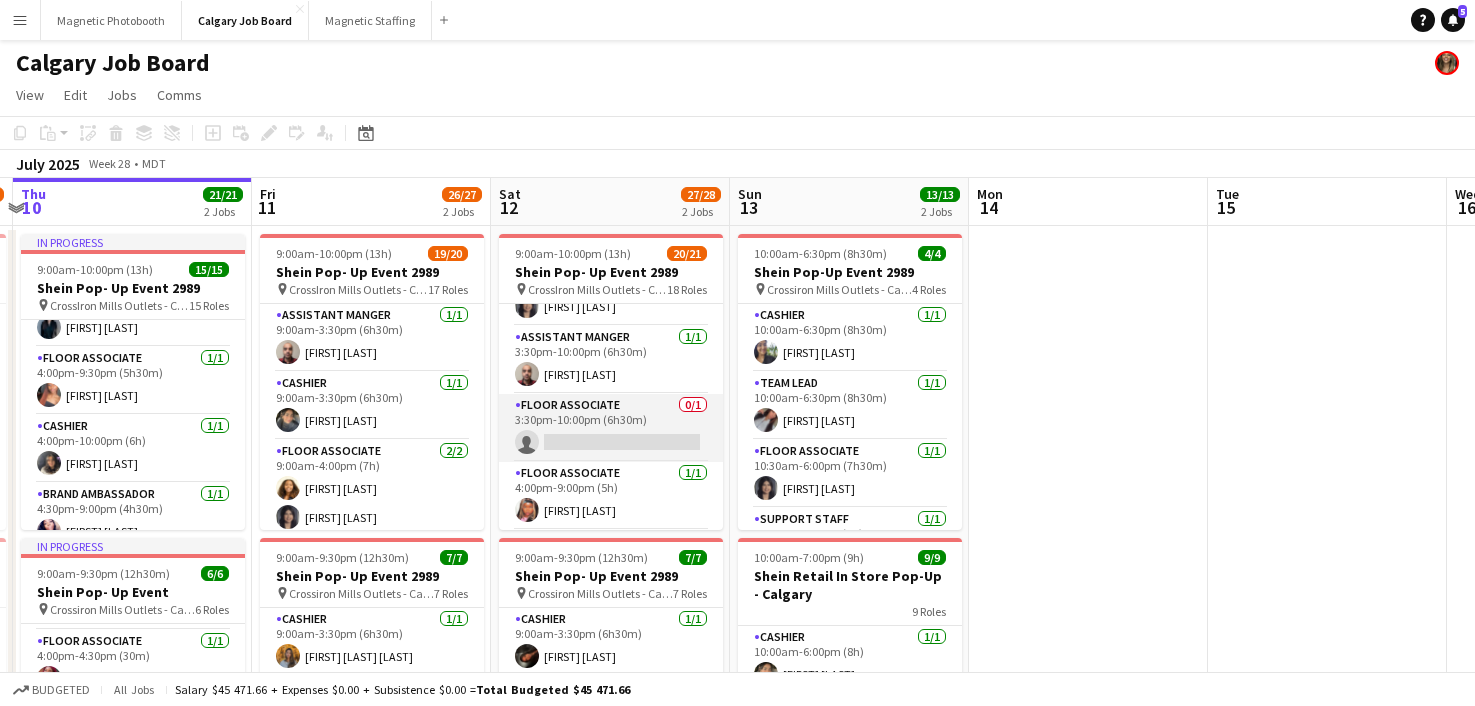 click on "Floor Associate   0/1   3:30pm-10:00pm (6h30m)
single-neutral-actions" at bounding box center (611, 428) 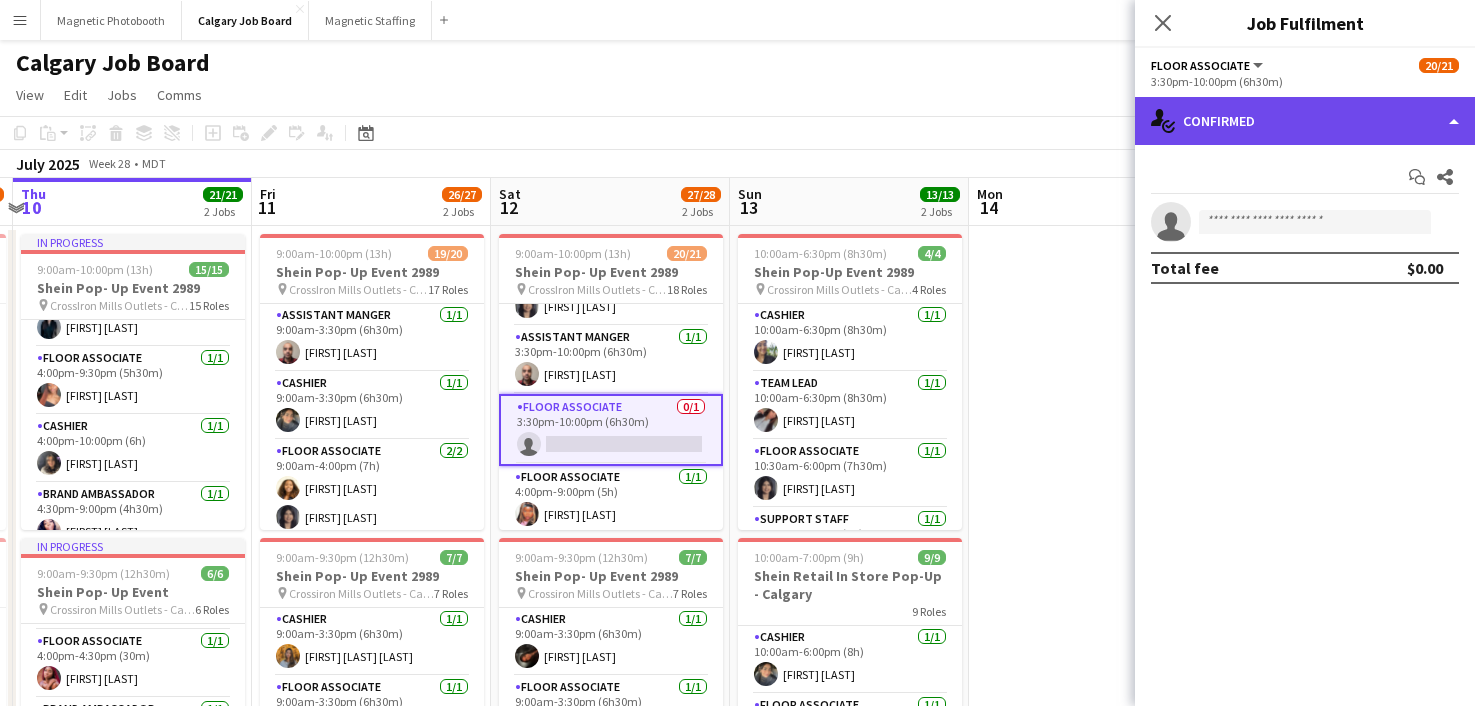 click on "single-neutral-actions-check-2
Confirmed" 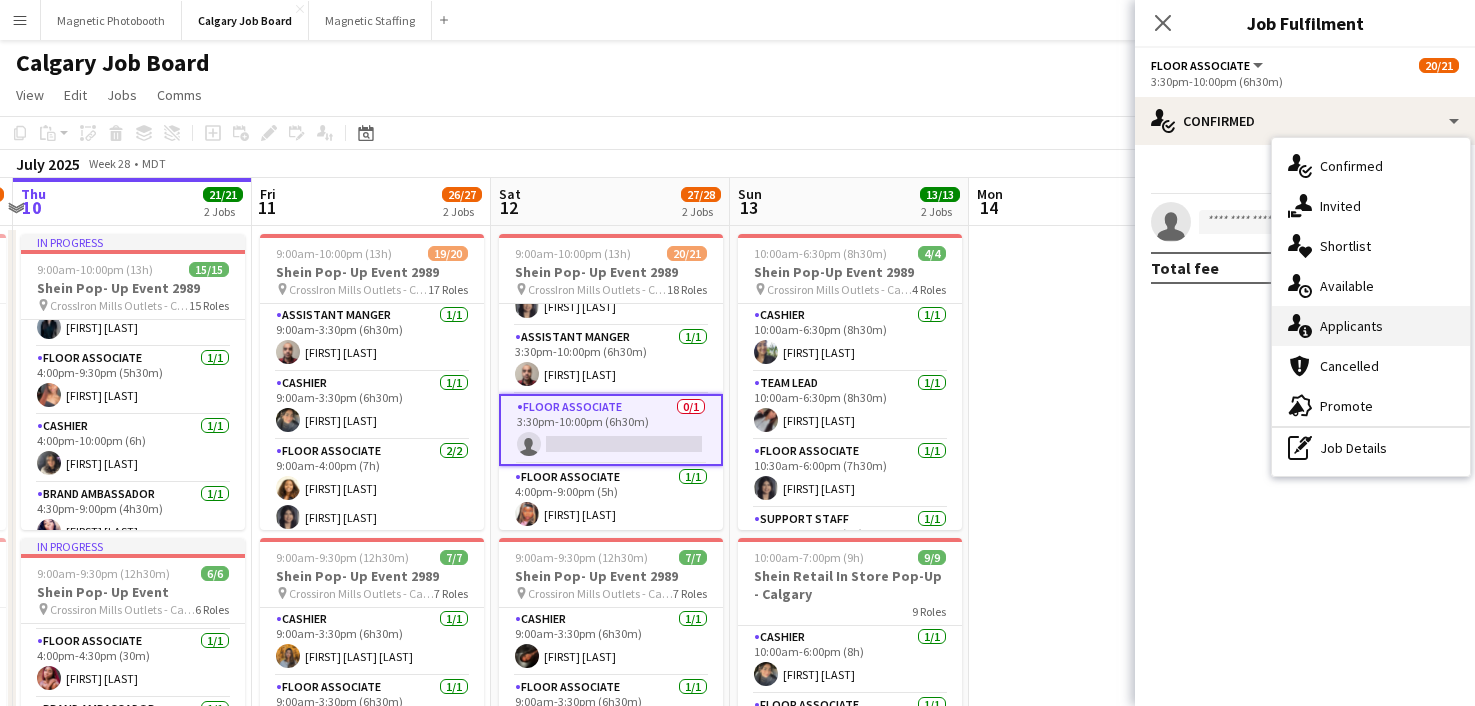 click on "single-neutral-actions-information
Applicants" at bounding box center [1371, 326] 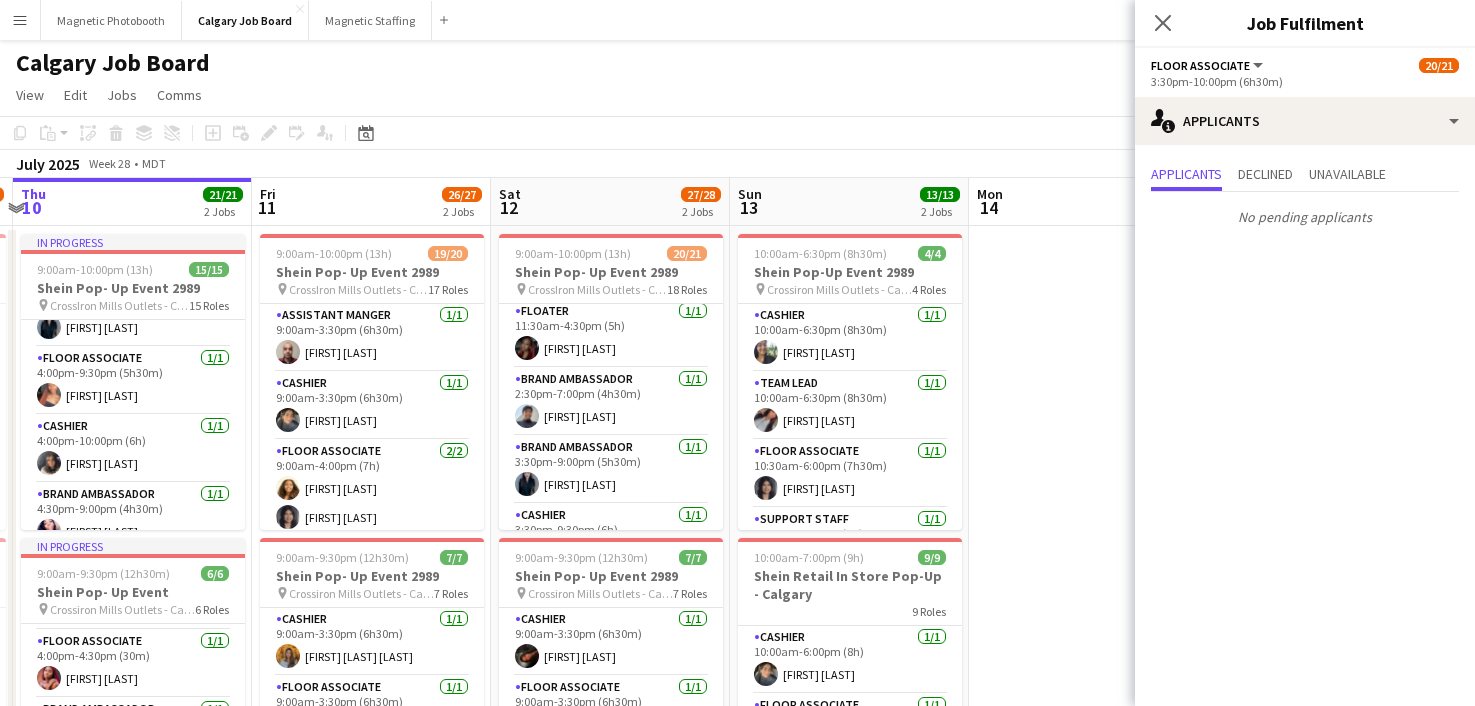 scroll, scrollTop: 1107, scrollLeft: 0, axis: vertical 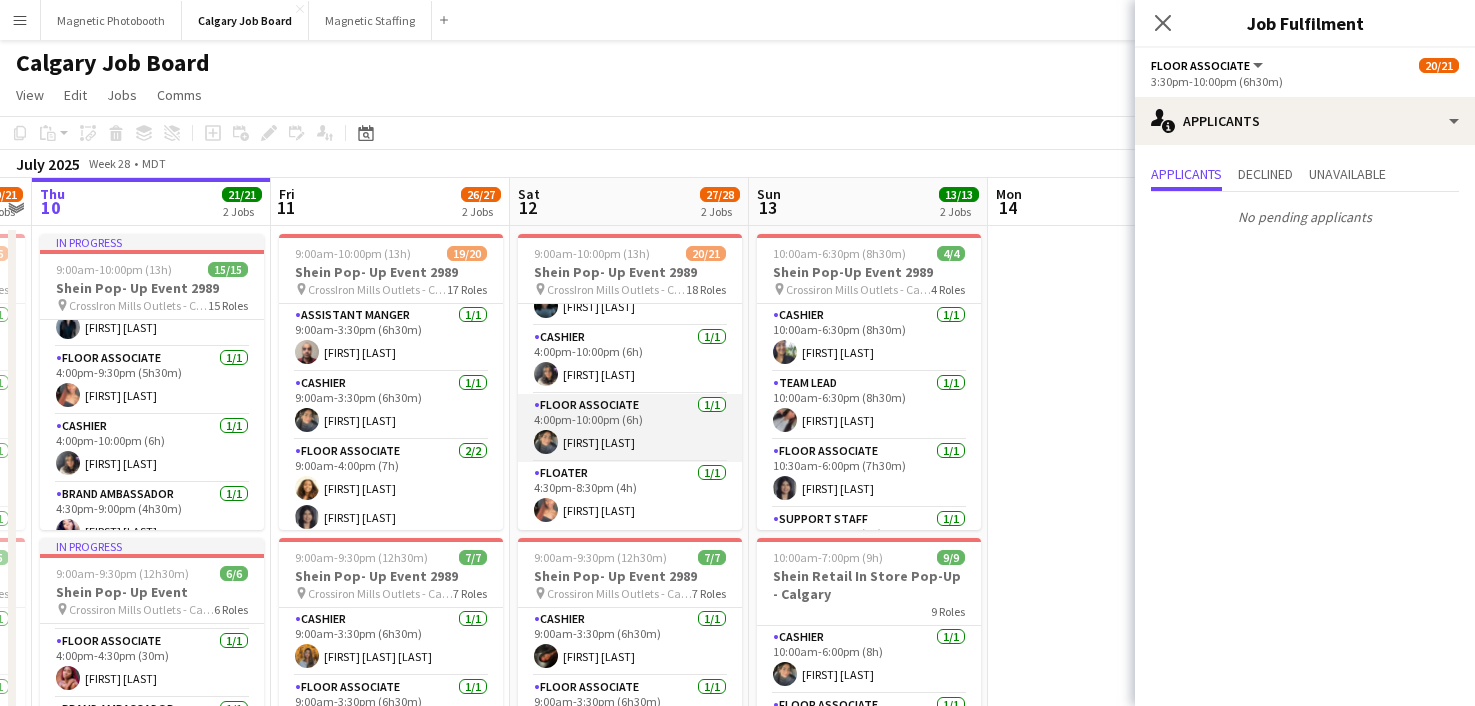 click on "Floor Associate   1/1   4:00pm-10:00pm (6h)
Mannsharn Malhi" at bounding box center [630, 428] 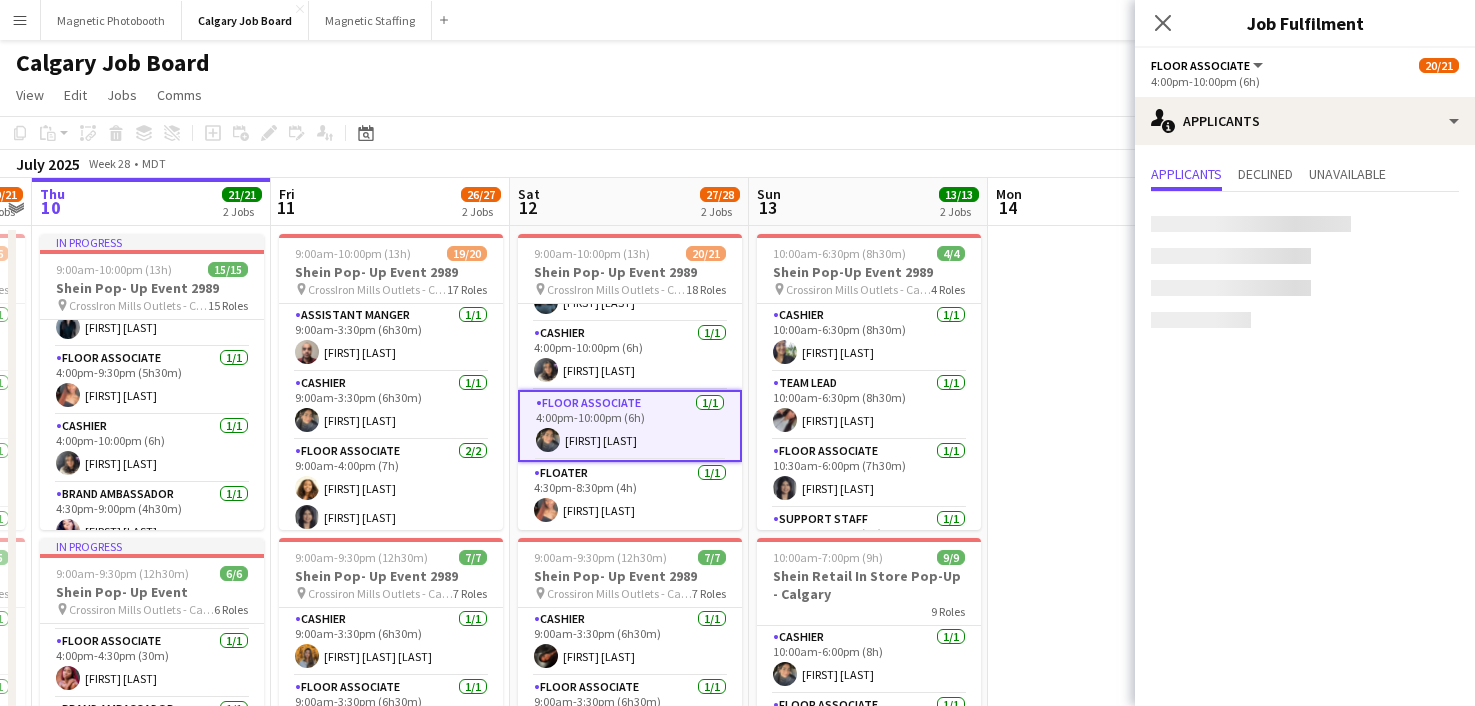 scroll, scrollTop: 1103, scrollLeft: 0, axis: vertical 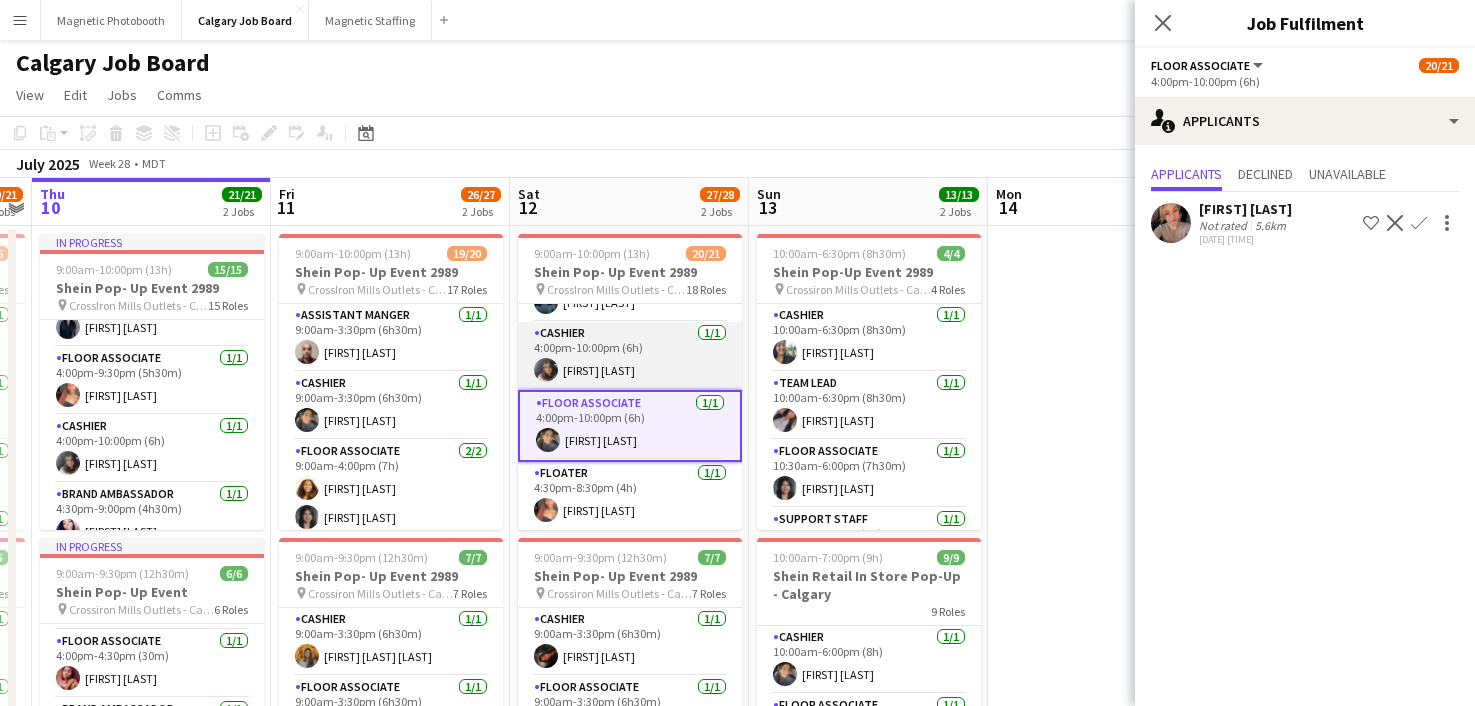 click on "Cashier   1/1   4:00pm-10:00pm (6h)
Sukhreen Cheema" at bounding box center [630, 356] 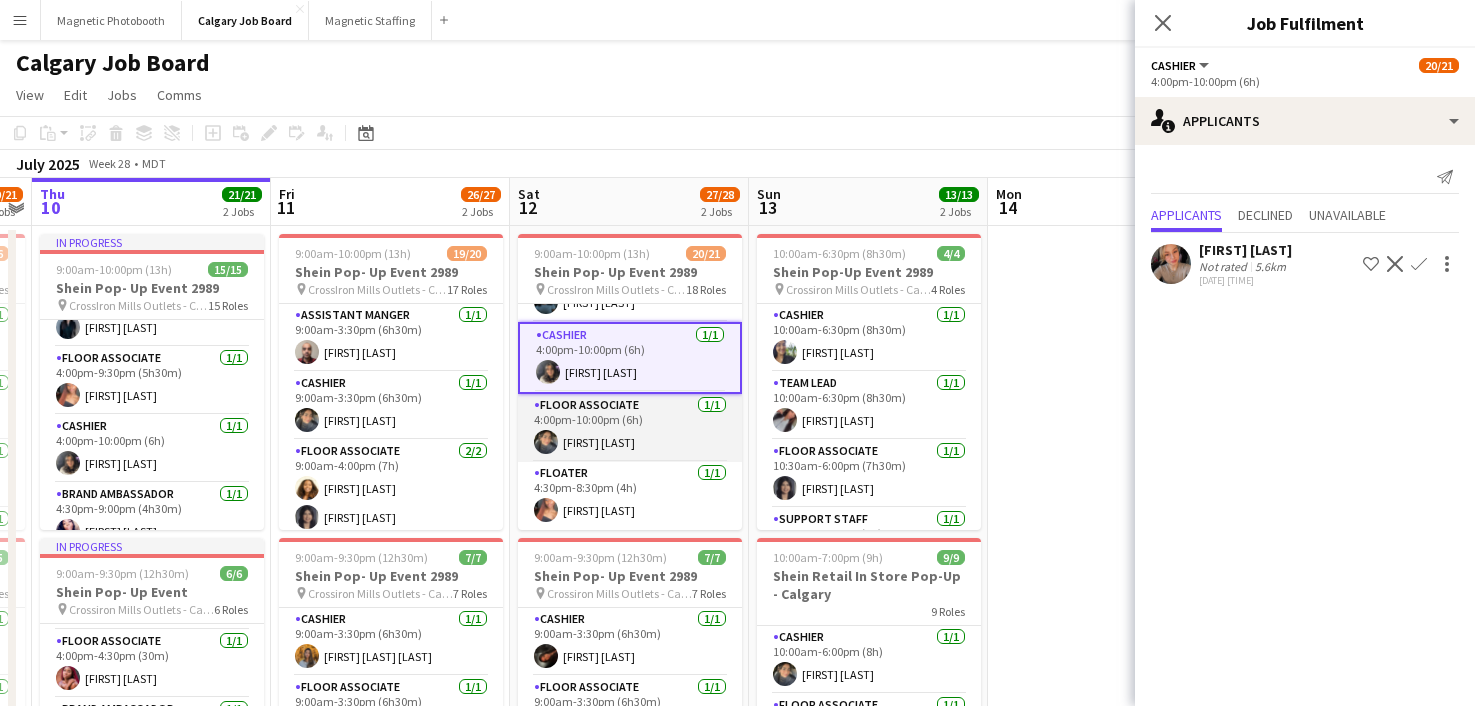 click on "Floor Associate   1/1   4:00pm-10:00pm (6h)
Mannsharn Malhi" at bounding box center [630, 428] 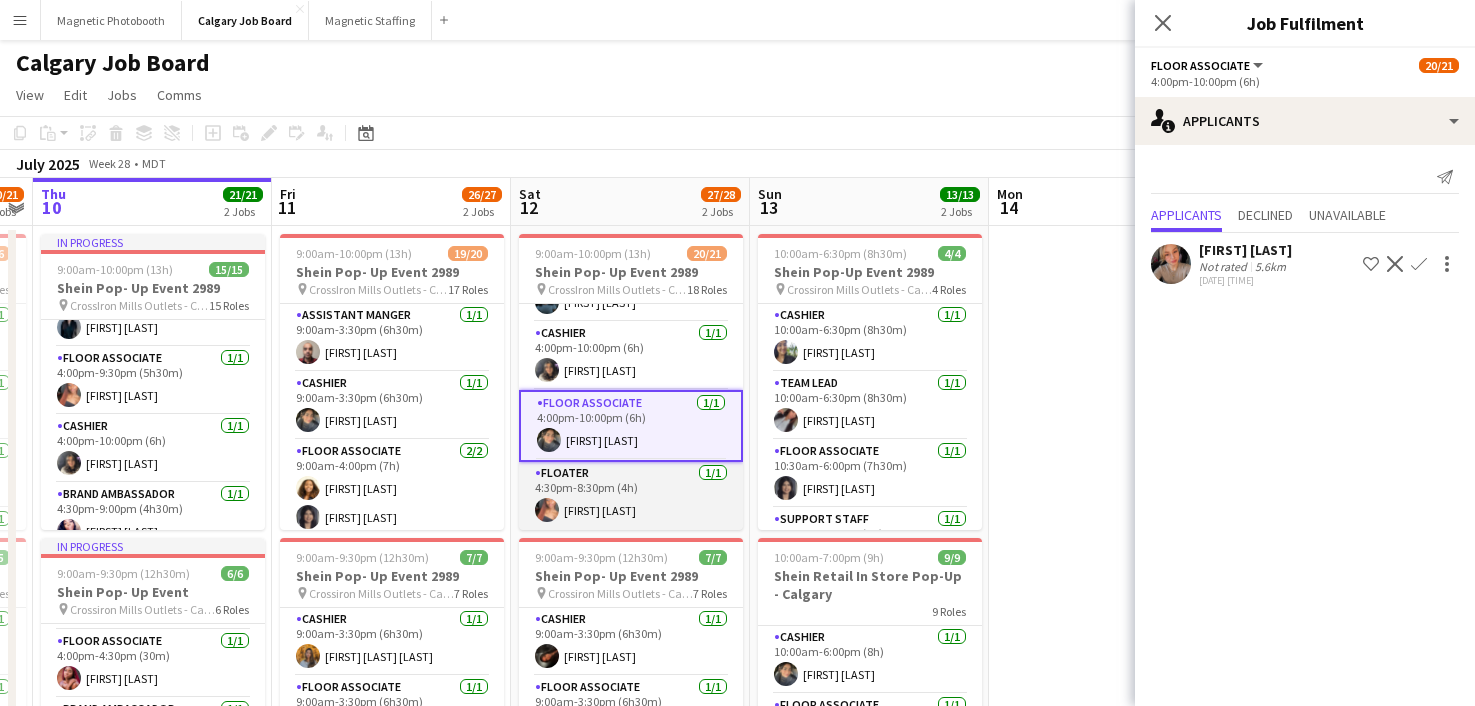 scroll, scrollTop: 1107, scrollLeft: 0, axis: vertical 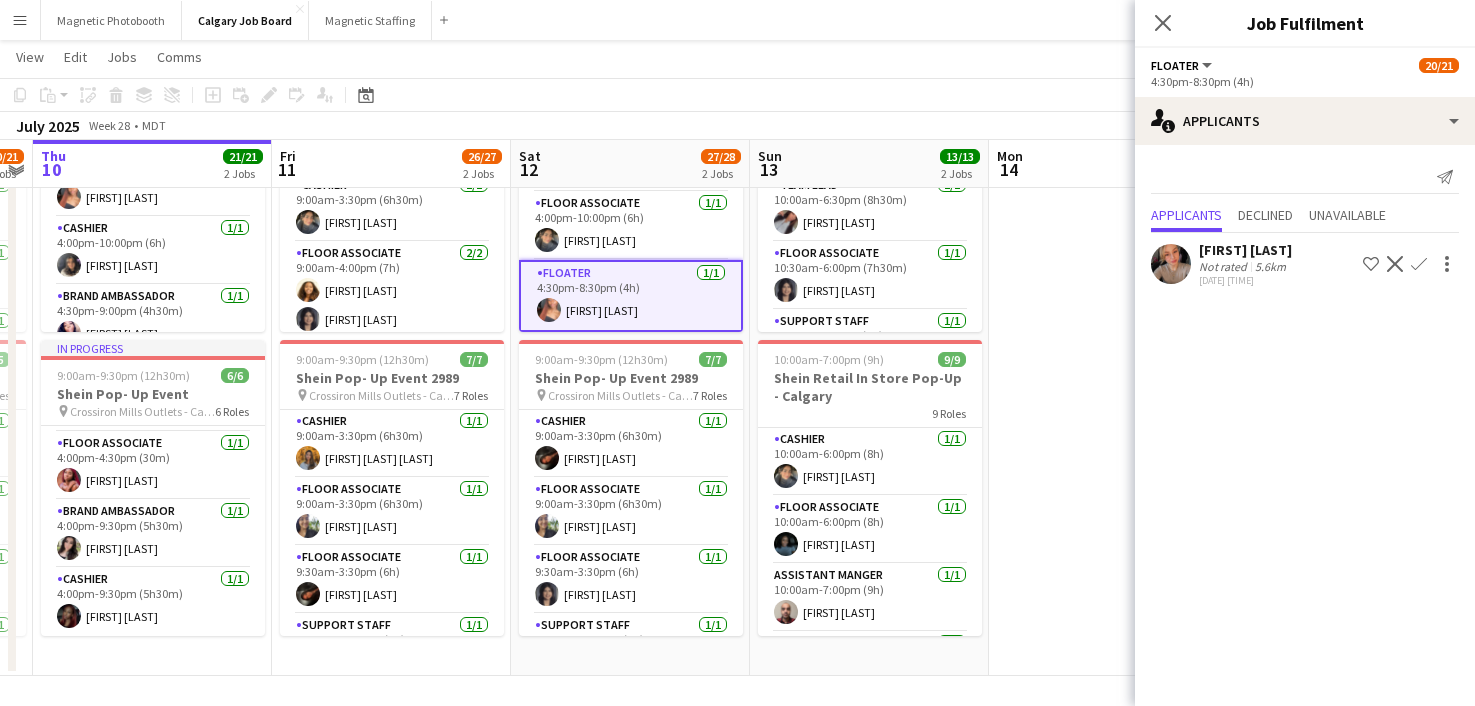 click 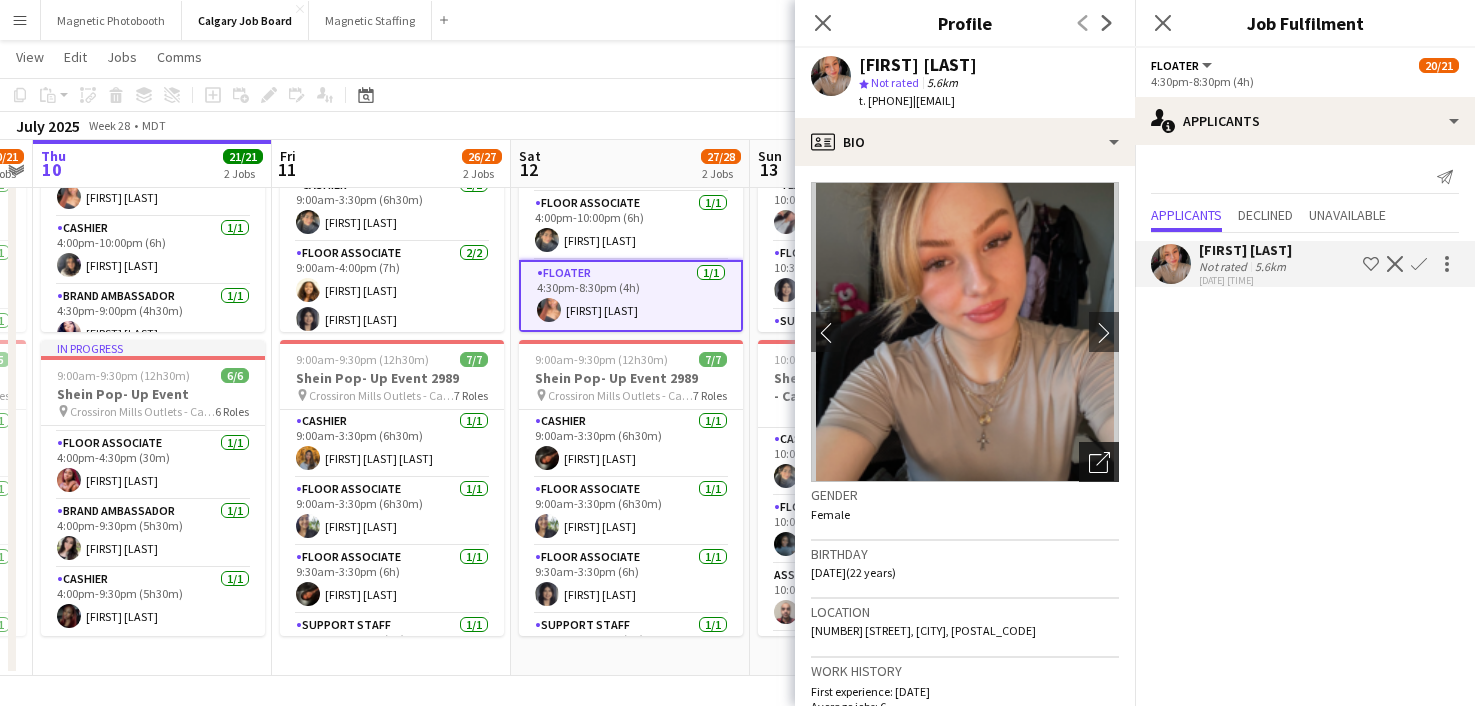 click on "Open photos pop-in" 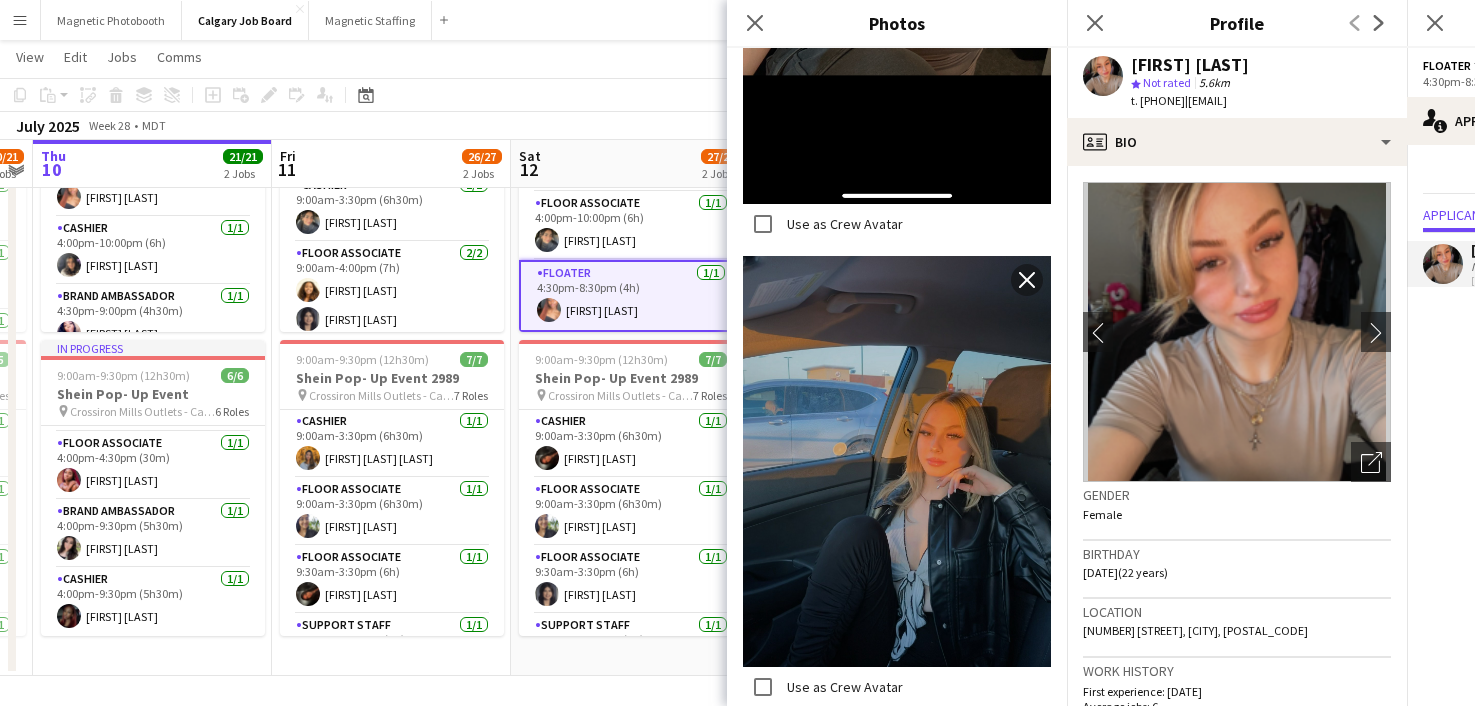 scroll, scrollTop: 944, scrollLeft: 0, axis: vertical 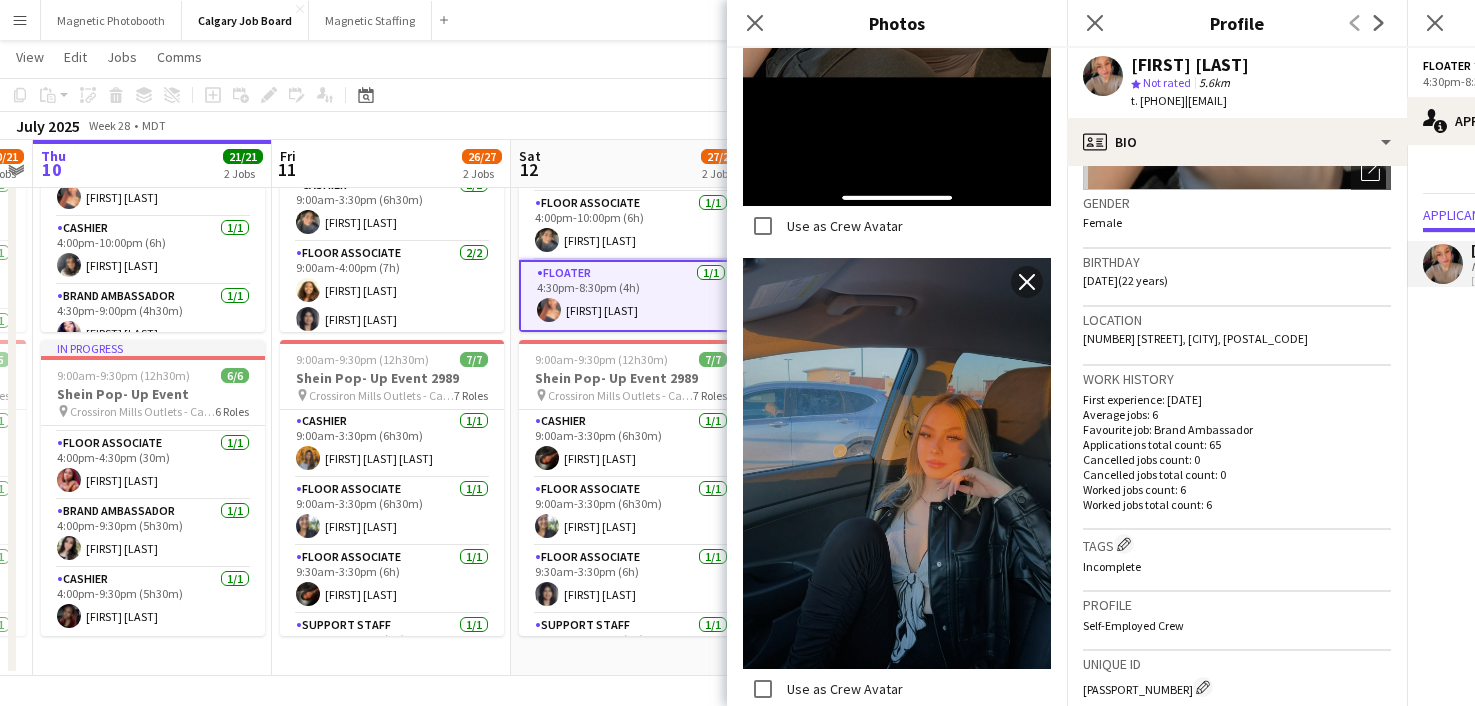 drag, startPoint x: 1086, startPoint y: 342, endPoint x: 1373, endPoint y: 336, distance: 287.0627 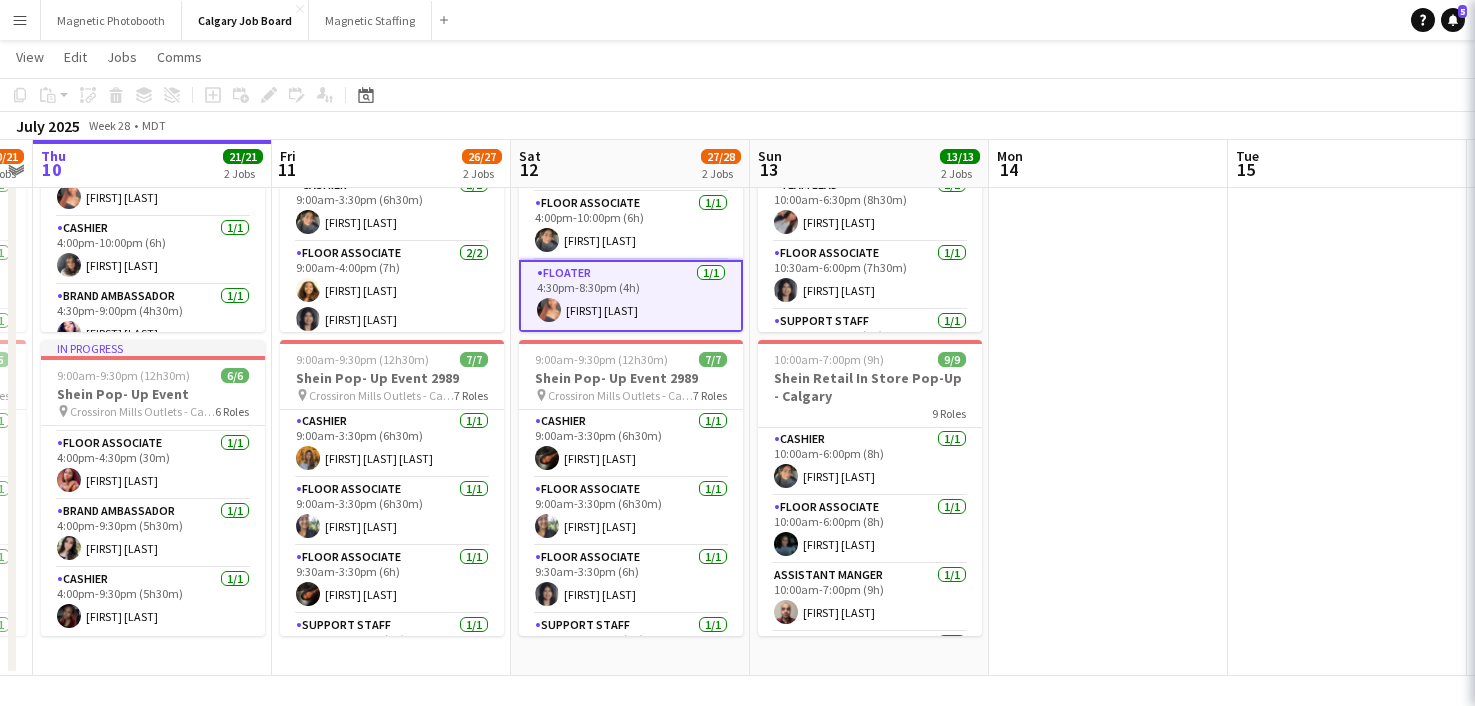 click on "users2
Applicants
Send notification
Applicants Declined Unavailable  Jayden Joudrie   Not rated   5.6km   06-13-2025 11:43am
Shortlist crew
Decline
Confirm" 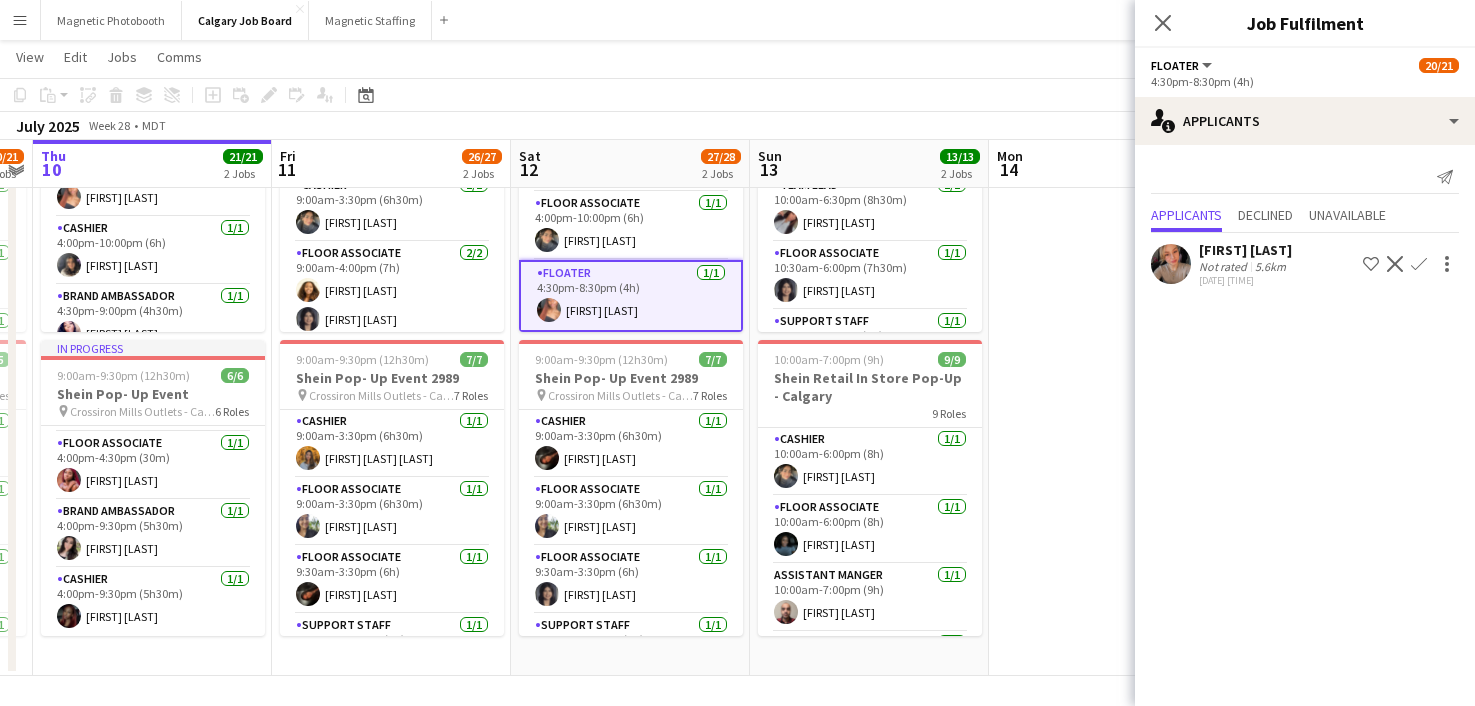 click 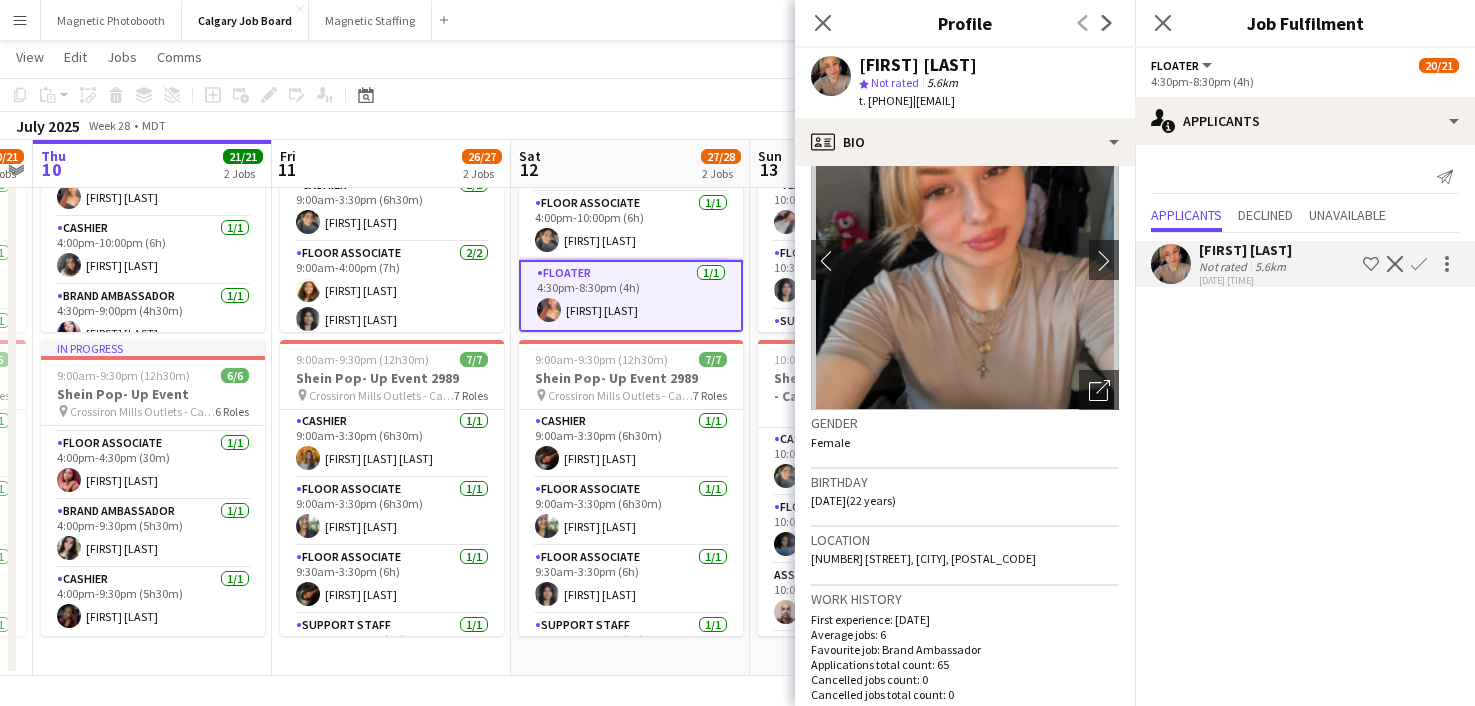 scroll, scrollTop: 79, scrollLeft: 0, axis: vertical 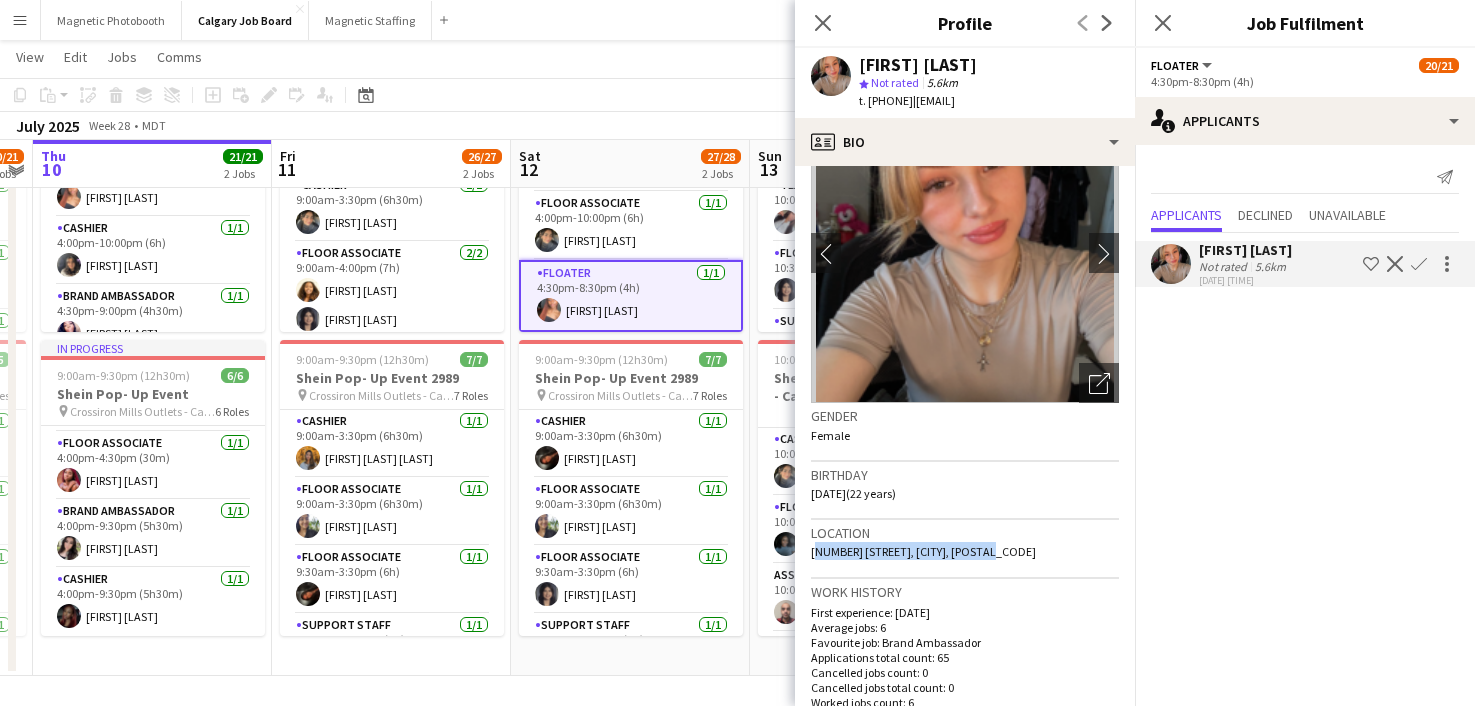 drag, startPoint x: 810, startPoint y: 551, endPoint x: 985, endPoint y: 553, distance: 175.01143 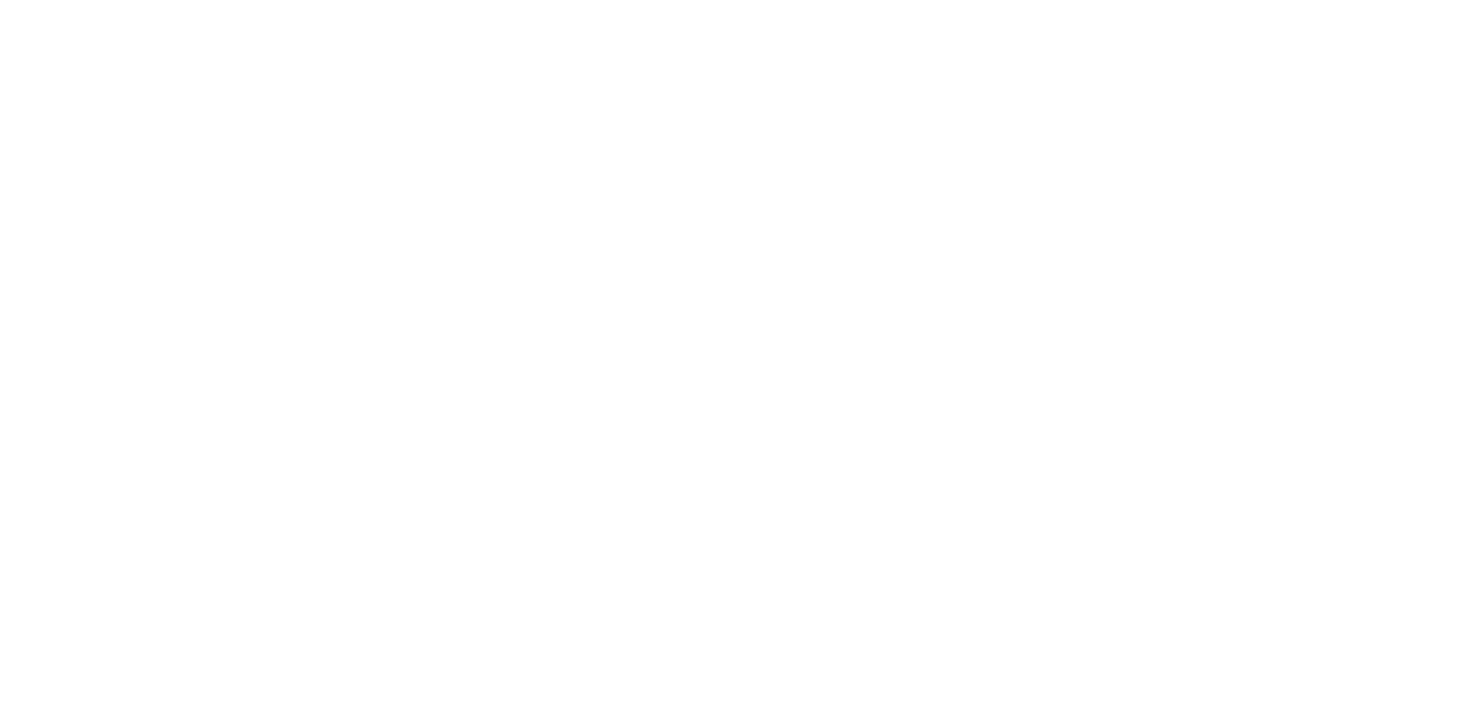 scroll, scrollTop: 0, scrollLeft: 0, axis: both 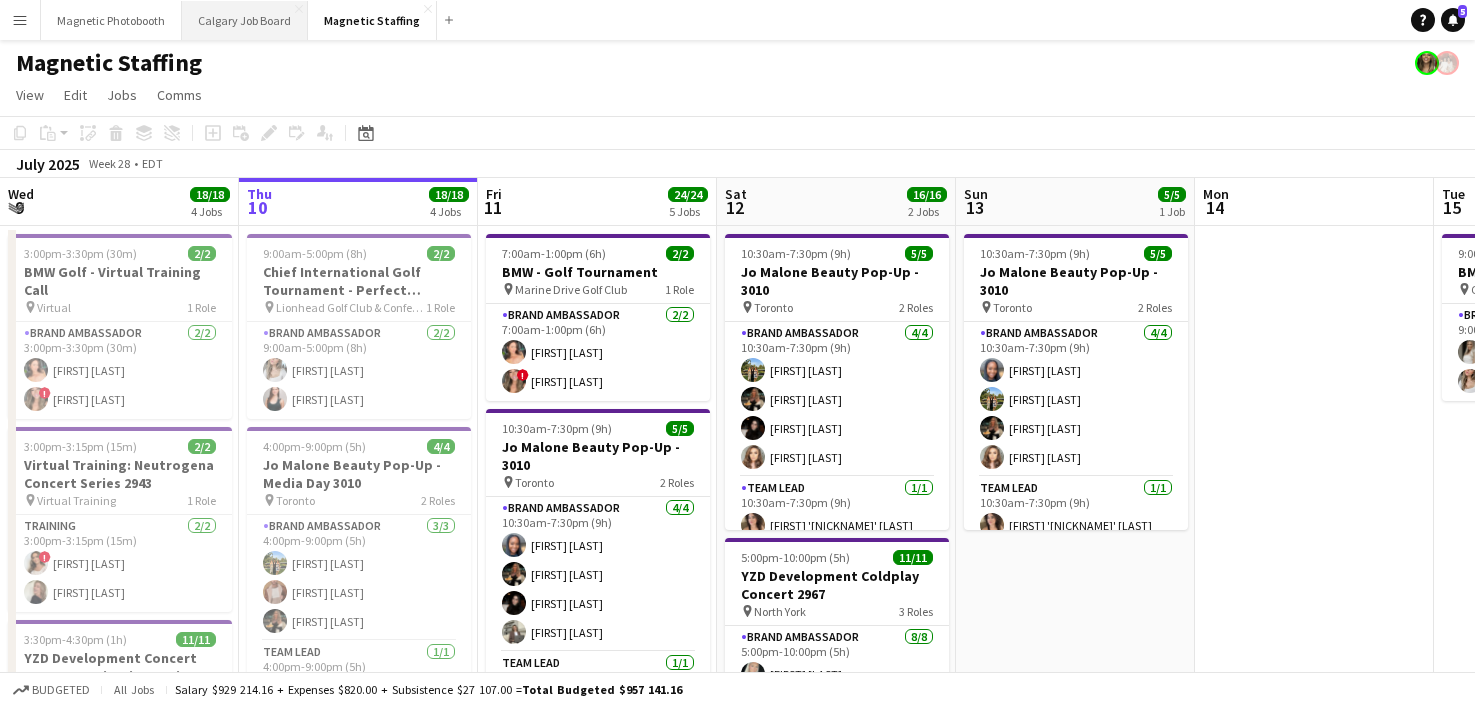 click on "[CITY] Job Board
Close" at bounding box center (245, 20) 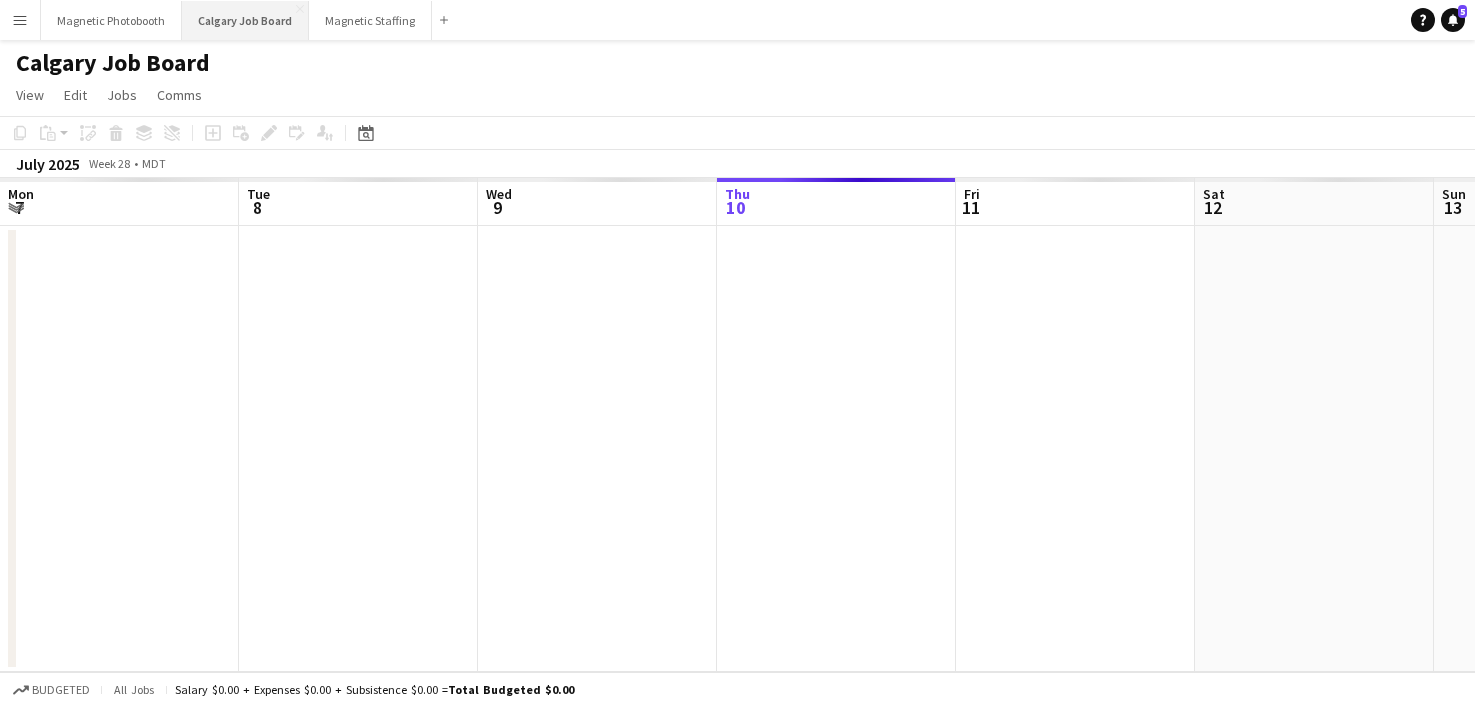 scroll, scrollTop: 0, scrollLeft: 478, axis: horizontal 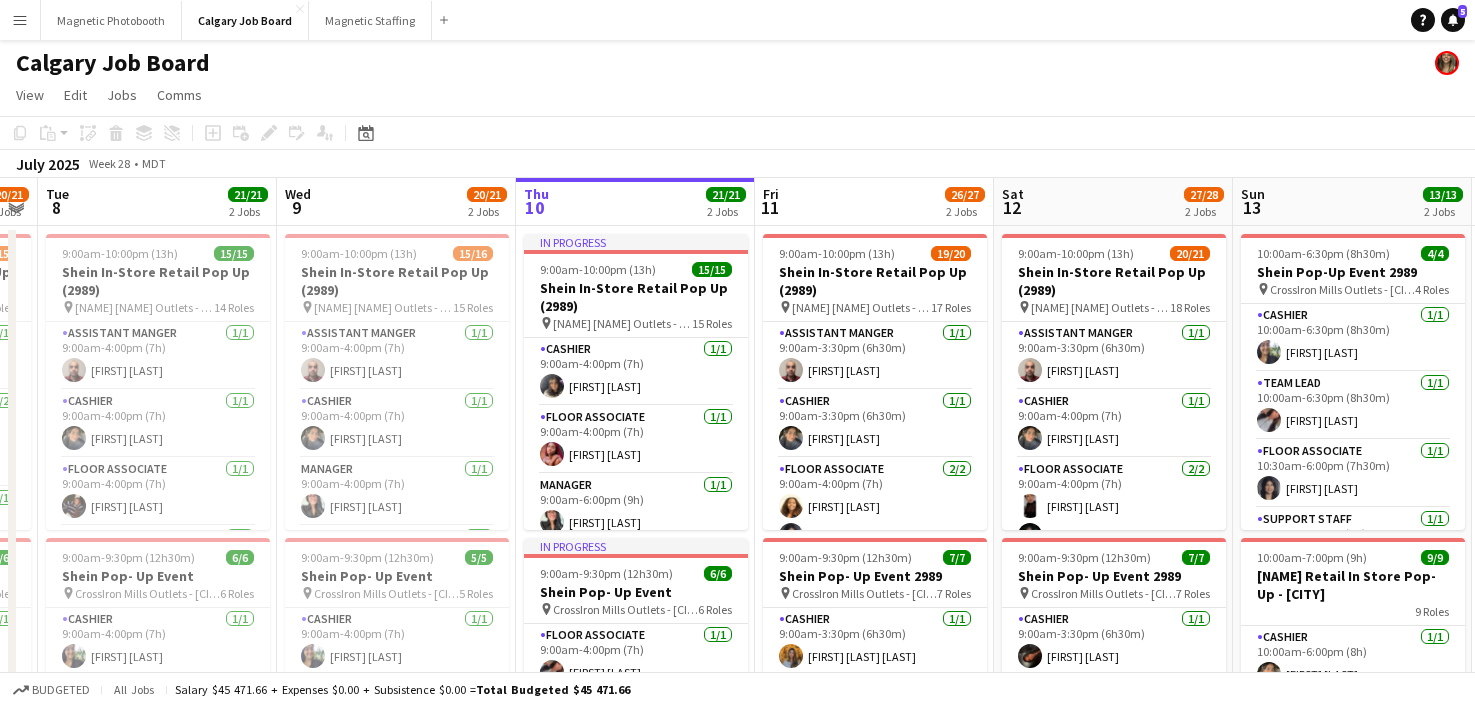 drag, startPoint x: 425, startPoint y: 423, endPoint x: 692, endPoint y: 412, distance: 267.2265 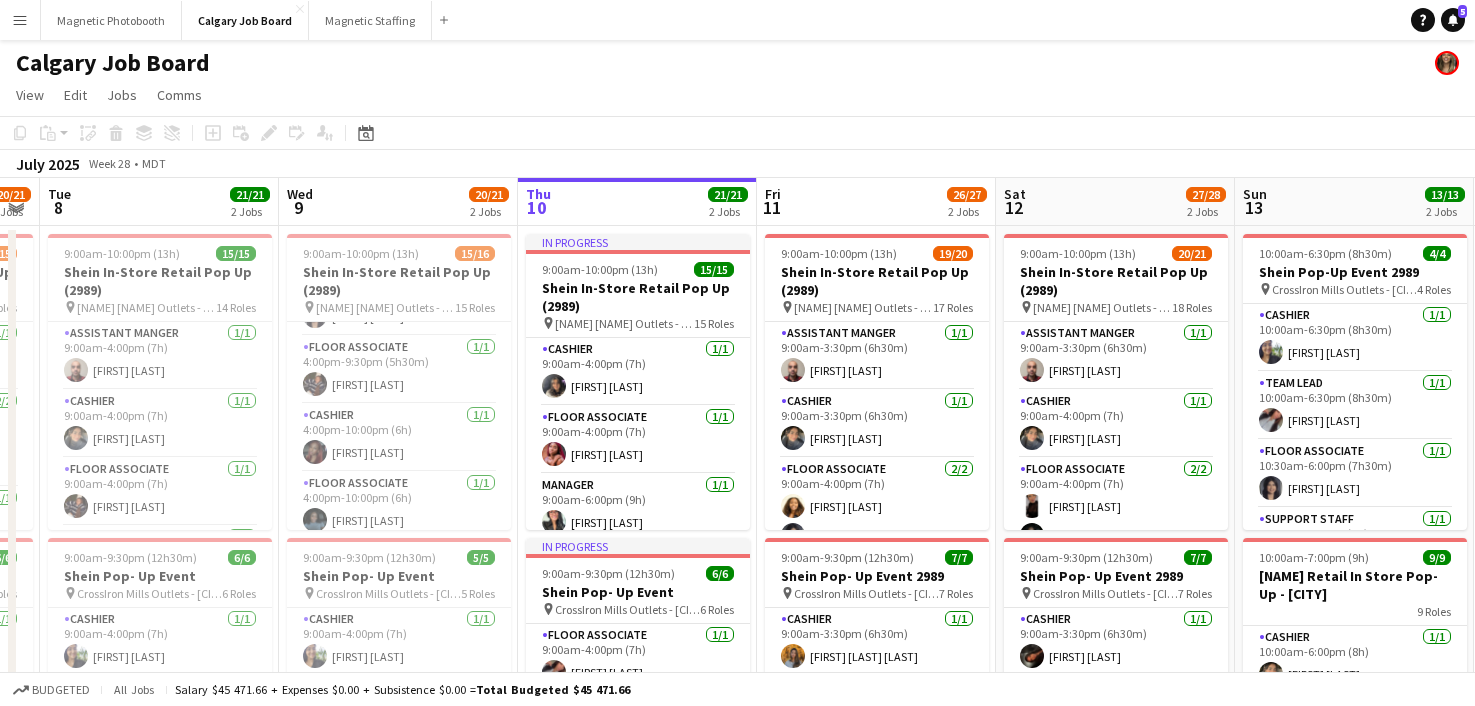 scroll, scrollTop: 841, scrollLeft: 0, axis: vertical 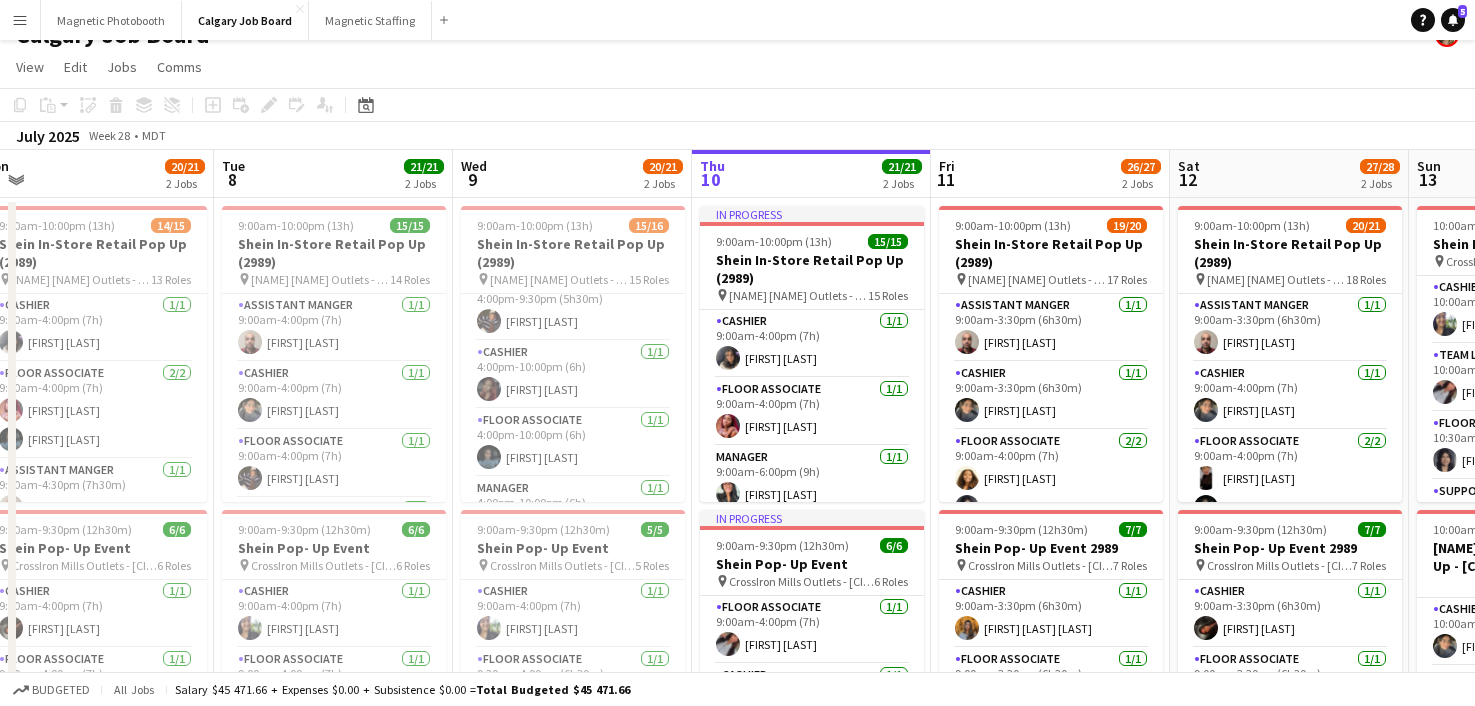 drag, startPoint x: 454, startPoint y: 458, endPoint x: 628, endPoint y: 473, distance: 174.64536 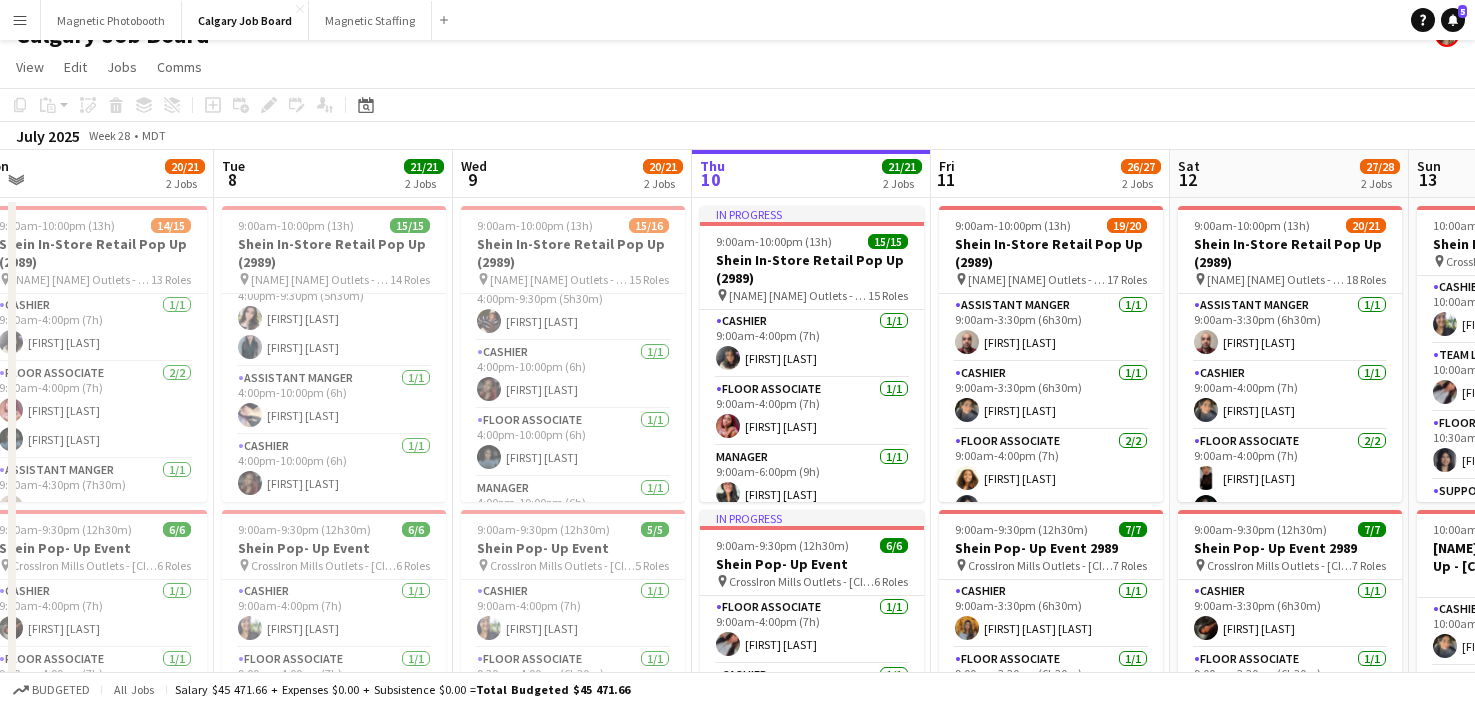 scroll, scrollTop: 773, scrollLeft: 0, axis: vertical 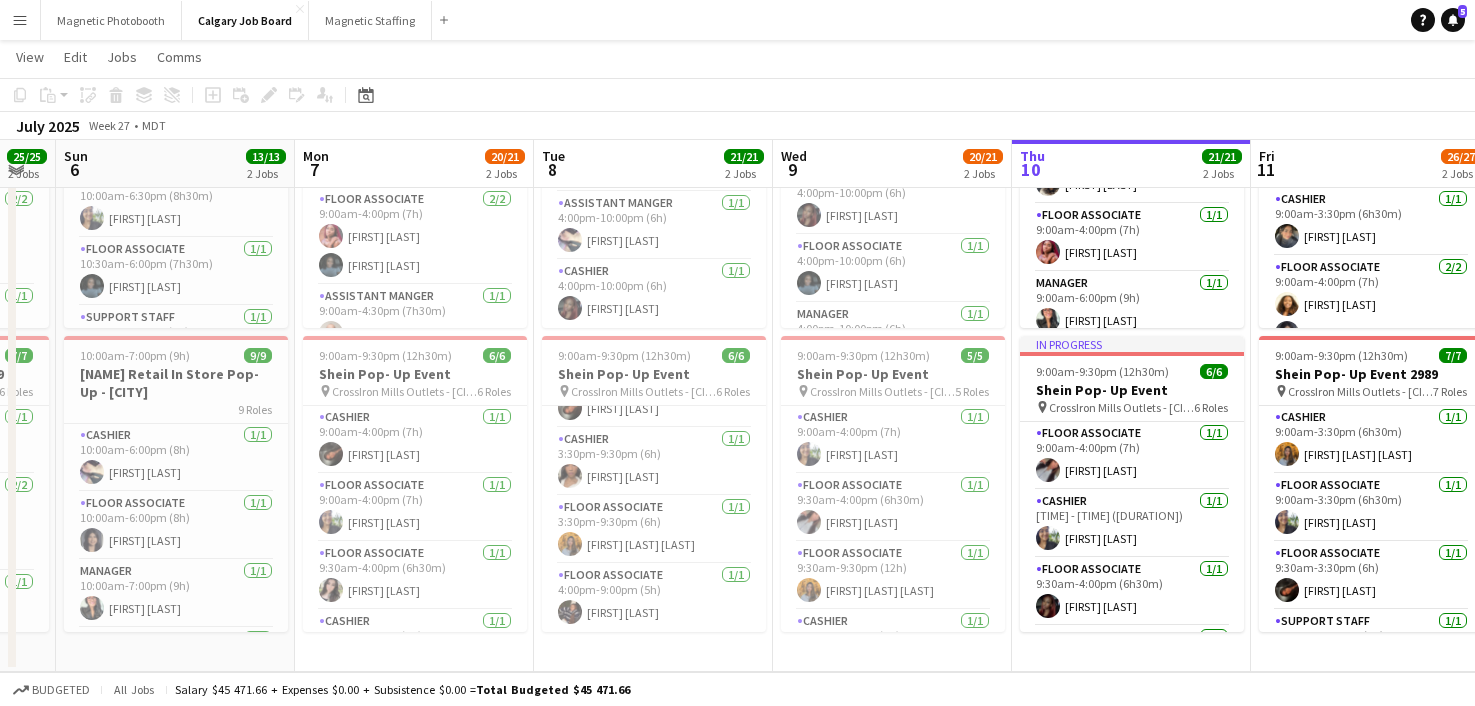 drag, startPoint x: 345, startPoint y: 423, endPoint x: 666, endPoint y: 421, distance: 321.00623 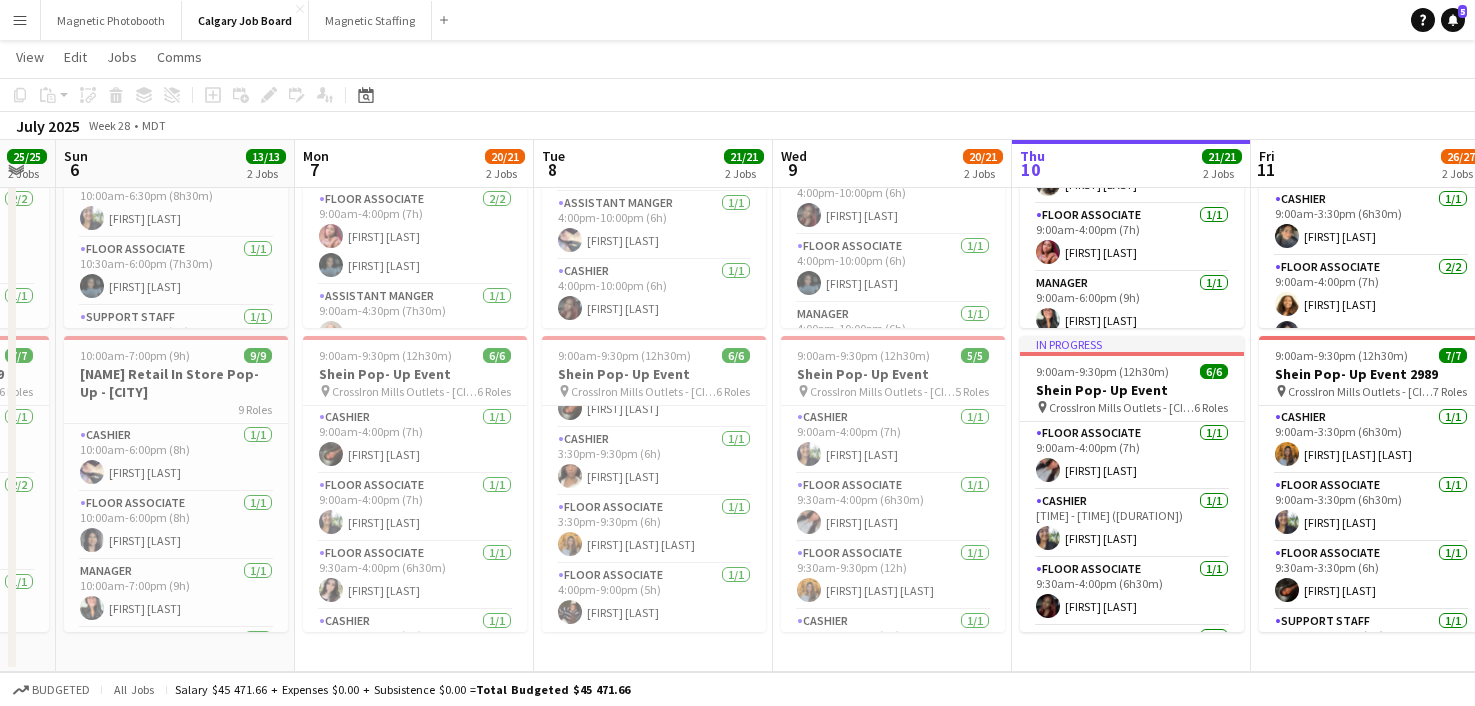 scroll, scrollTop: 0, scrollLeft: 421, axis: horizontal 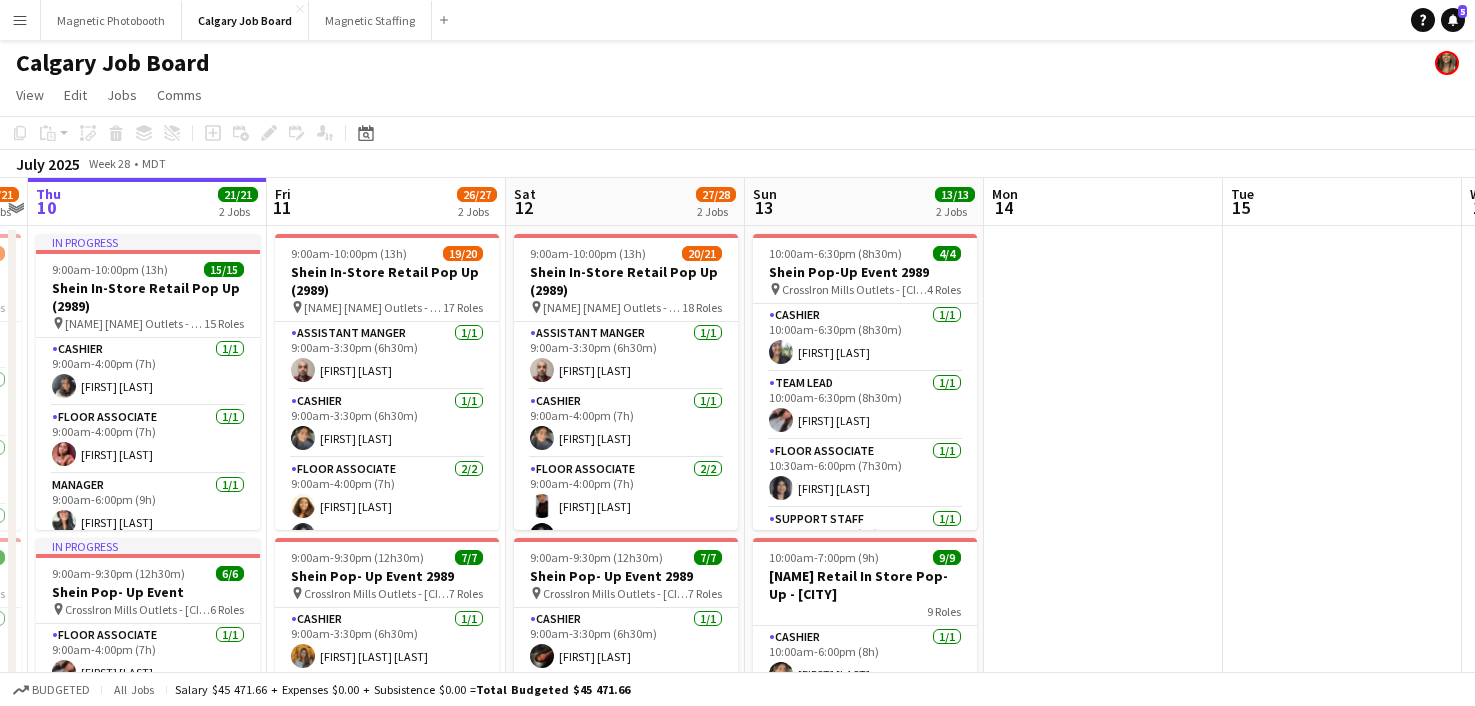 drag, startPoint x: 1127, startPoint y: 464, endPoint x: 119, endPoint y: 507, distance: 1008.91675 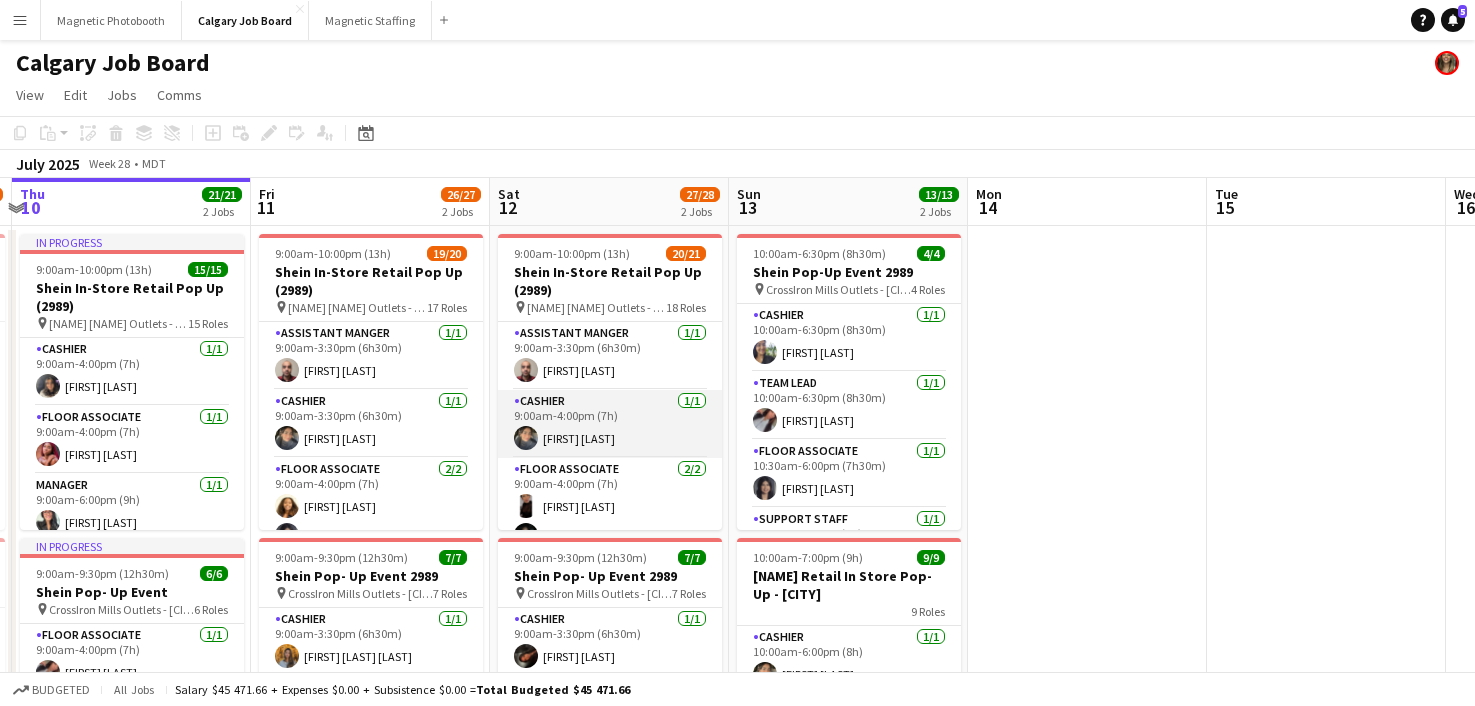 click on "Cashier   1/1   9:00am-4:00pm (7h)
Mannsharn Malhi" at bounding box center [610, 424] 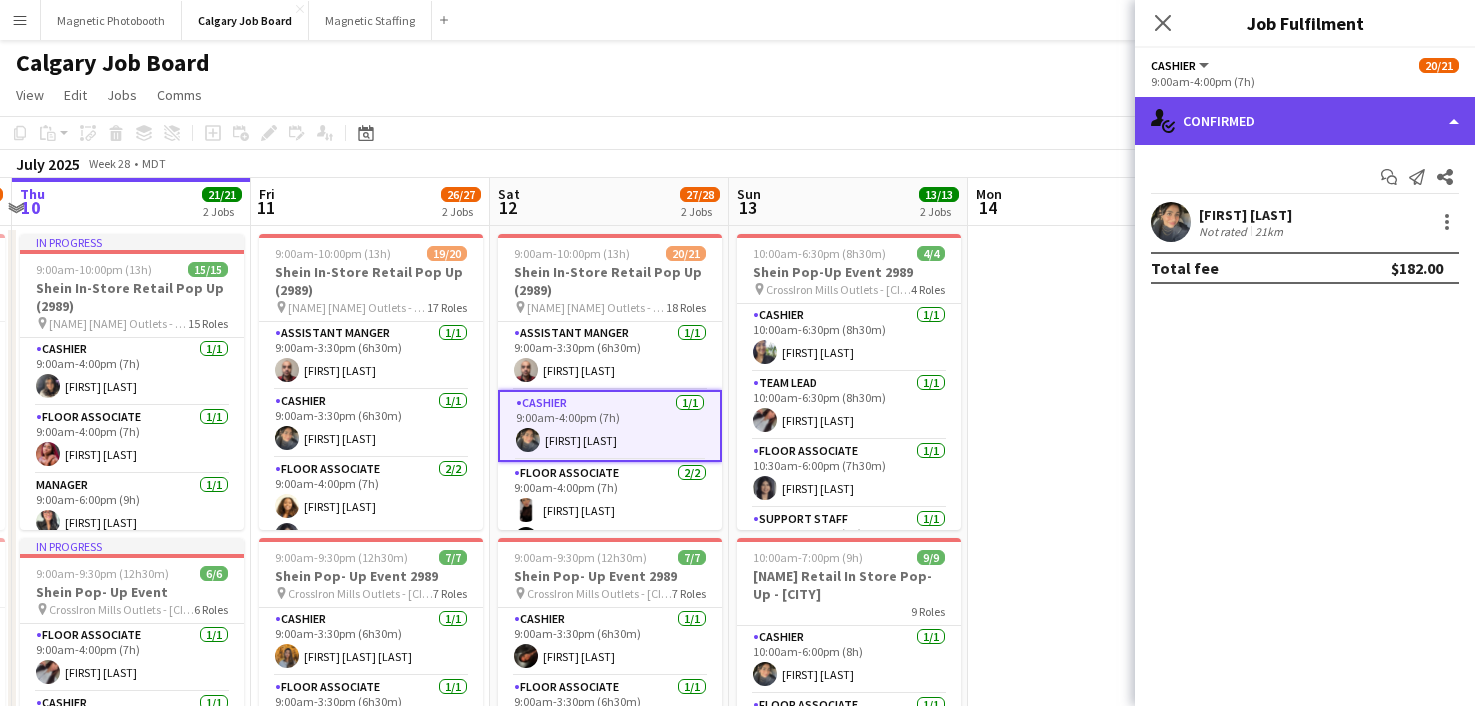 click on "single-neutral-actions-check-2
Confirmed" 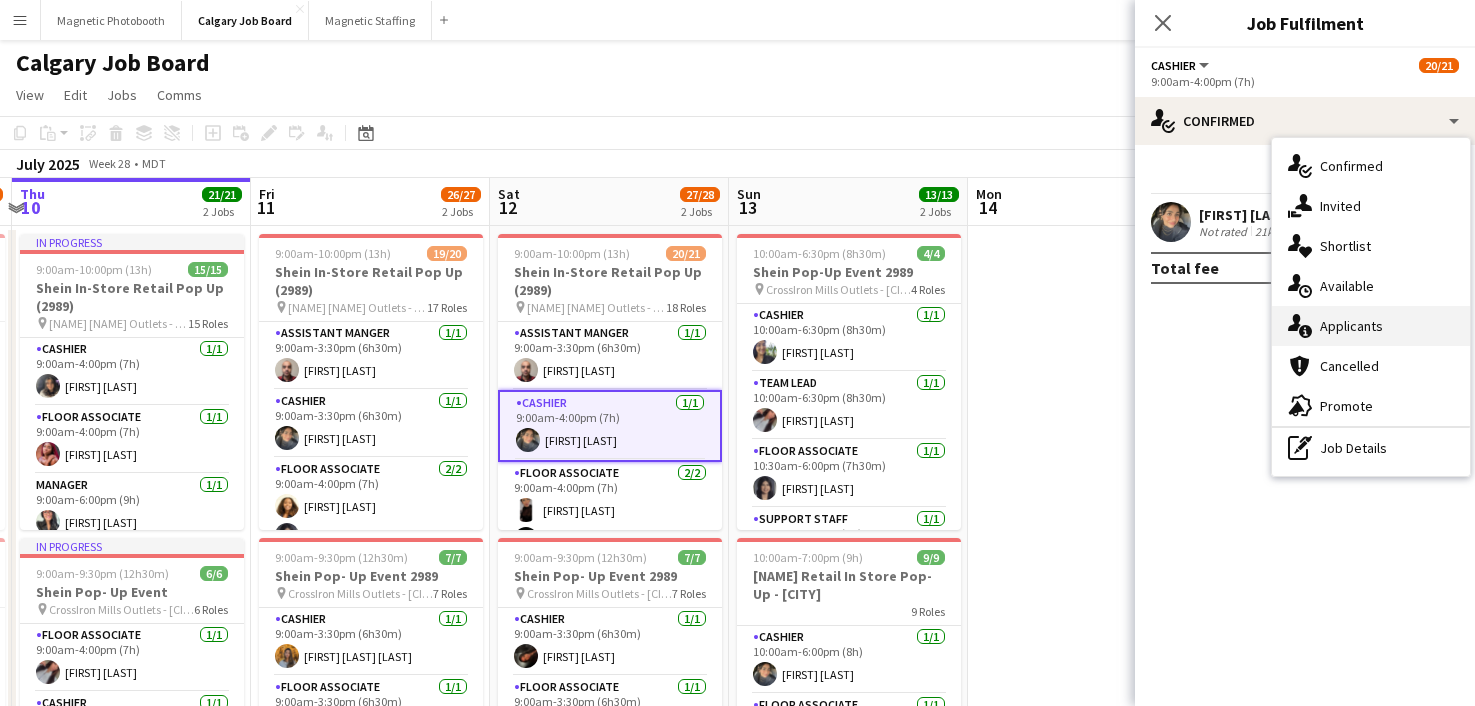 click 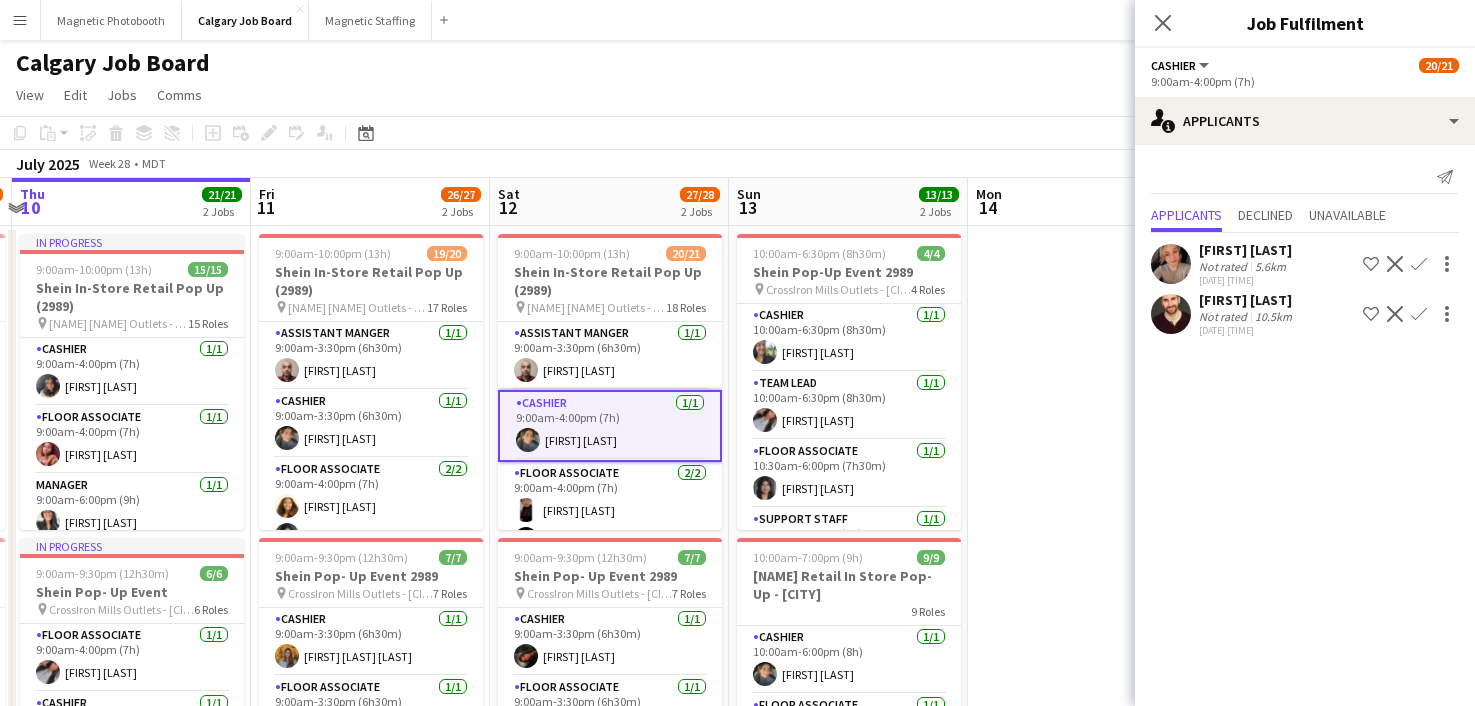 click at bounding box center [1171, 314] 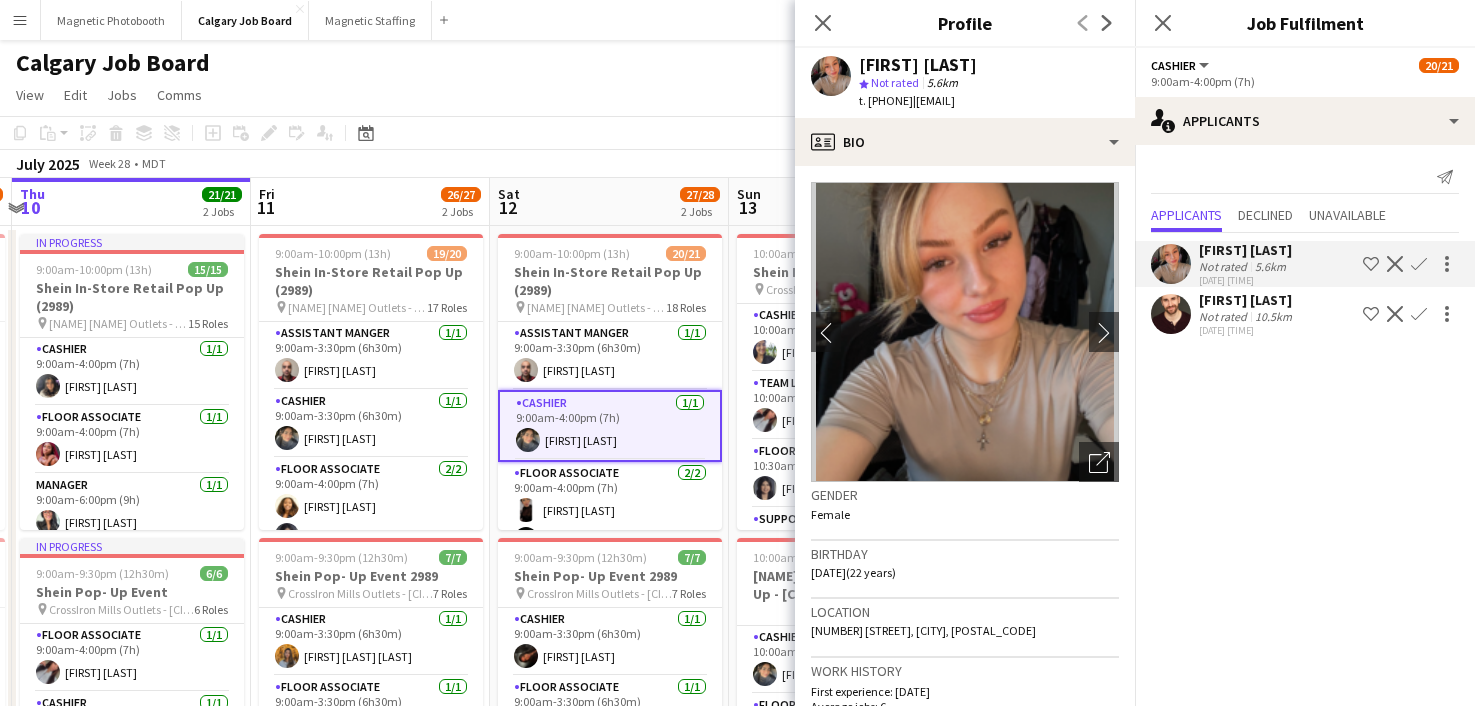 scroll, scrollTop: 29, scrollLeft: 0, axis: vertical 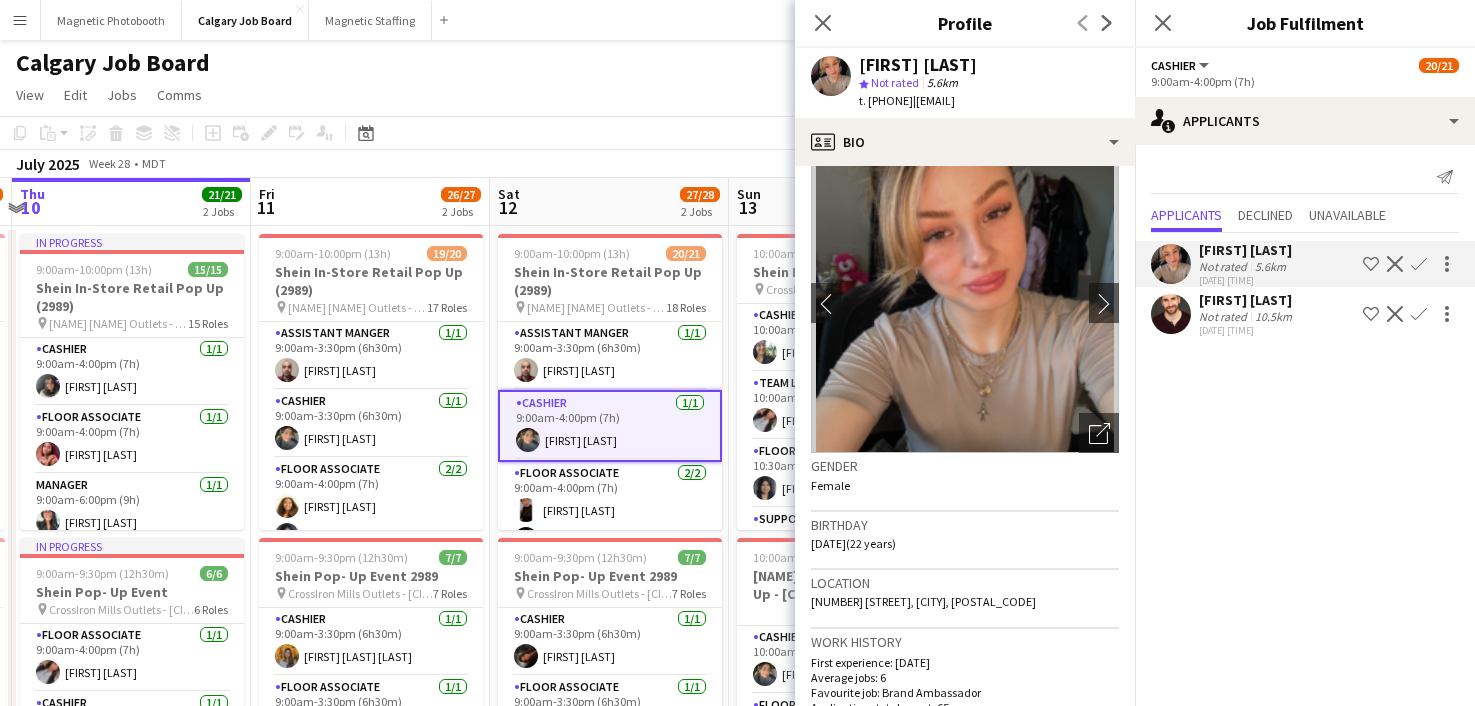 drag, startPoint x: 831, startPoint y: 602, endPoint x: 1059, endPoint y: 602, distance: 228 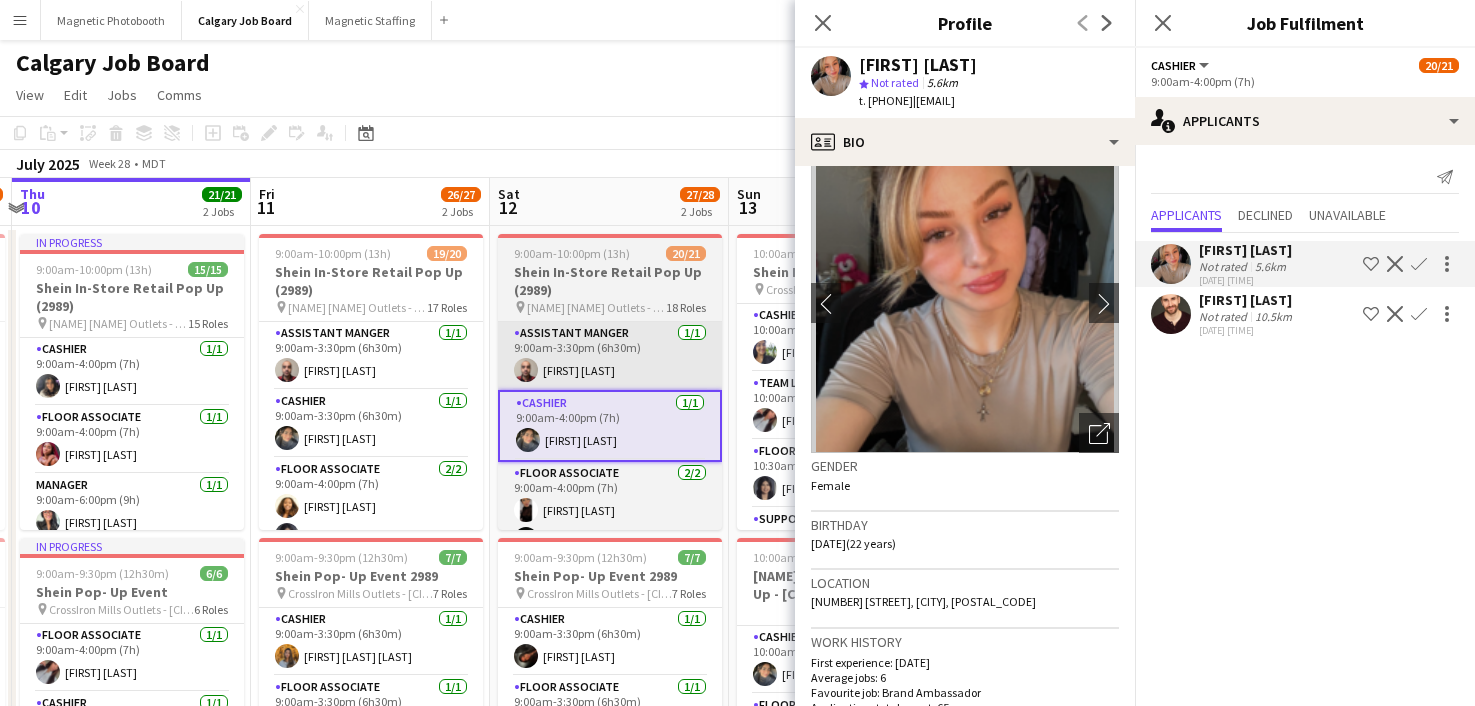 click on "Assistant Manger    1/1   9:00am-3:30pm (6h30m)
Ahmed Butt" at bounding box center (610, 356) 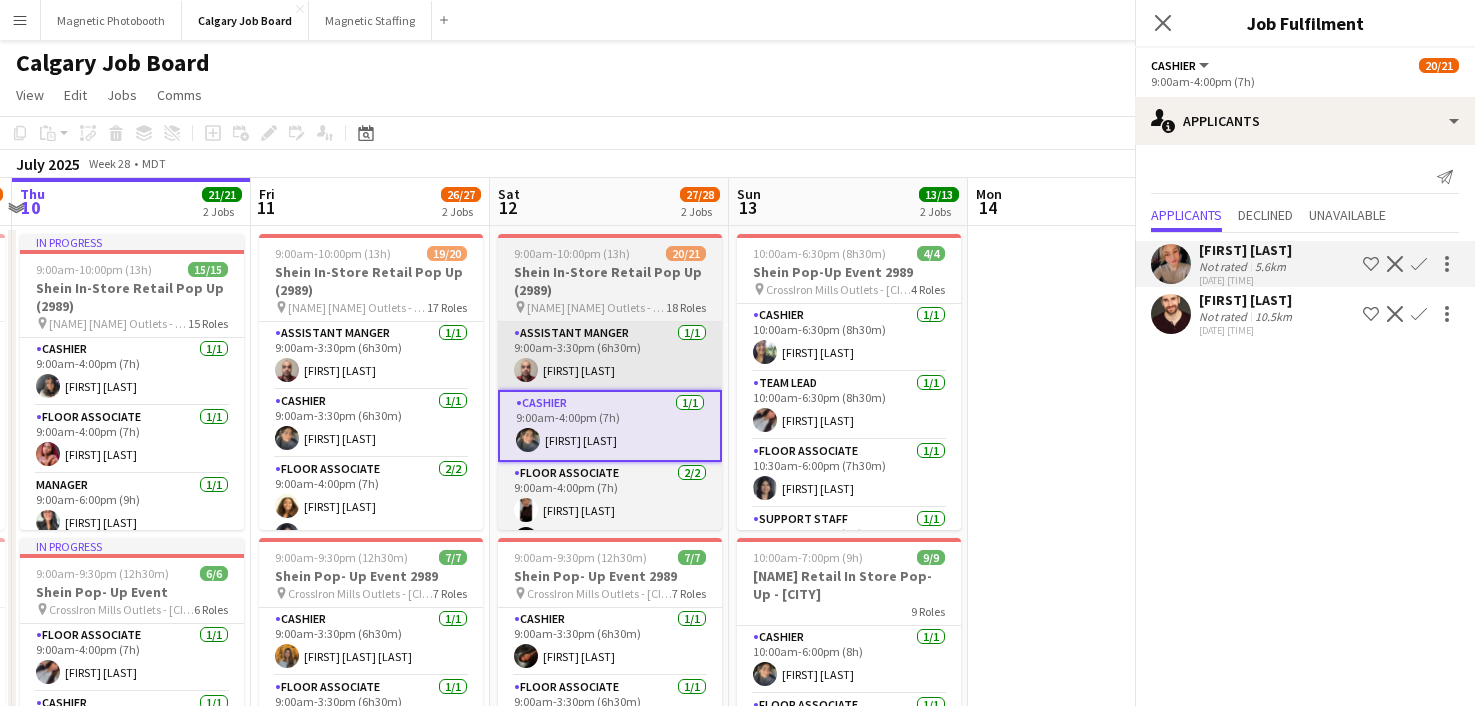 scroll, scrollTop: 0, scrollLeft: 704, axis: horizontal 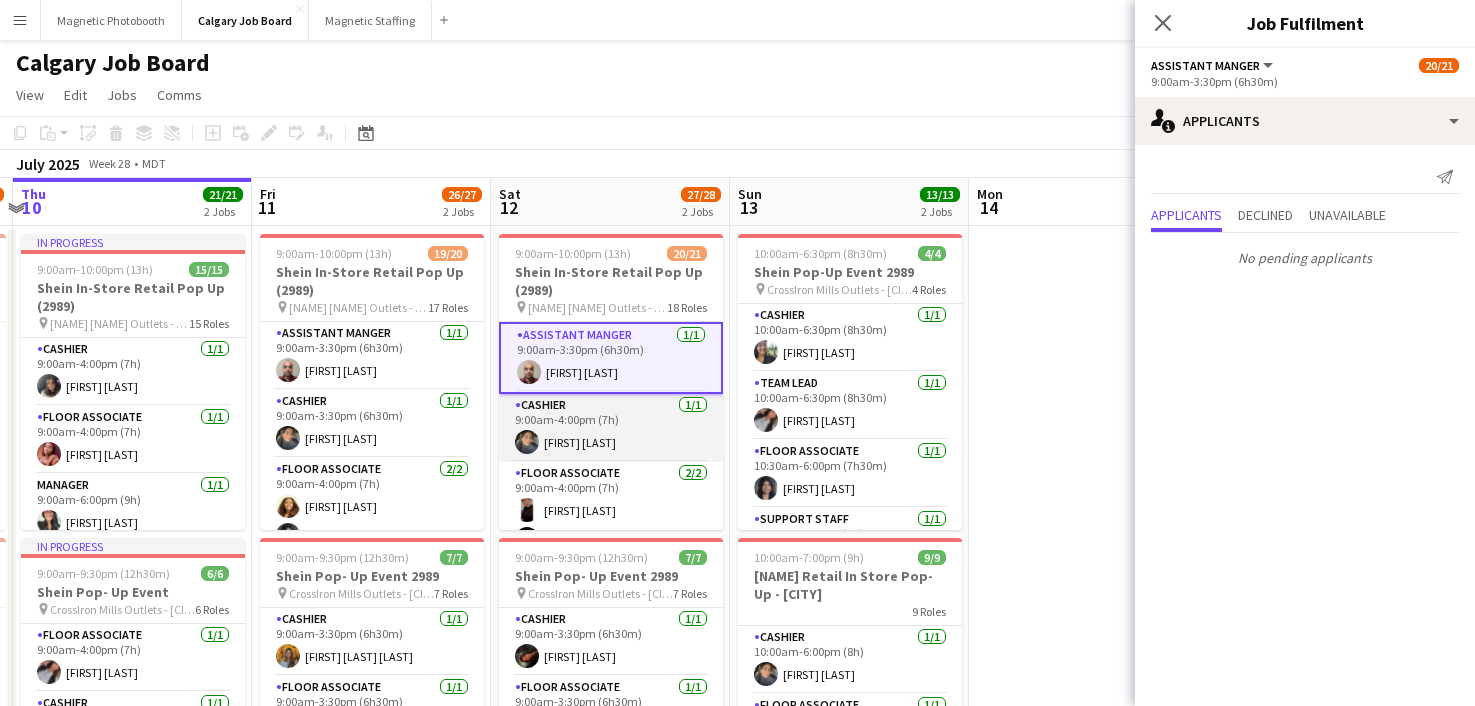 click on "Cashier   1/1   9:00am-4:00pm (7h)
Mannsharn Malhi" at bounding box center [611, 428] 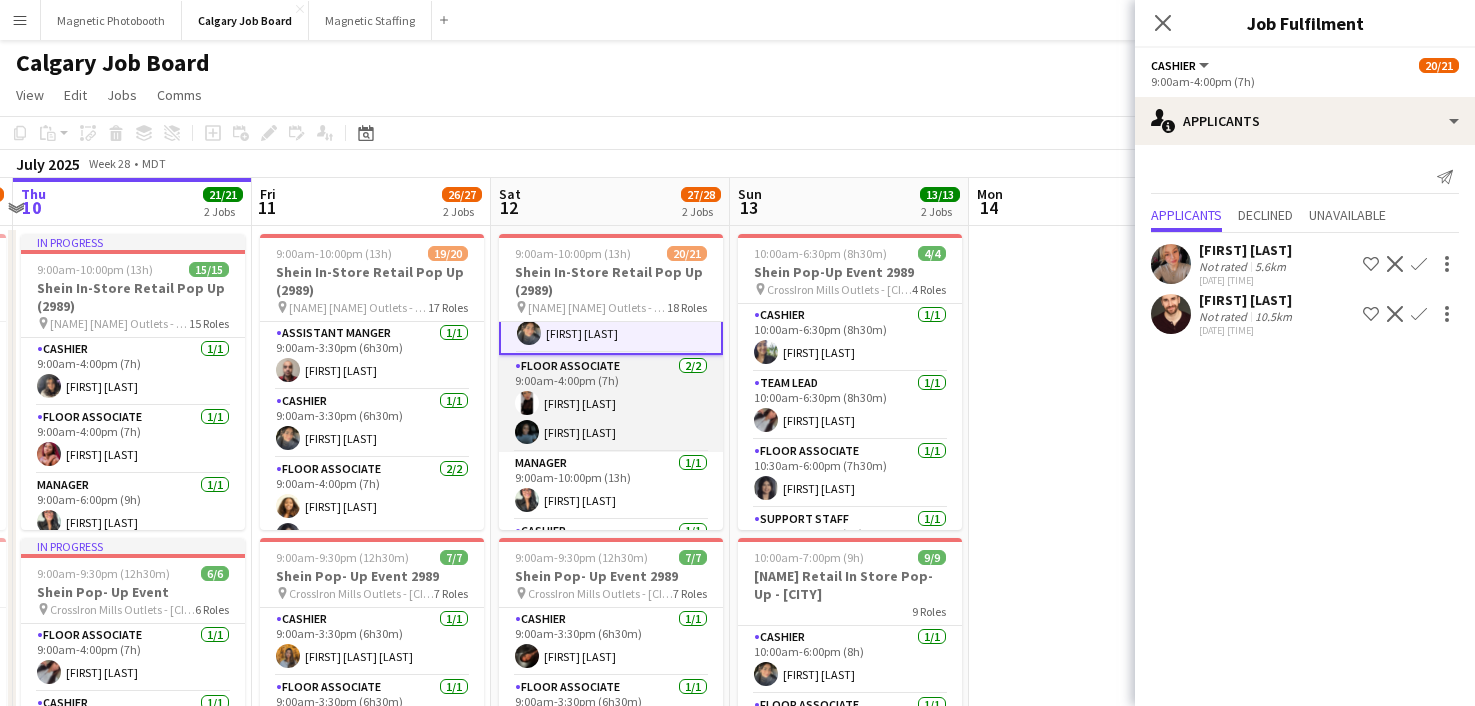 click on "Floor Associate   2/2   9:00am-4:00pm (7h)
Lindsay McKay Fade Ogunbade" at bounding box center [611, 403] 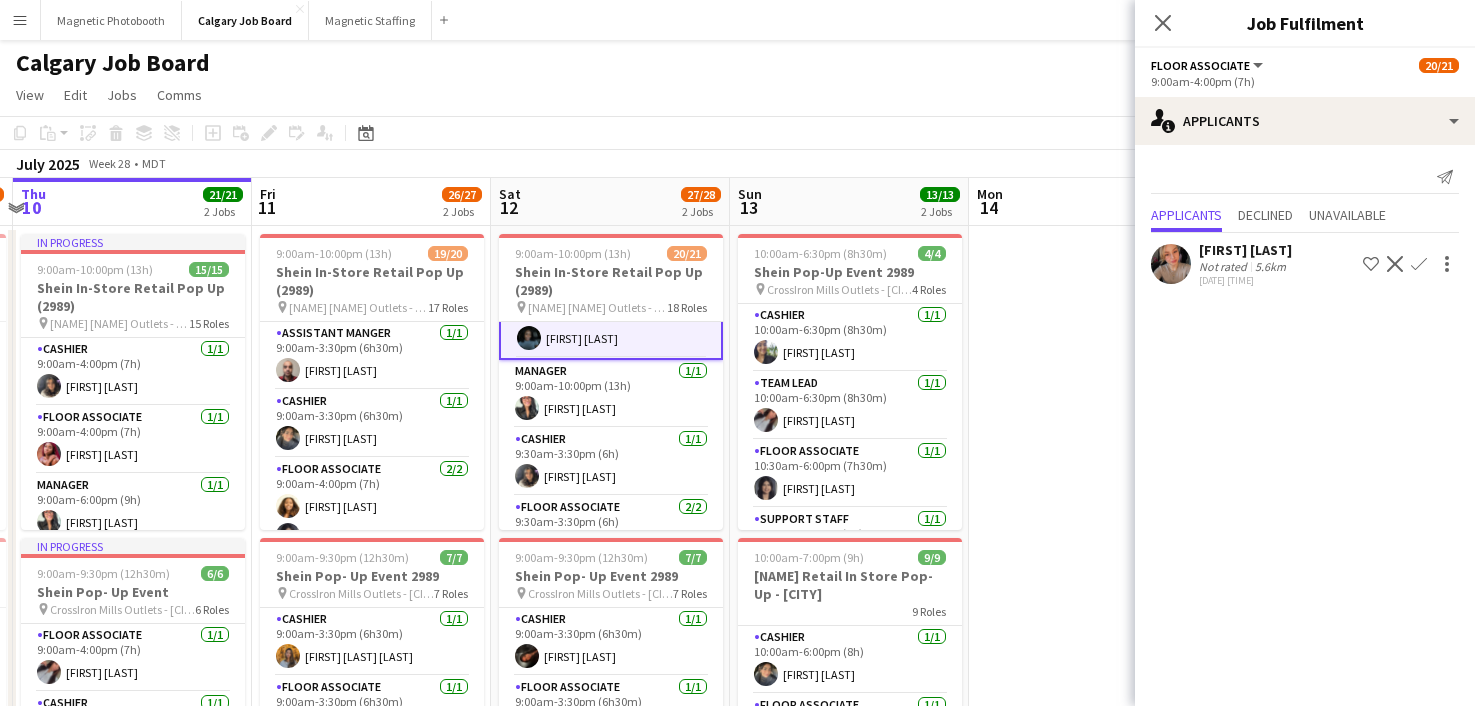 click on "Cashier   1/1   9:30am-3:30pm (6h)
Sukhreen Cheema" at bounding box center [611, 462] 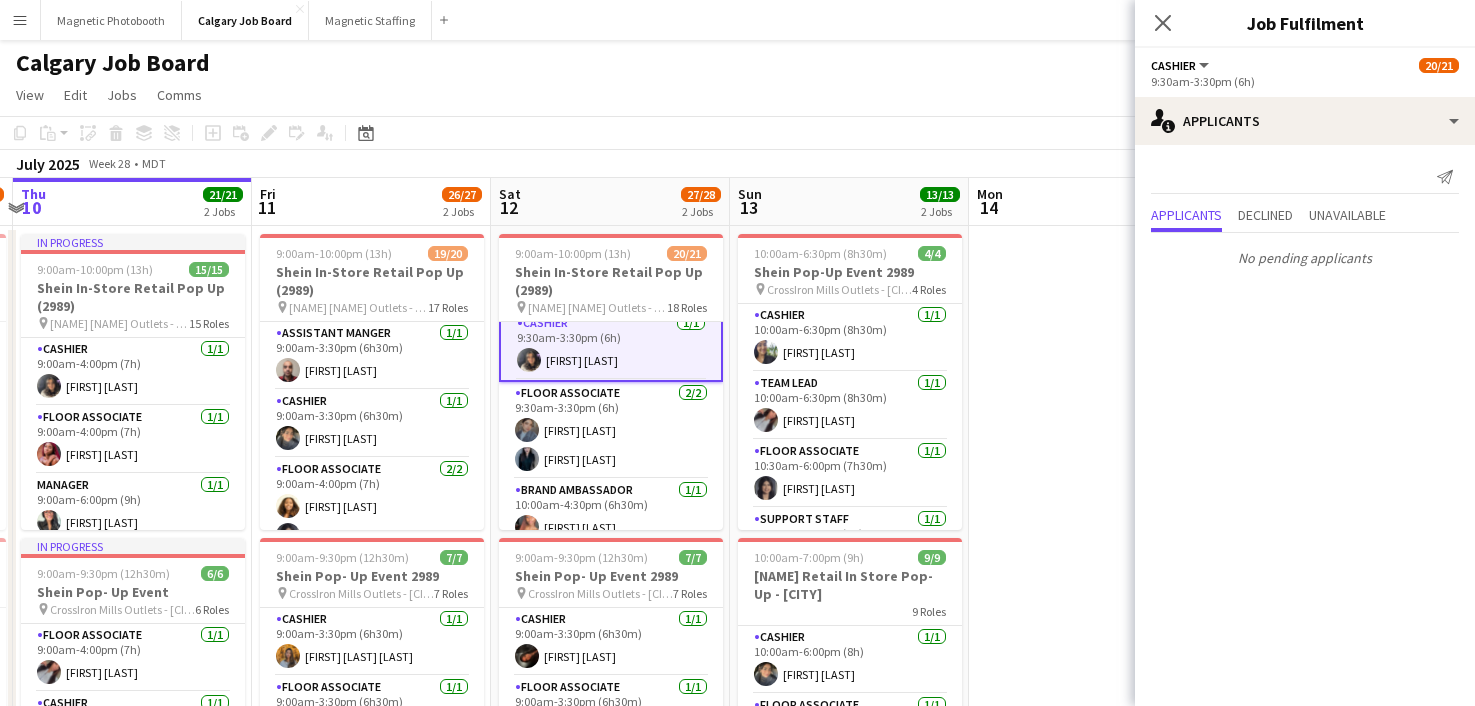 click on "Floor Associate   2/2   9:30am-3:30pm (6h)
Lucia Cáceres Katherine Hoople" at bounding box center [611, 430] 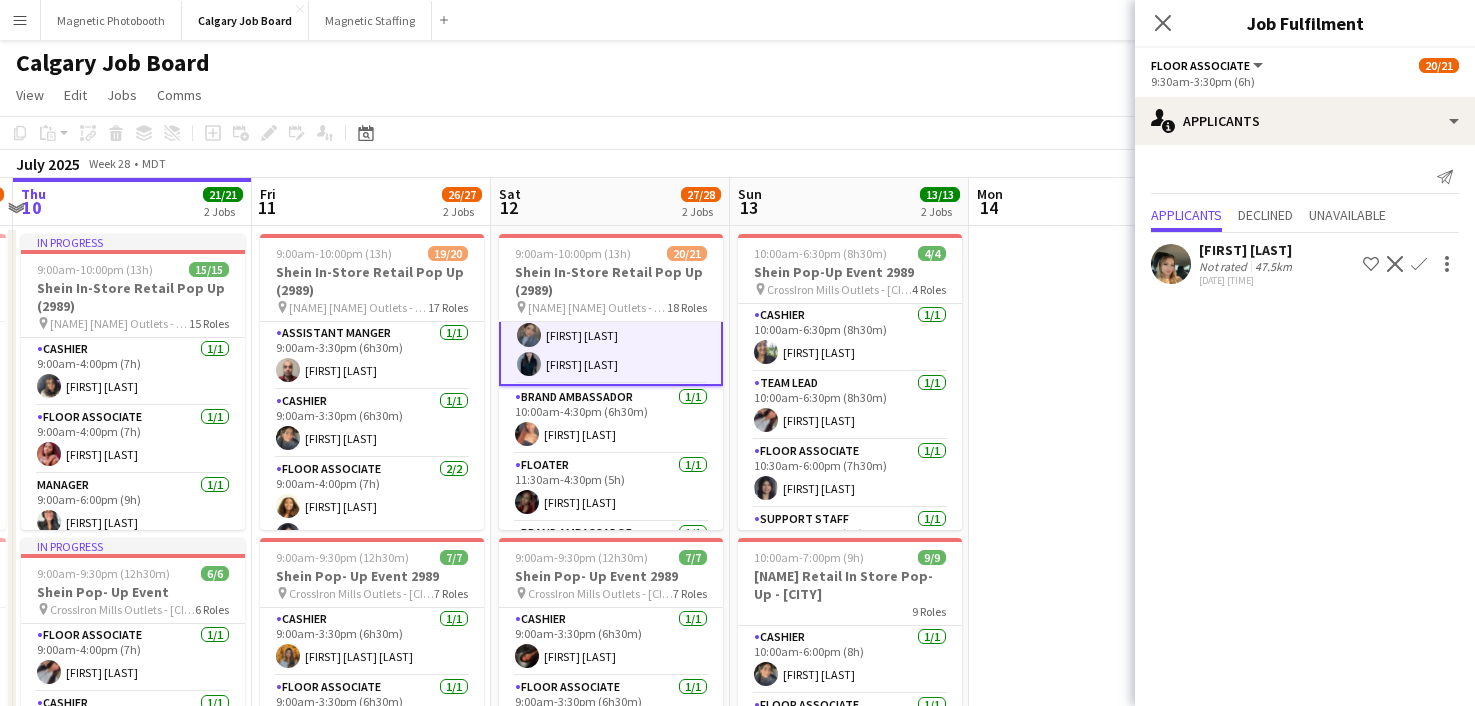 click on "Brand Ambassador   1/1   10:00am-4:30pm (6h30m)
Omega Thomson" at bounding box center [611, 420] 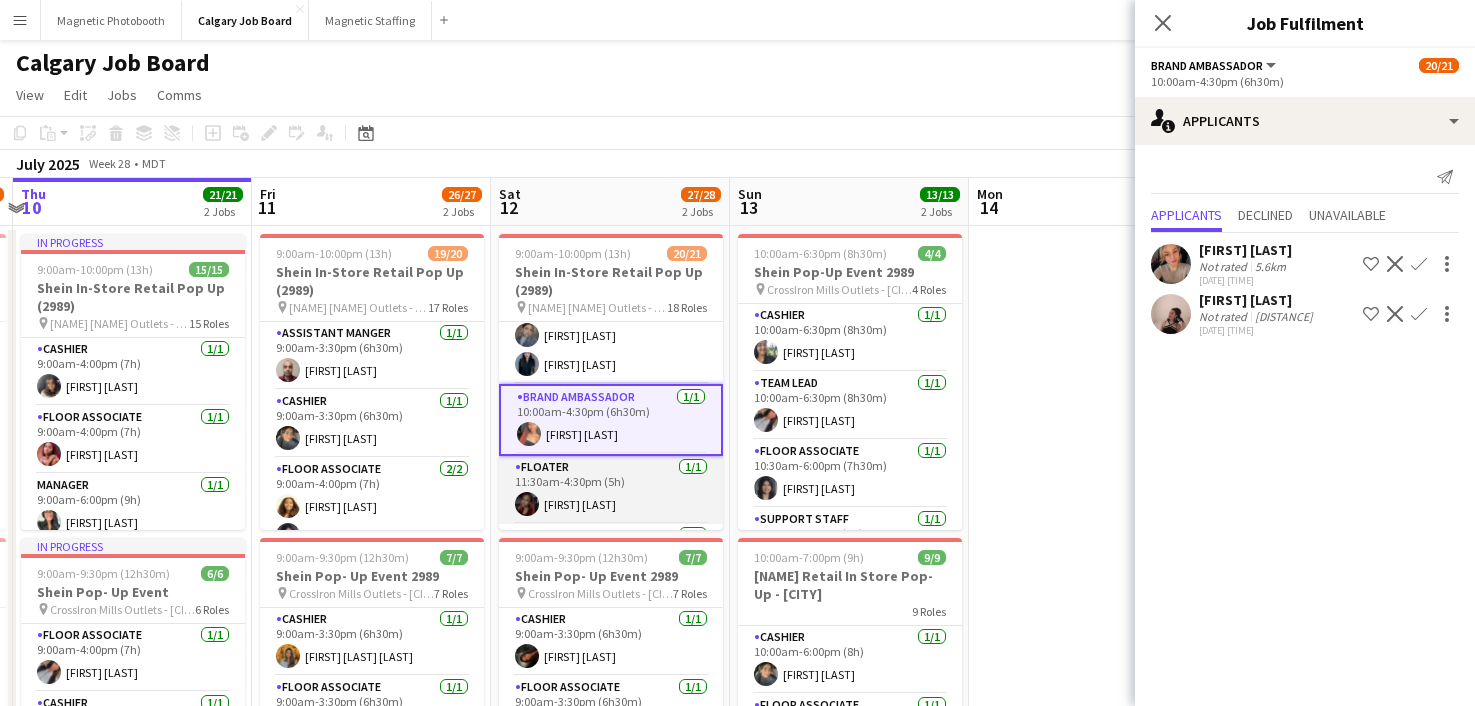 scroll, scrollTop: 0, scrollLeft: 703, axis: horizontal 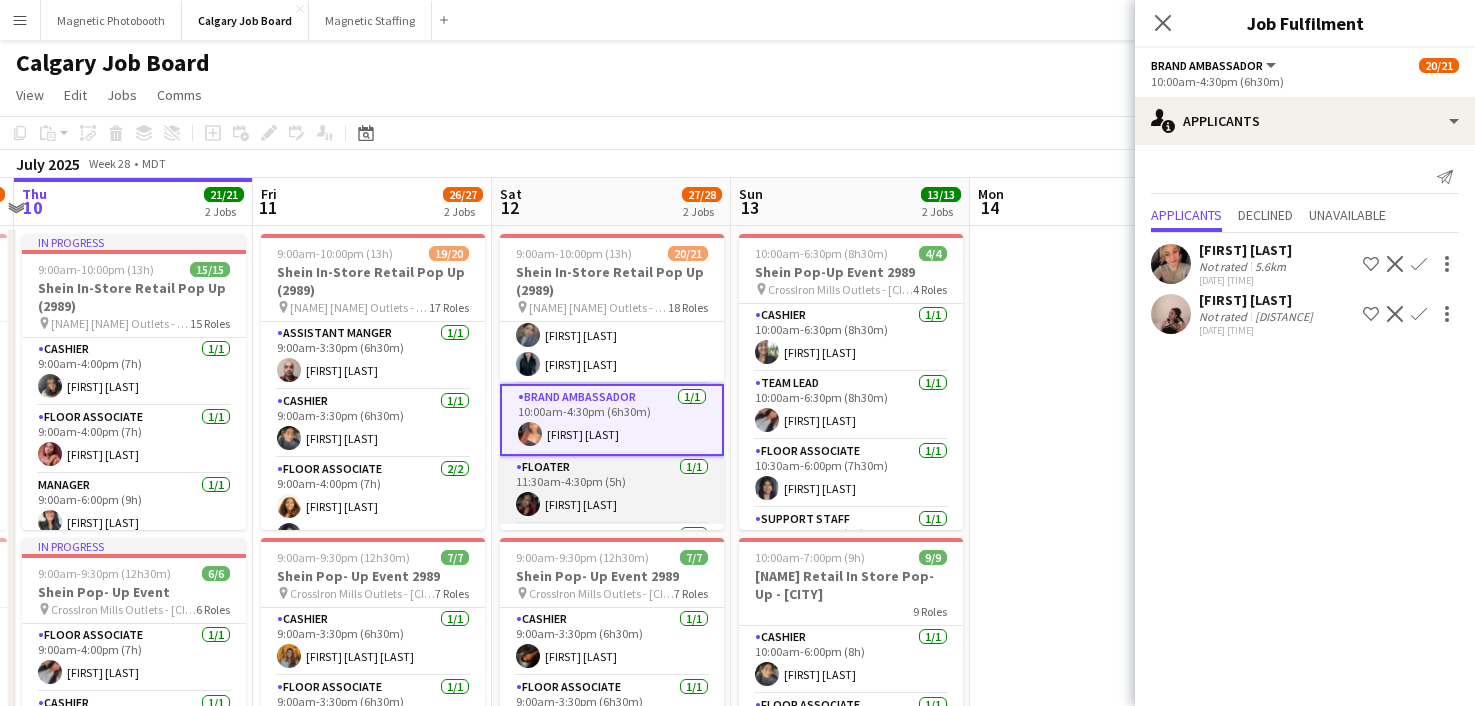 click on "Floater   1/1   11:30am-4:30pm (5h)
dureti gole" at bounding box center (612, 490) 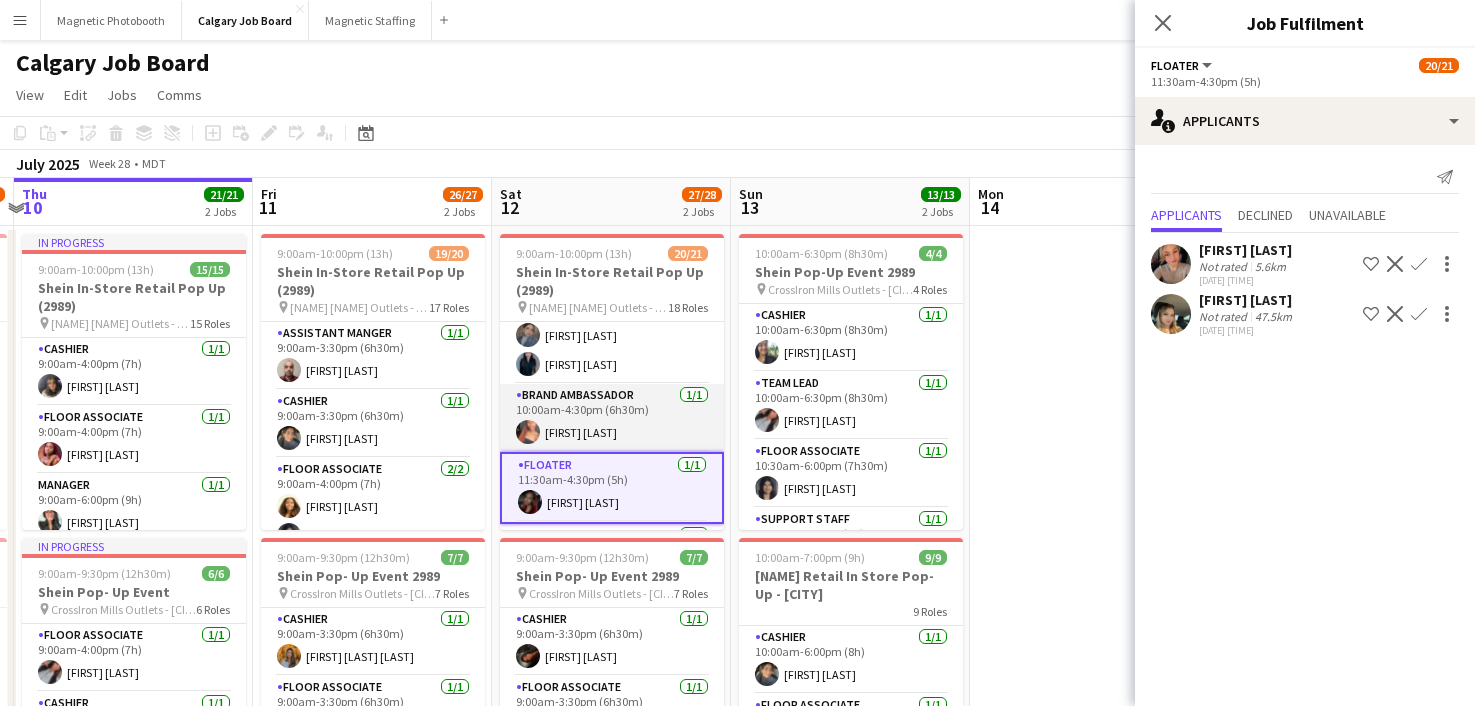 click on "Brand Ambassador   1/1   10:00am-4:30pm (6h30m)
Omega Thomson" at bounding box center [612, 418] 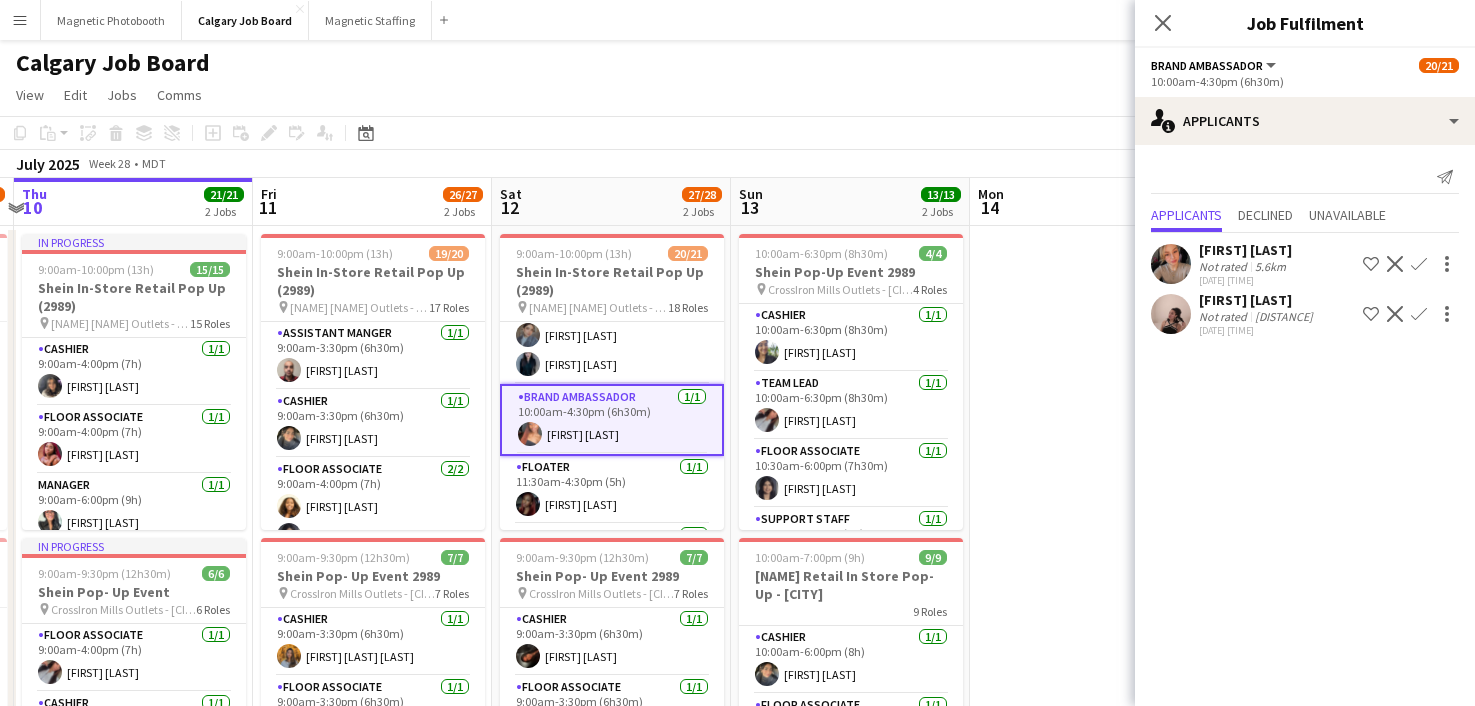 click on "Decline" 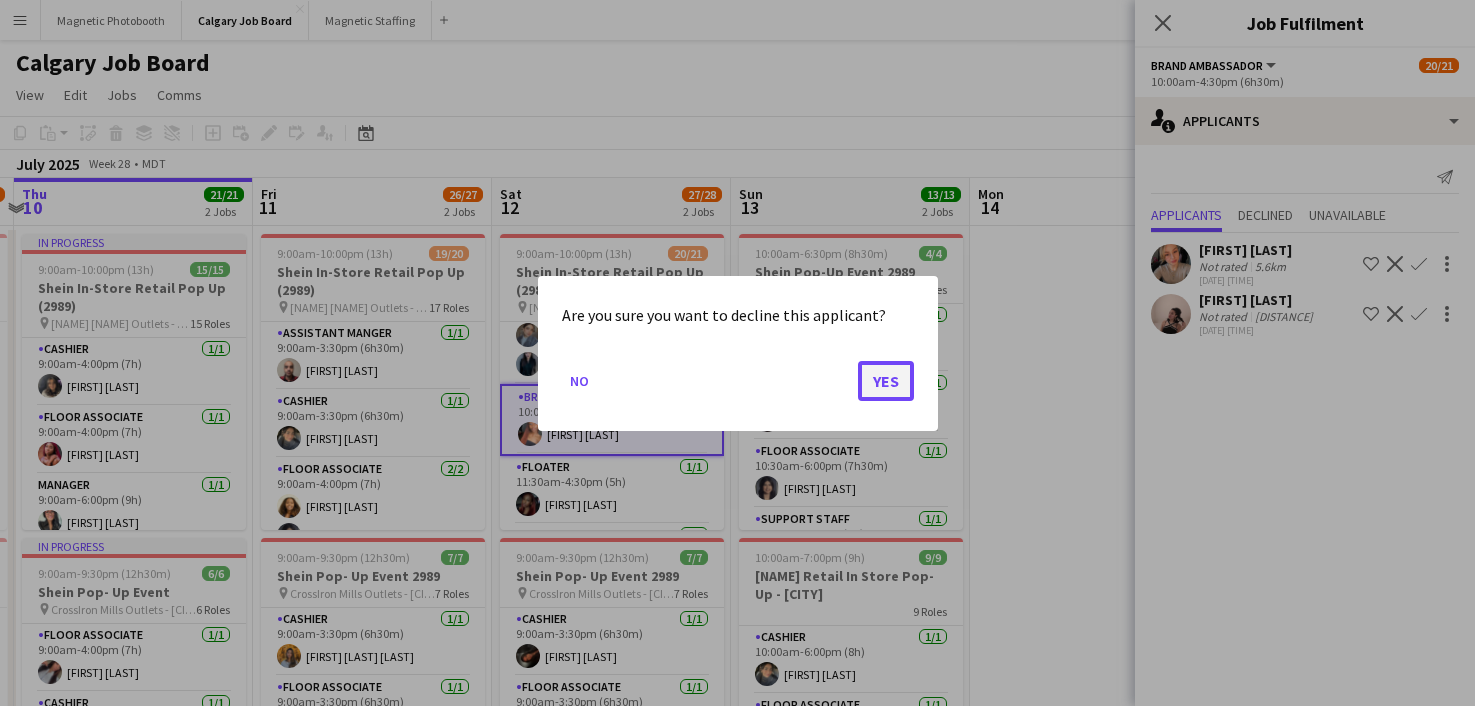 click on "Yes" 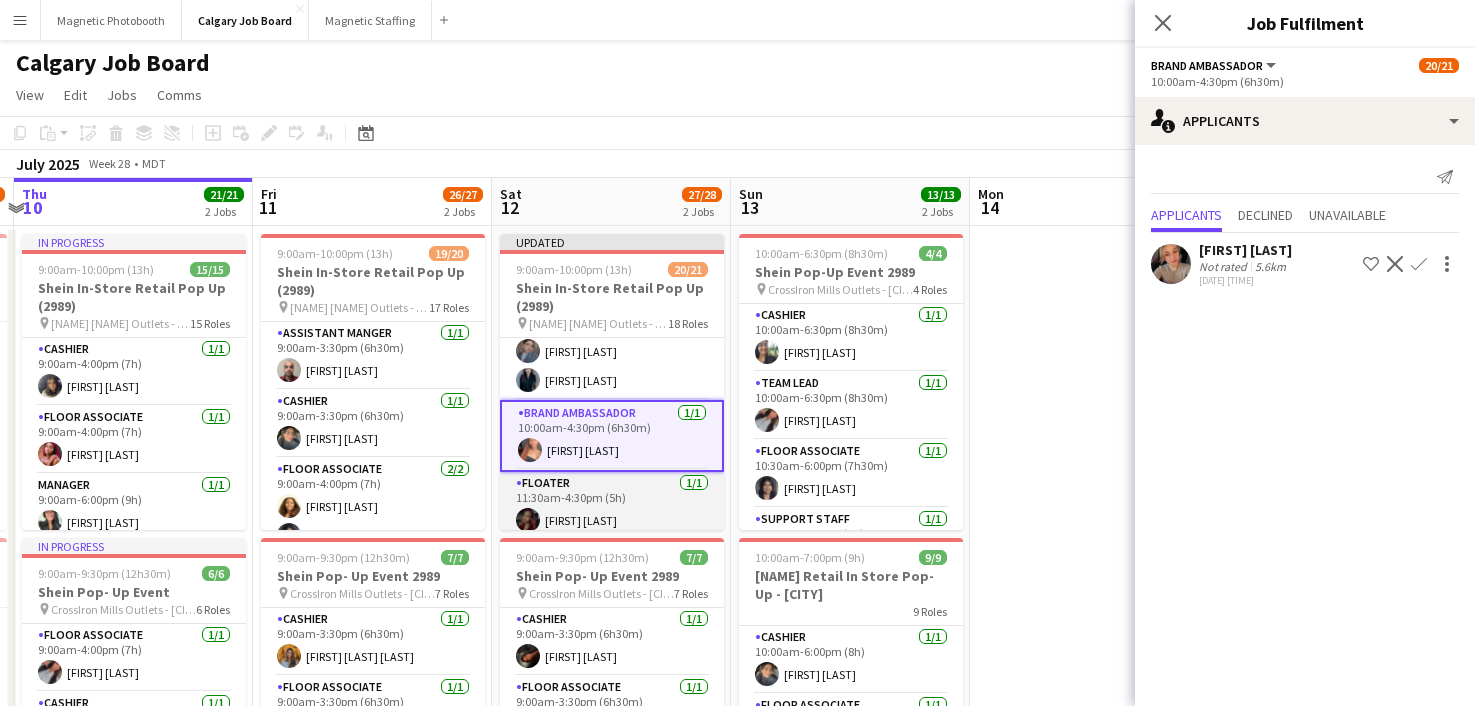 click on "Floater   1/1   11:30am-4:30pm (5h)
dureti gole" at bounding box center [612, 506] 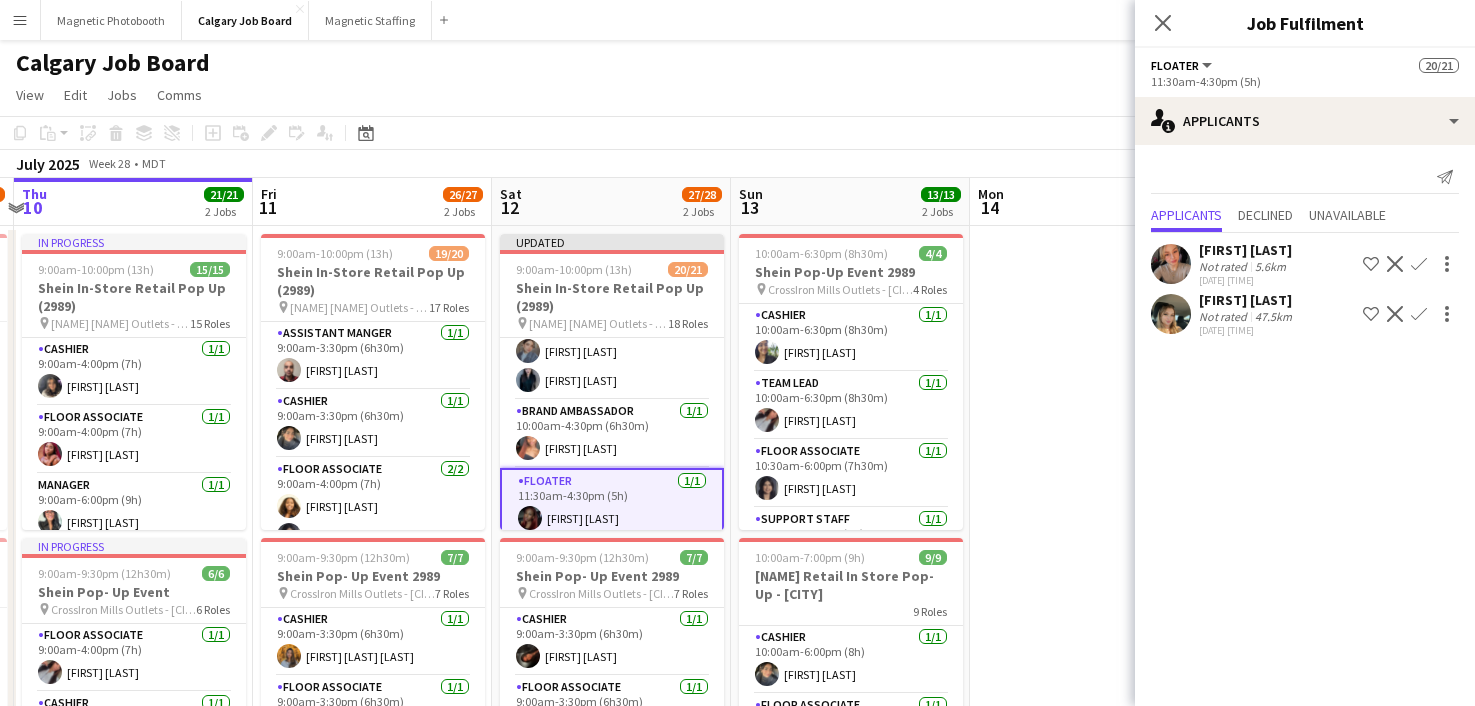 scroll, scrollTop: 518, scrollLeft: 0, axis: vertical 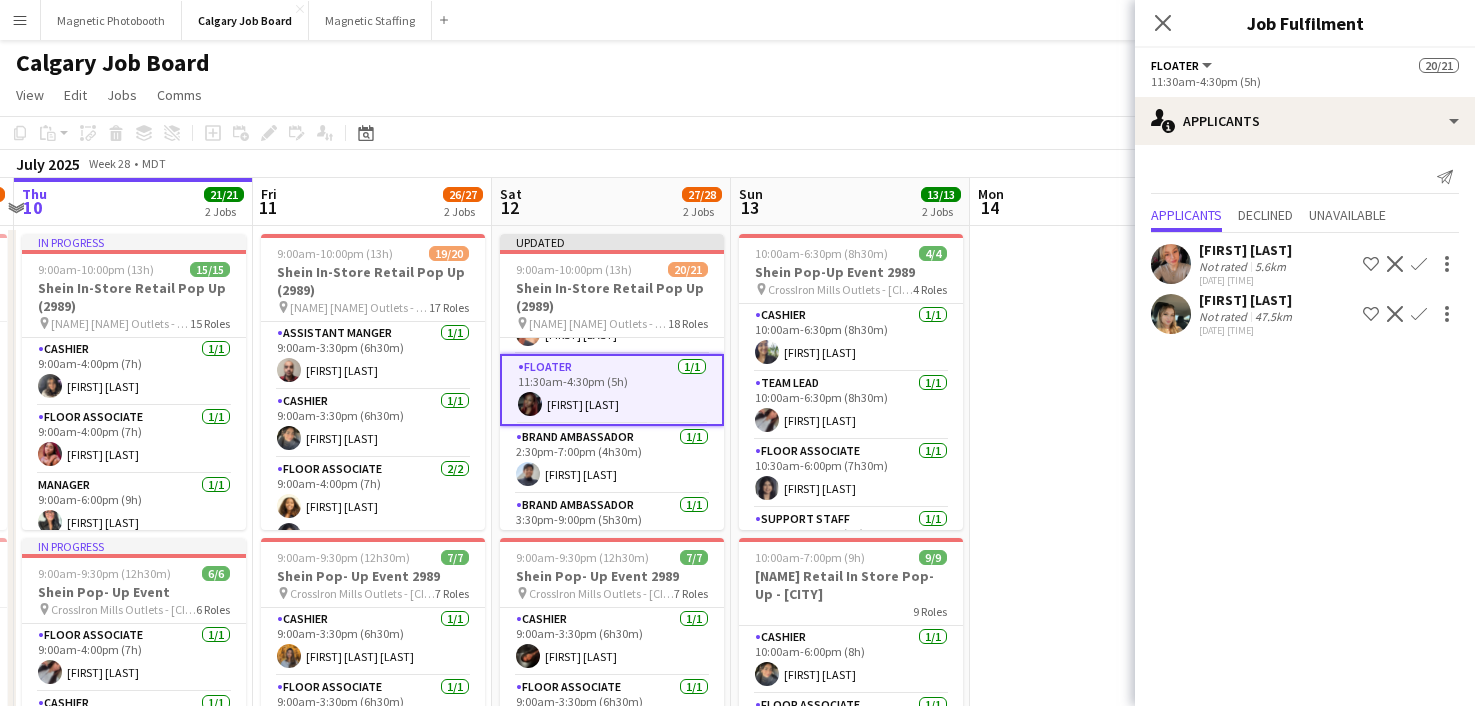 click on "Decline" 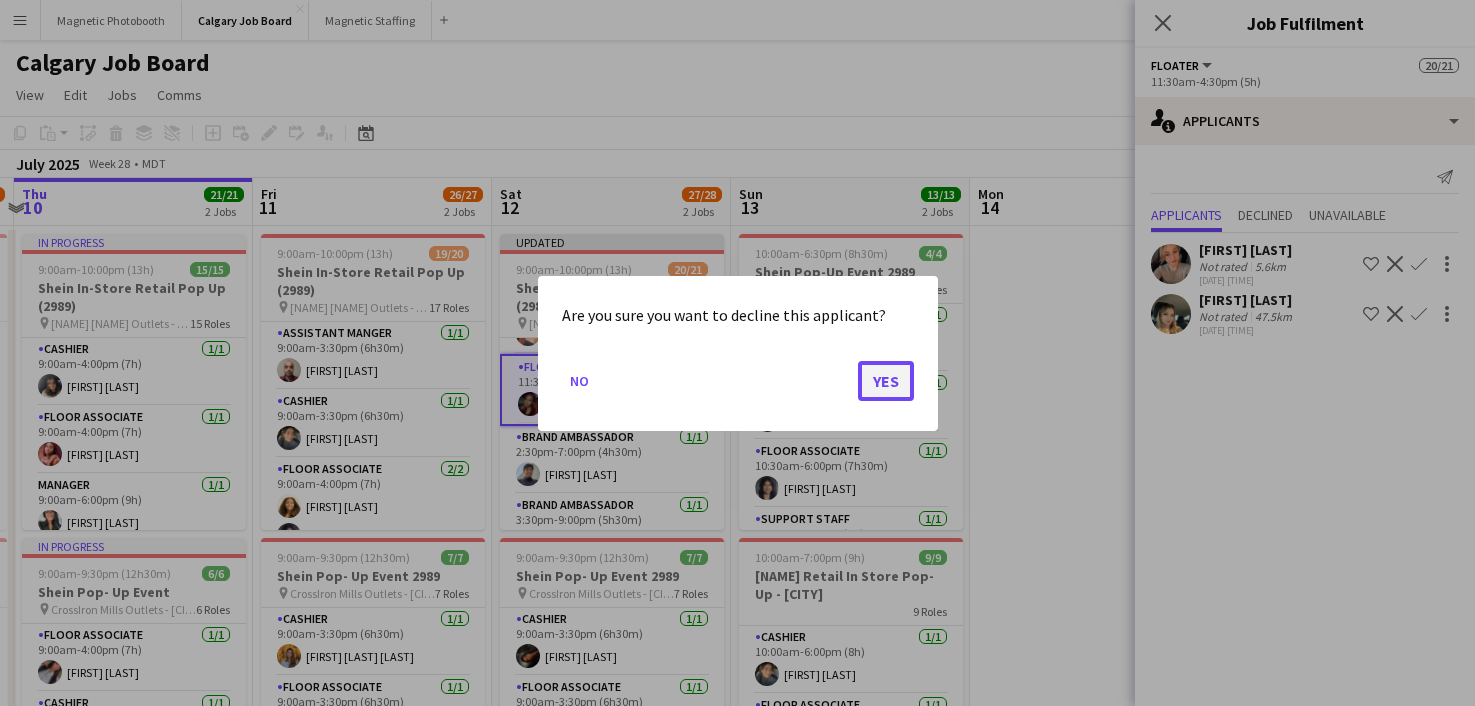 click on "Yes" 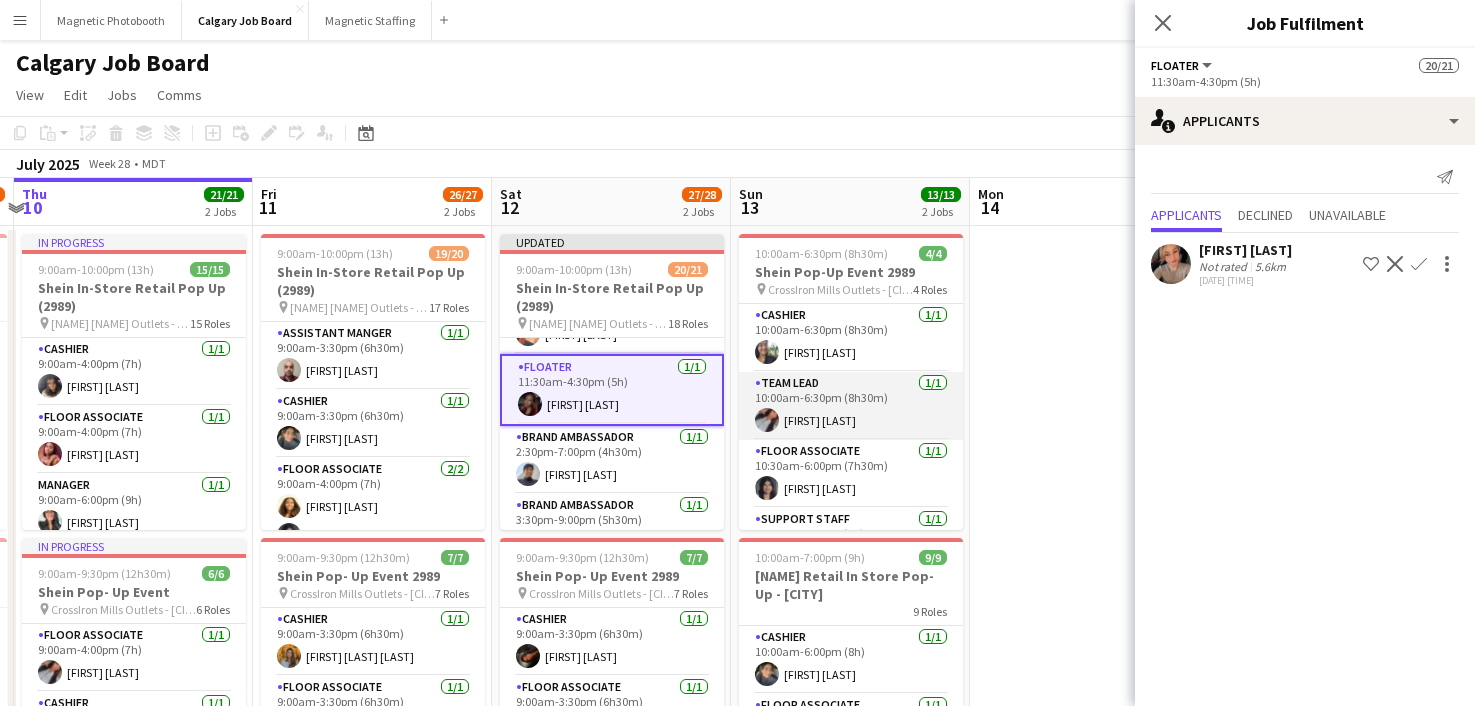 click on "Team Lead   1/1   10:00am-6:30pm (8h30m)
Chantelle Henry" at bounding box center (851, 406) 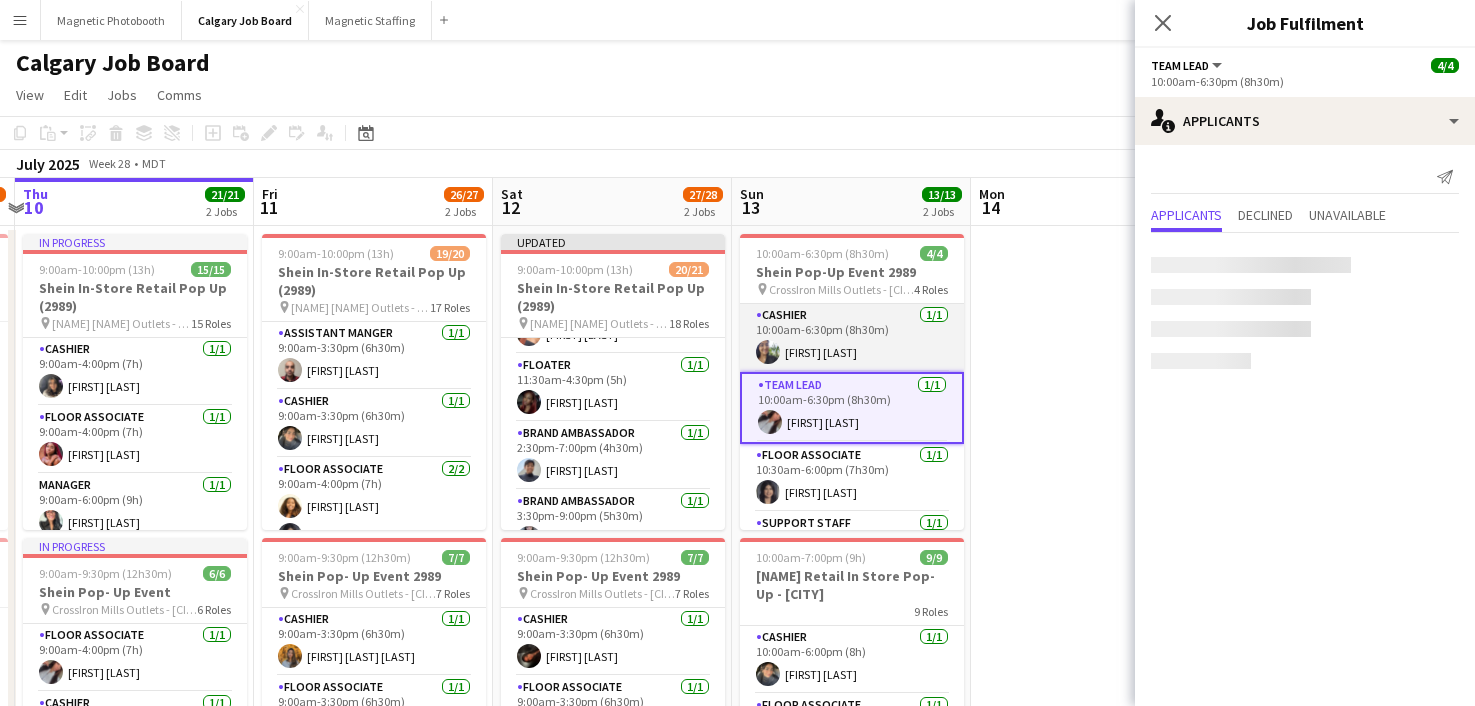 click on "Cashier   1/1   10:00am-6:30pm (8h30m)
Catalina Gelves" at bounding box center (852, 338) 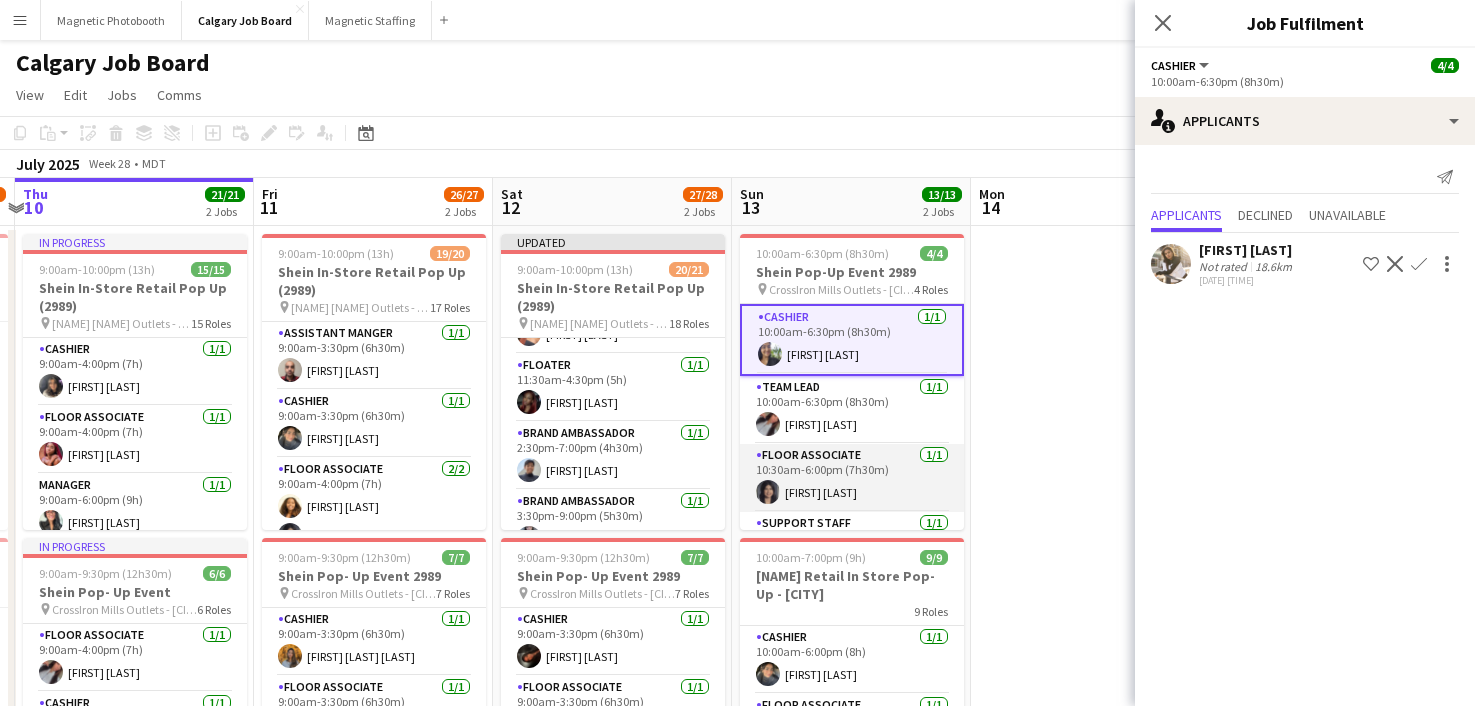 click on "Floor Associate   1/1   10:30am-6:00pm (7h30m)
Navjot Cheema" at bounding box center [852, 478] 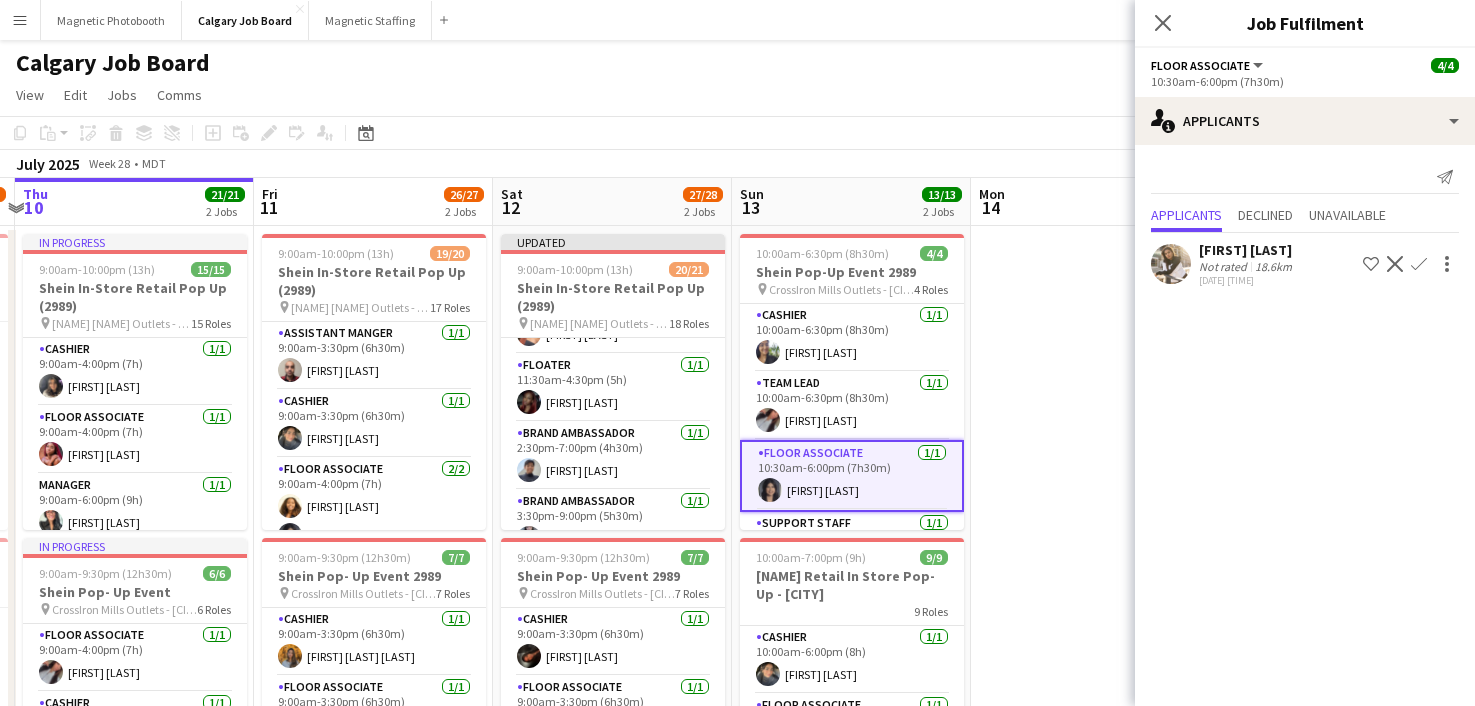 scroll, scrollTop: 50, scrollLeft: 0, axis: vertical 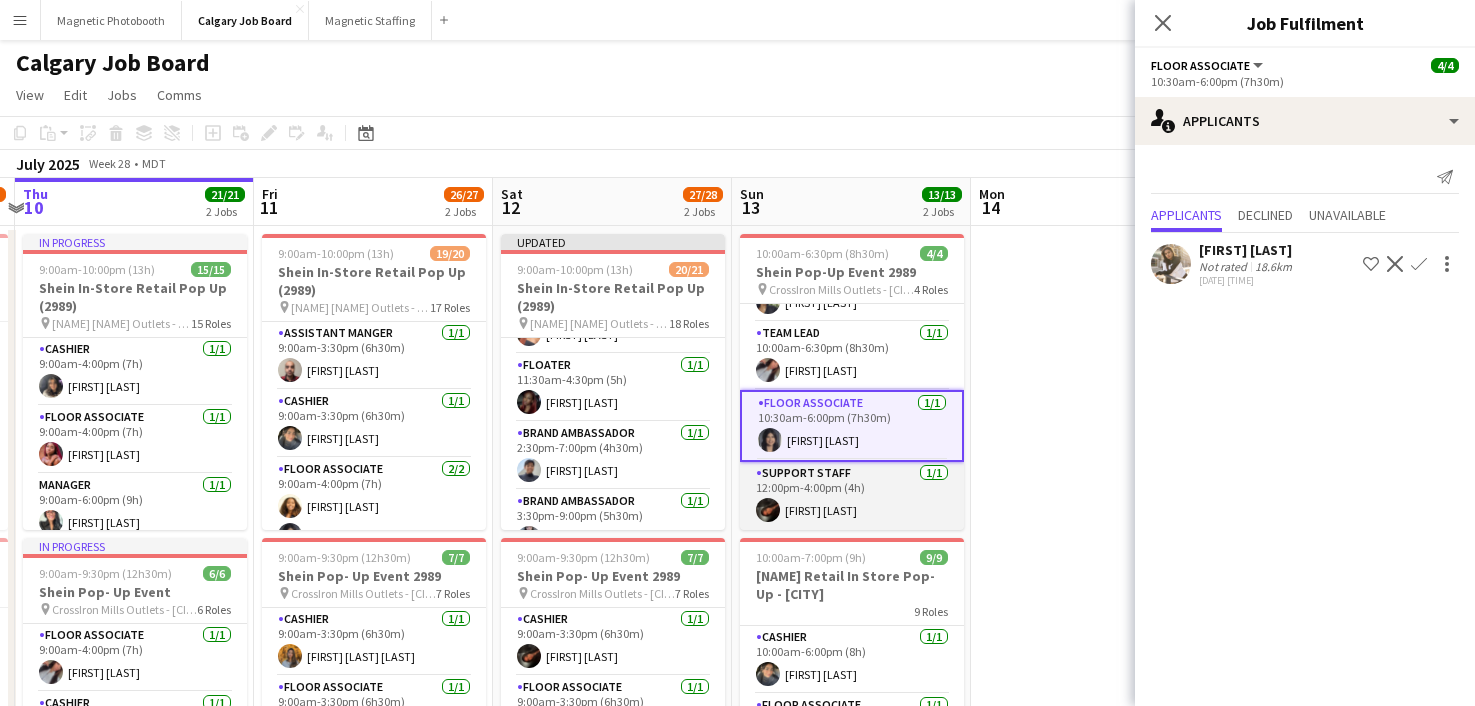 click on "Support Staff   1/1   12:00pm-4:00pm (4h)
Grace Tesfaslasie" at bounding box center (852, 496) 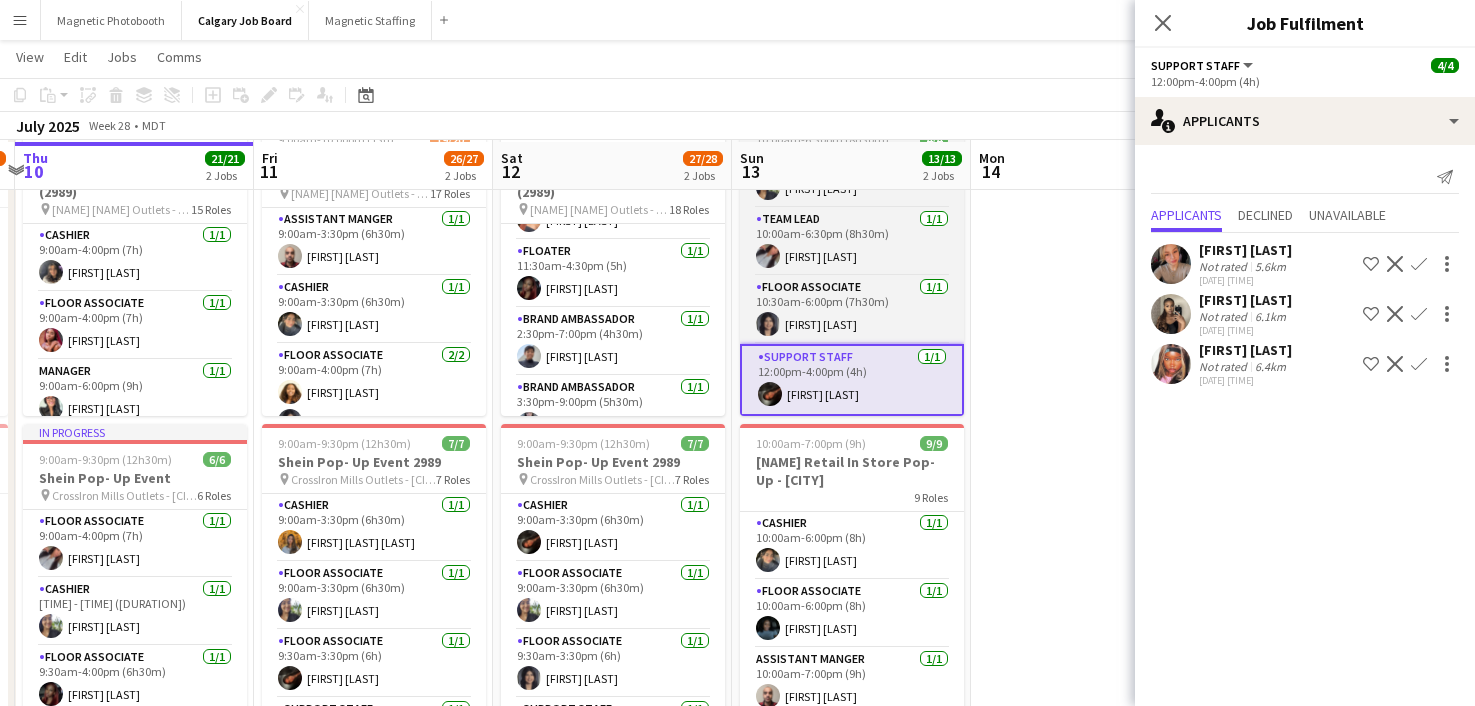 scroll, scrollTop: 114, scrollLeft: 0, axis: vertical 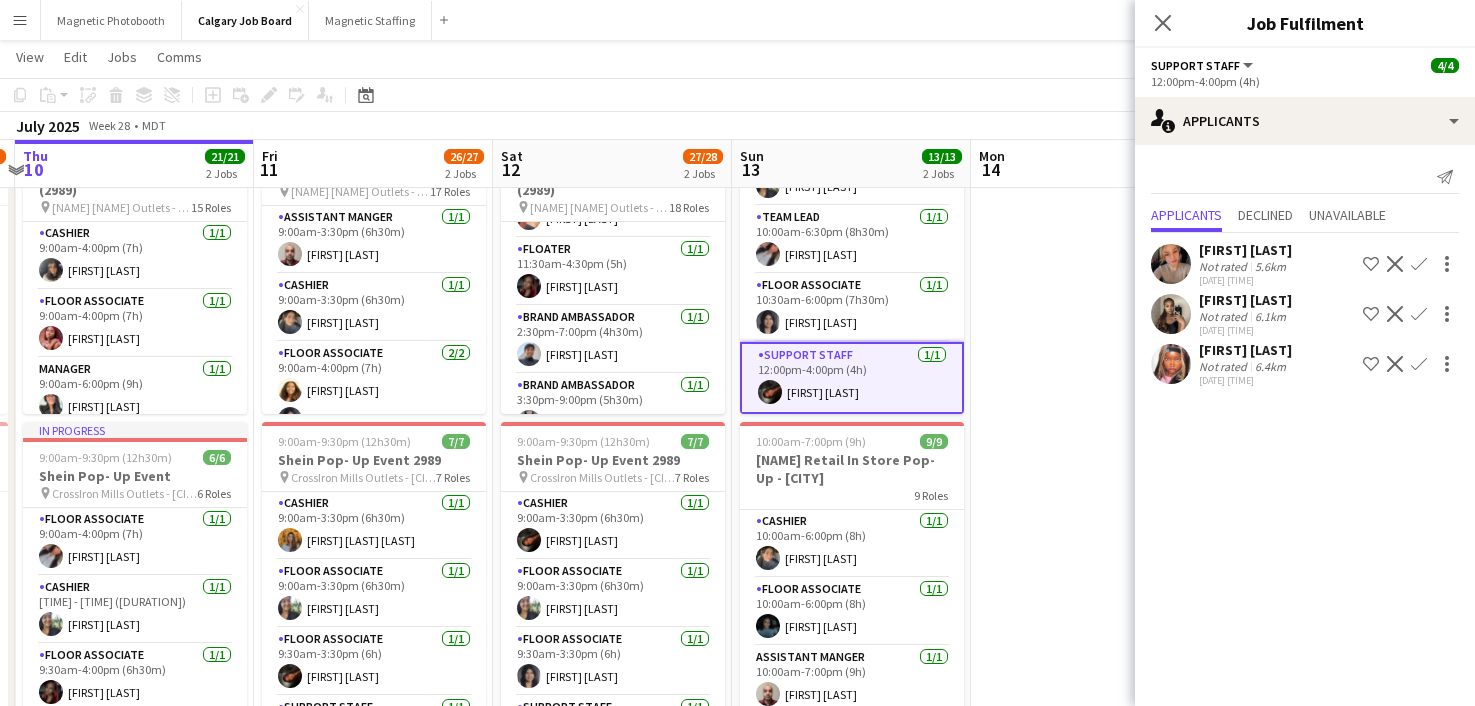 click at bounding box center [1090, 434] 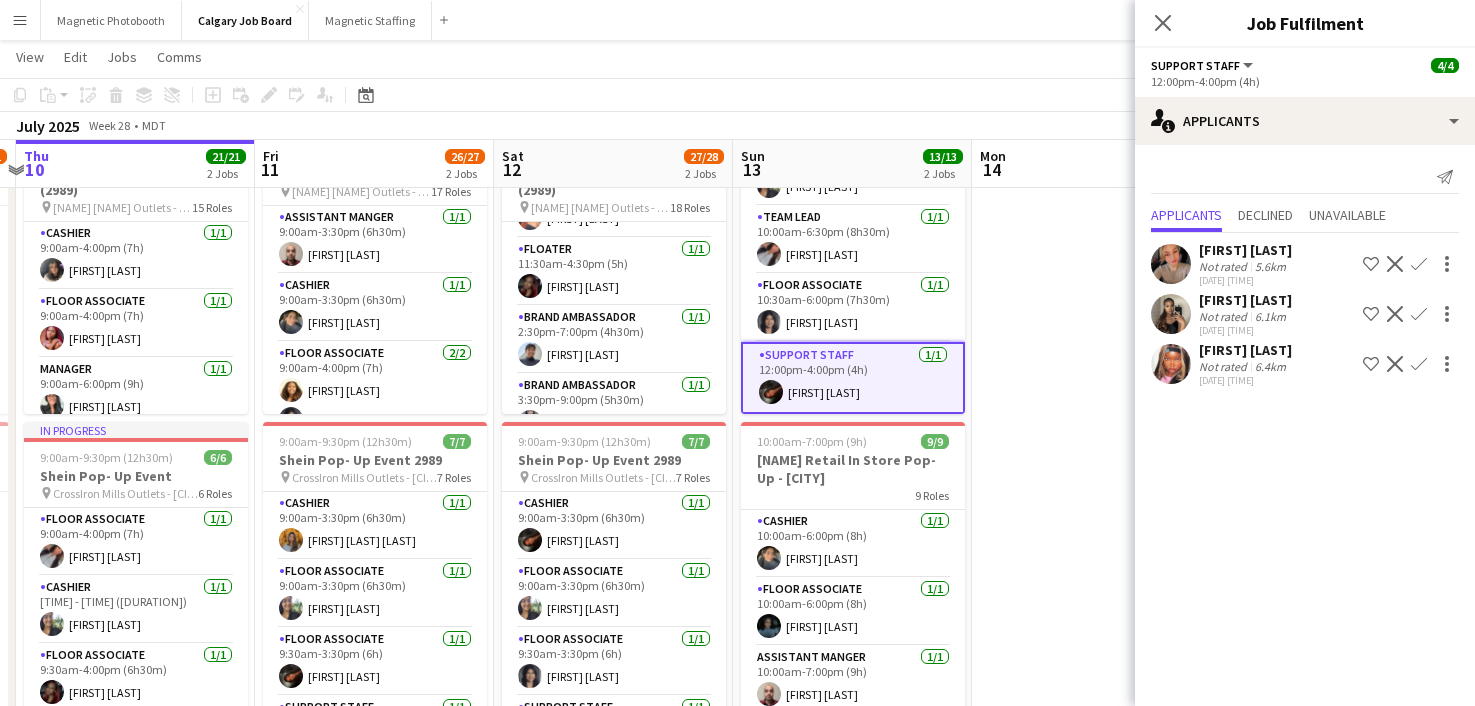 scroll, scrollTop: 46, scrollLeft: 0, axis: vertical 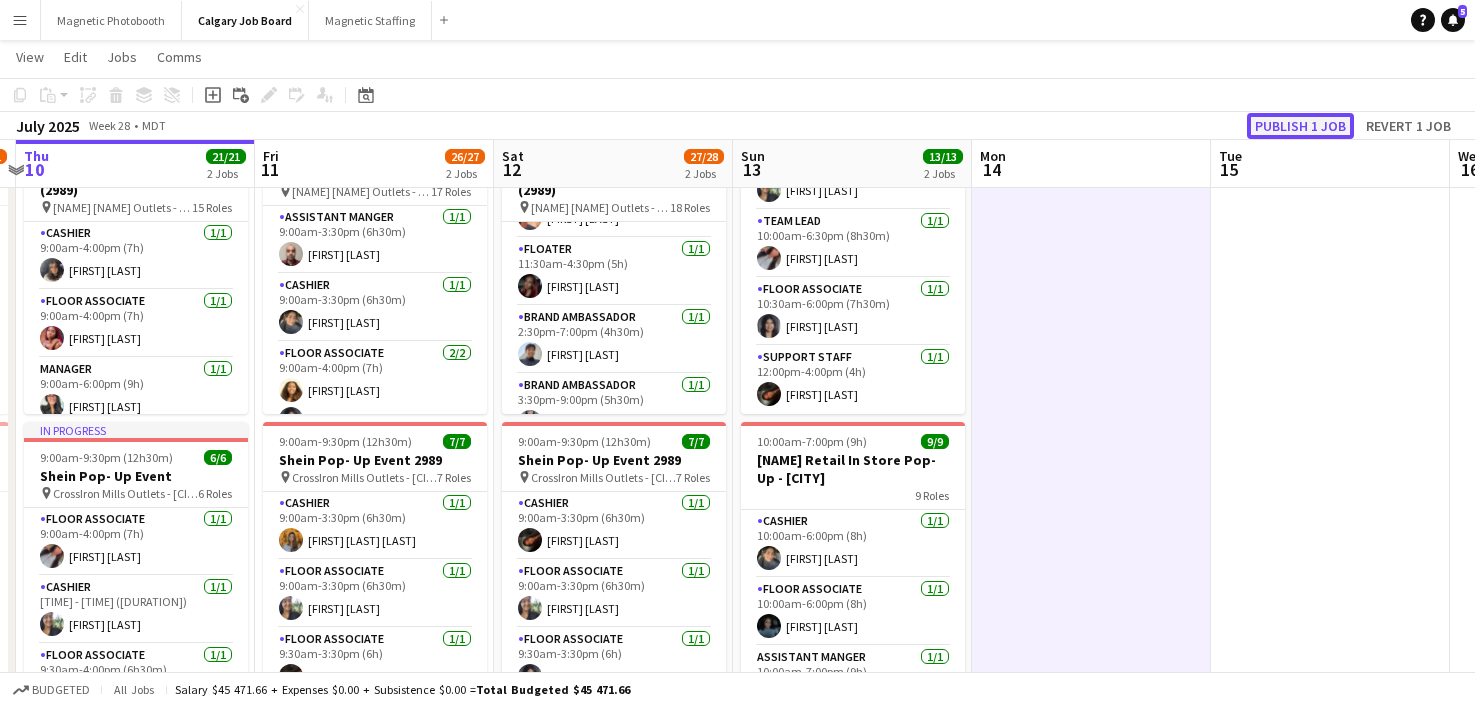 click on "Publish 1 job" 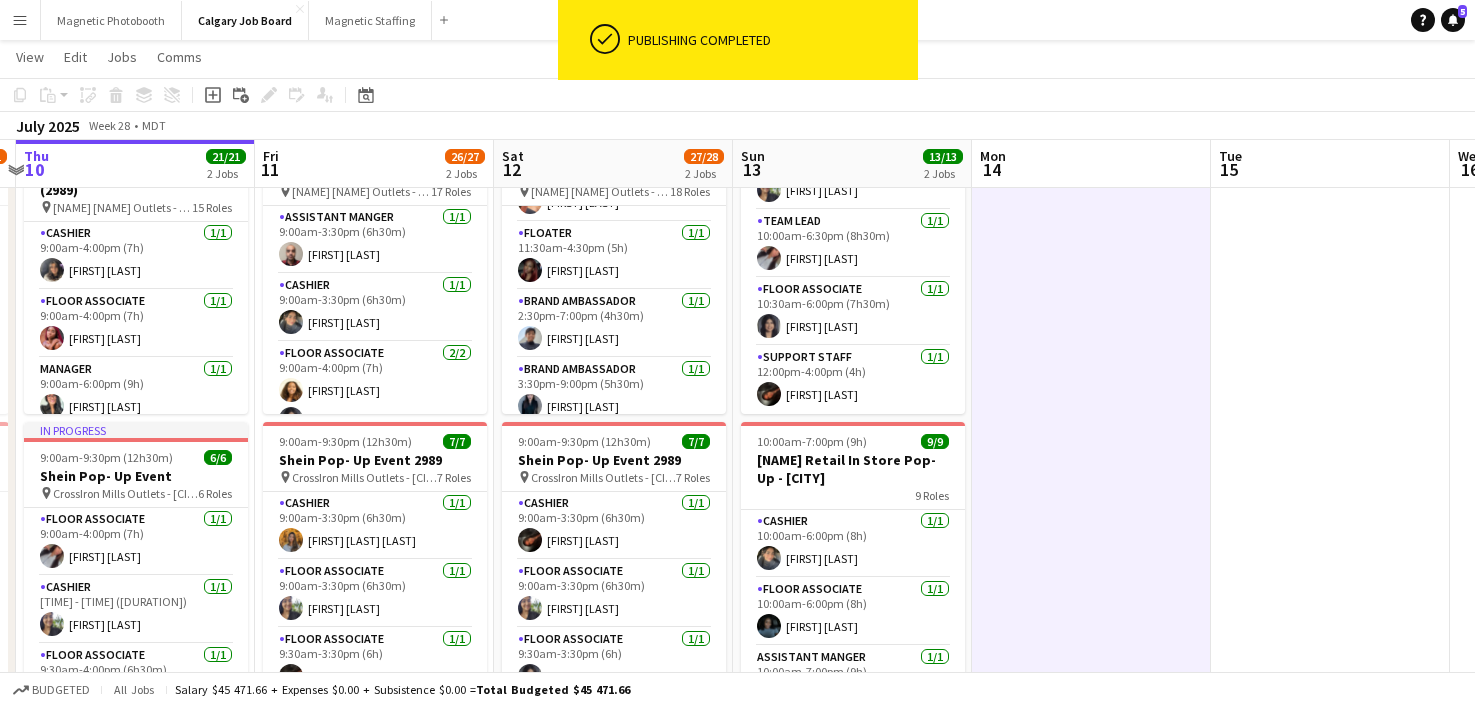 click on "Menu" at bounding box center [20, 20] 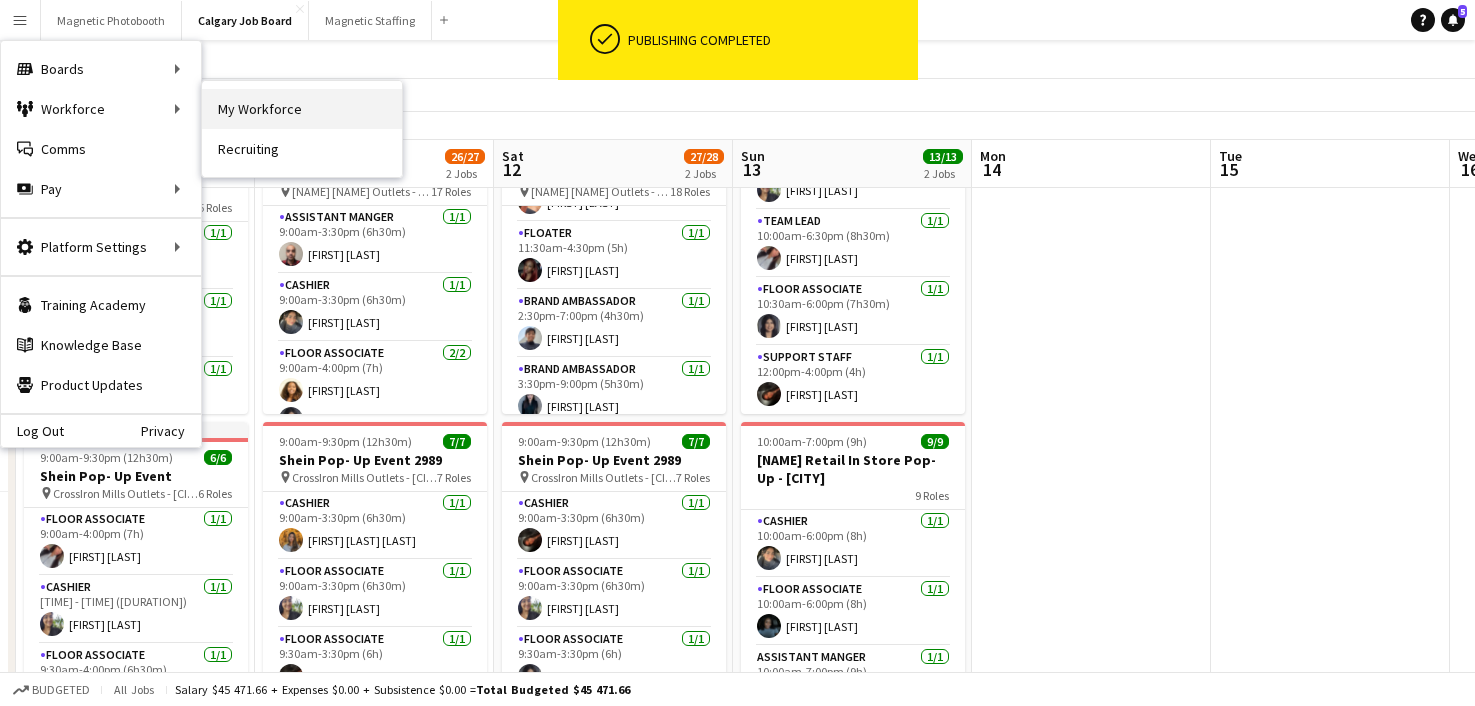 click on "My Workforce" at bounding box center [302, 109] 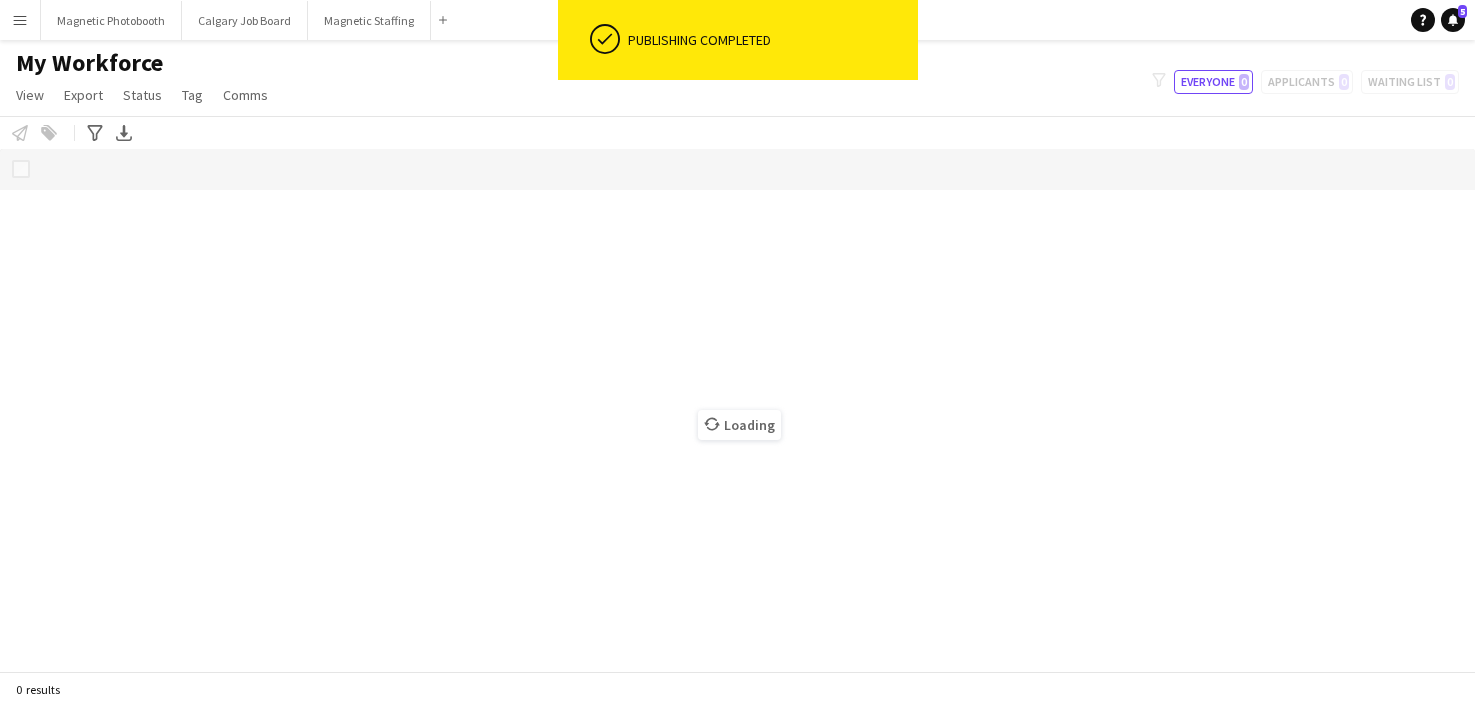scroll, scrollTop: 0, scrollLeft: 0, axis: both 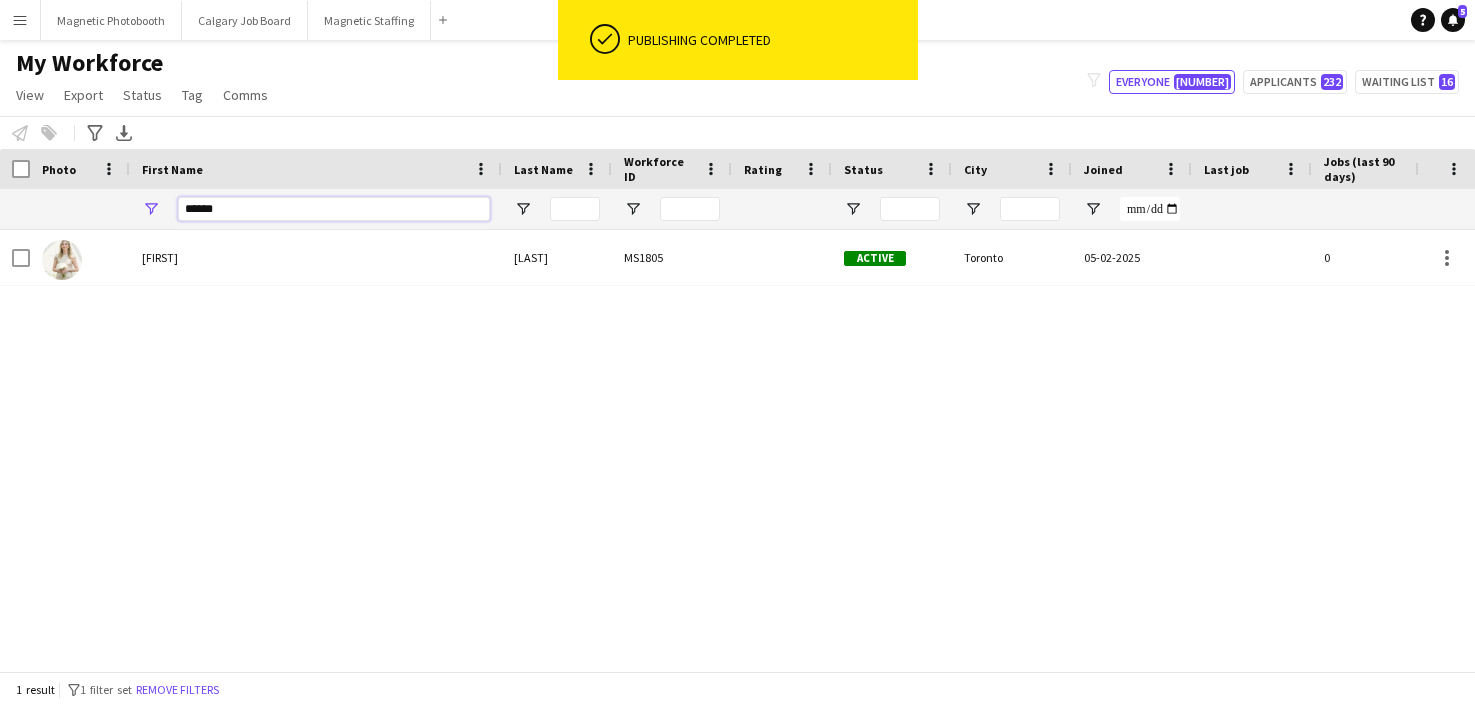 drag, startPoint x: 233, startPoint y: 212, endPoint x: 65, endPoint y: 212, distance: 168 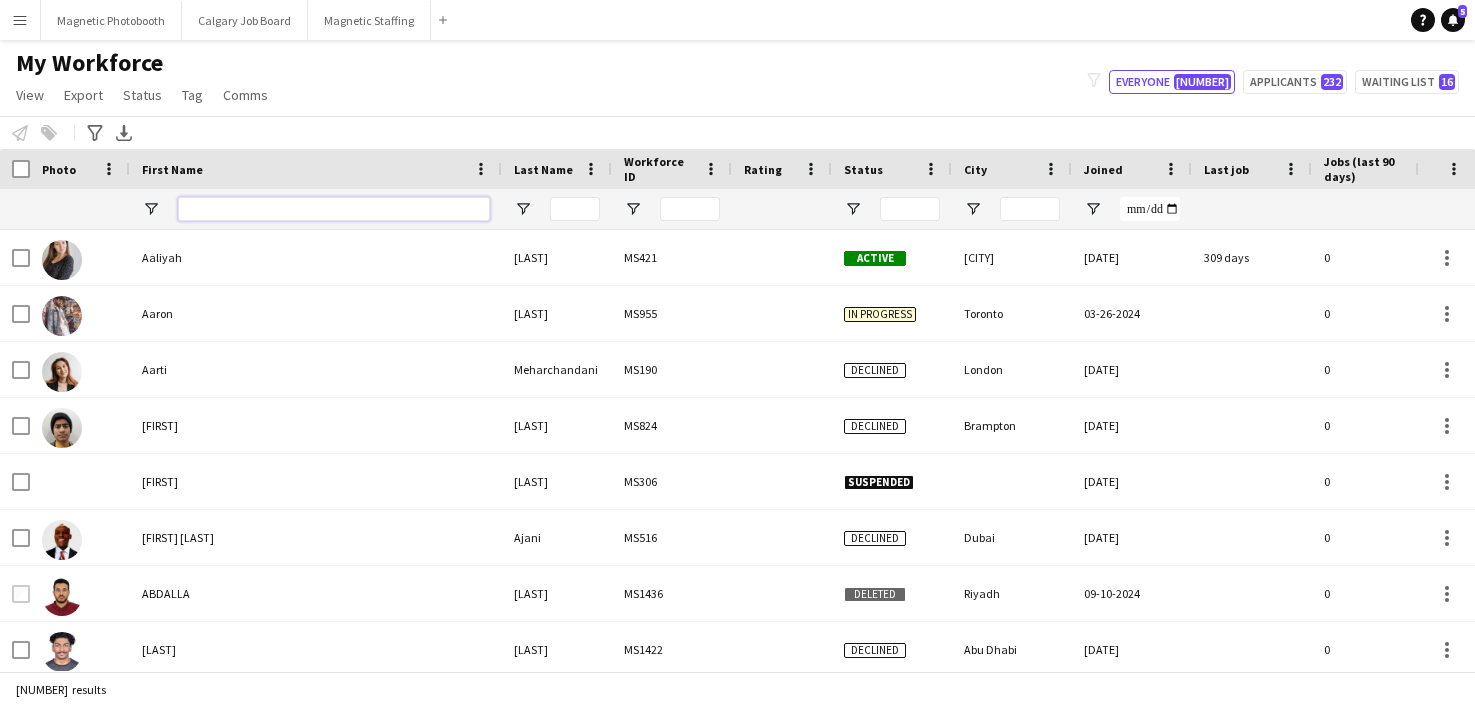 type 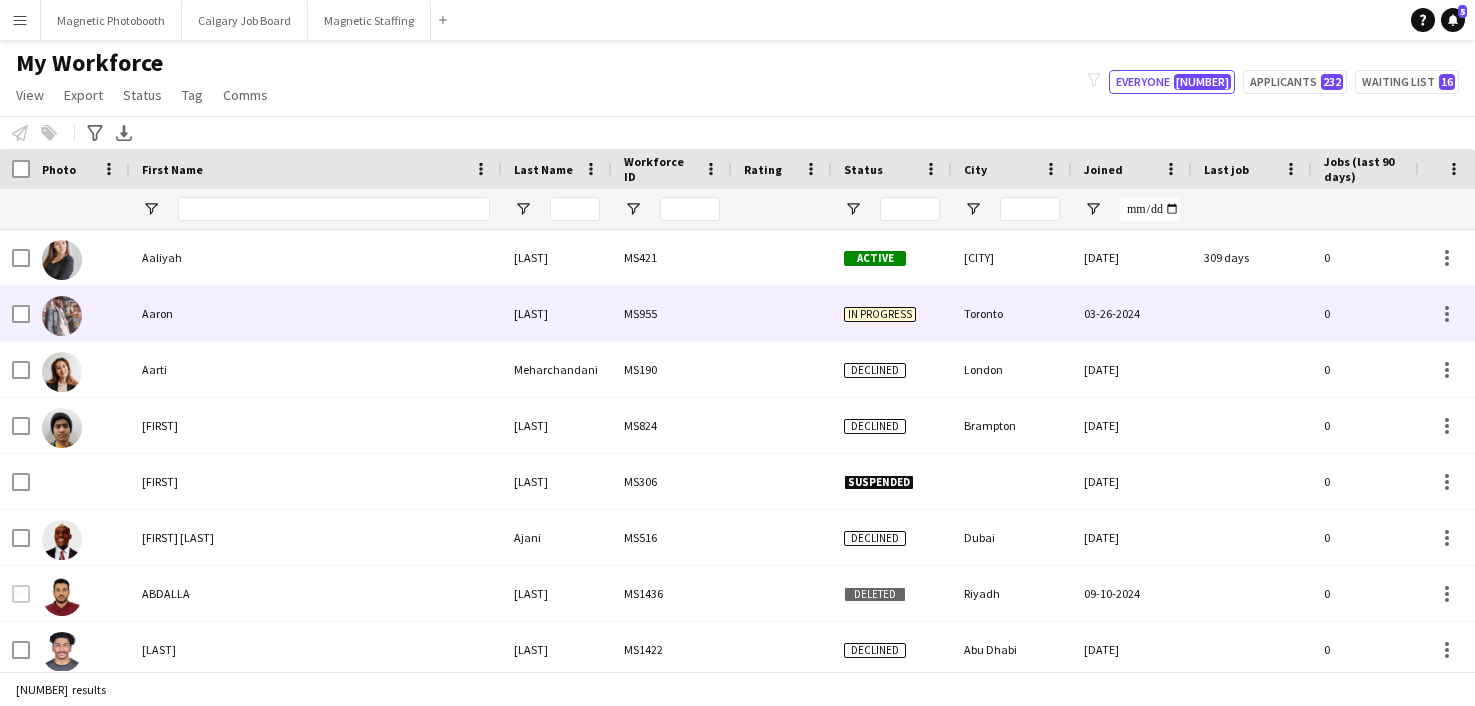 click at bounding box center [62, 316] 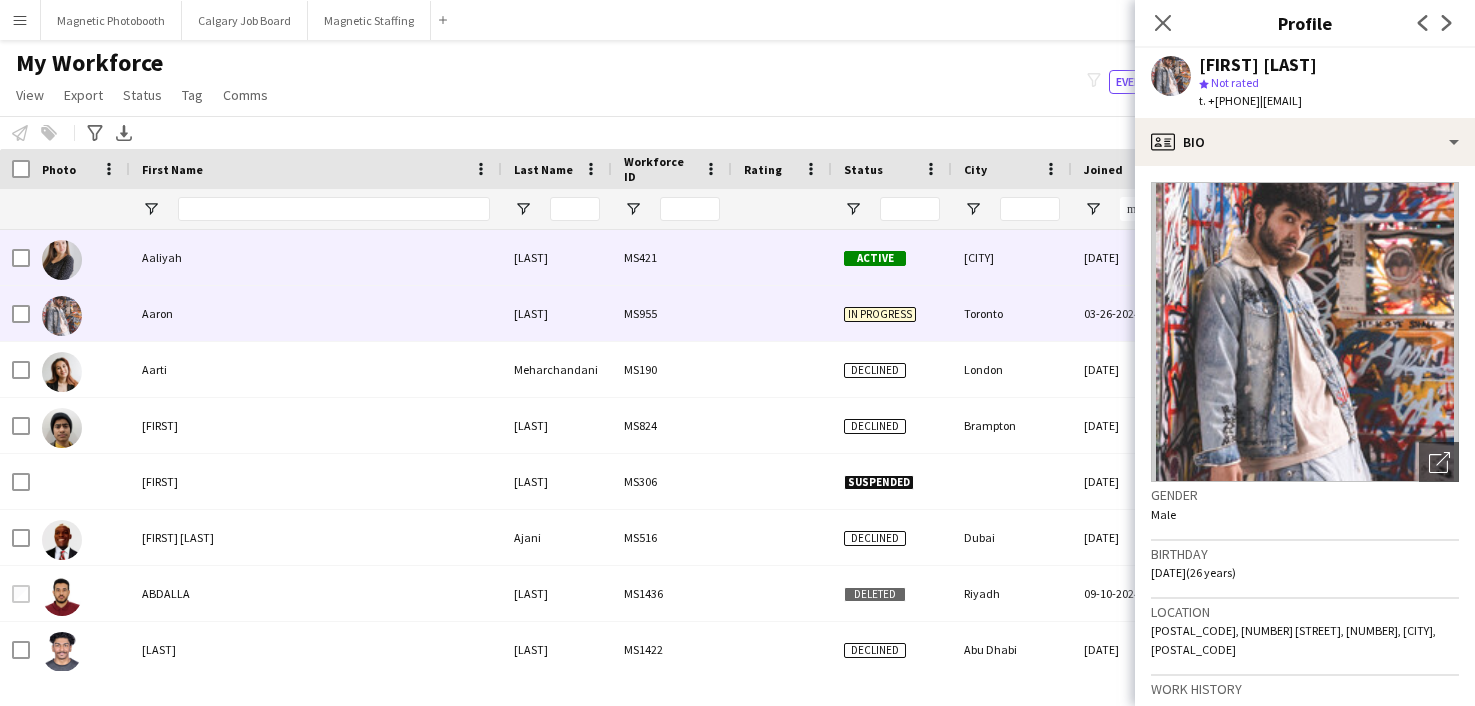 click at bounding box center [80, 257] 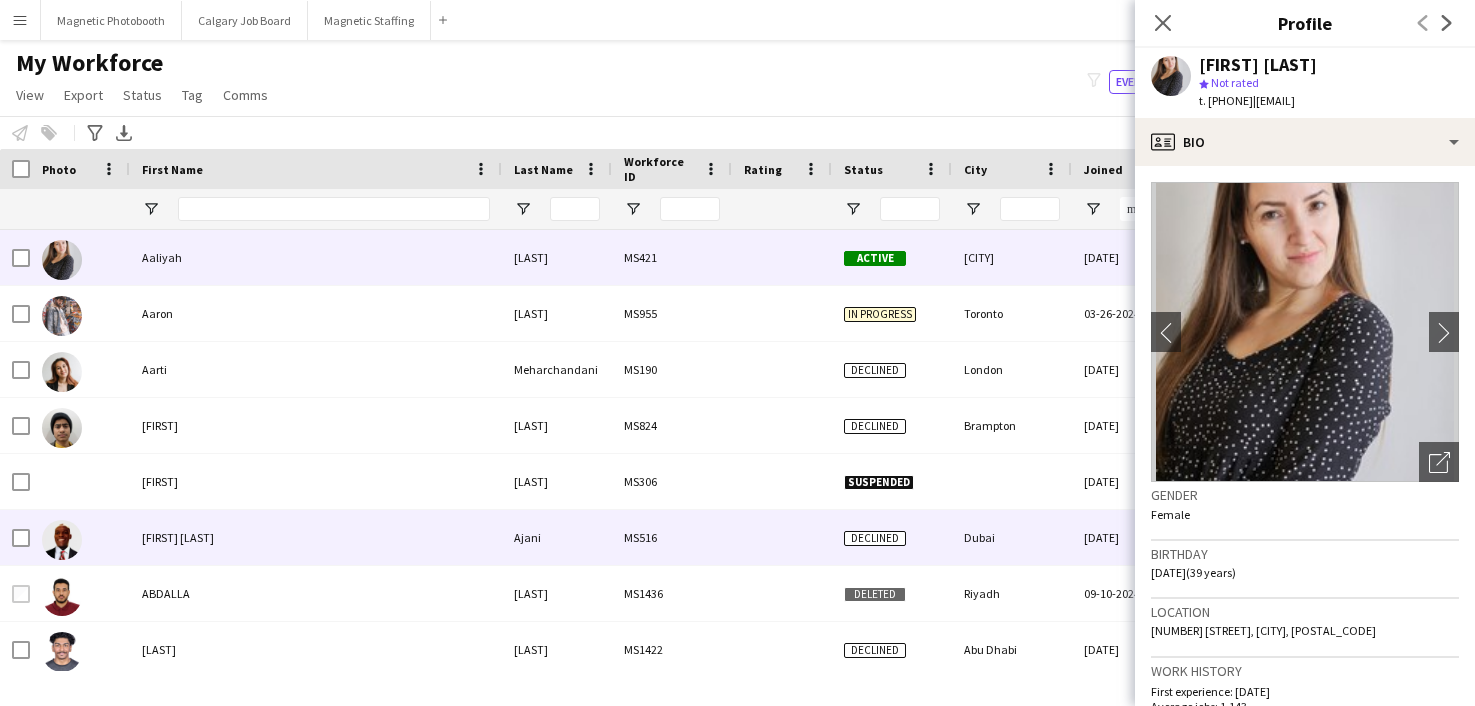 scroll, scrollTop: 123, scrollLeft: 0, axis: vertical 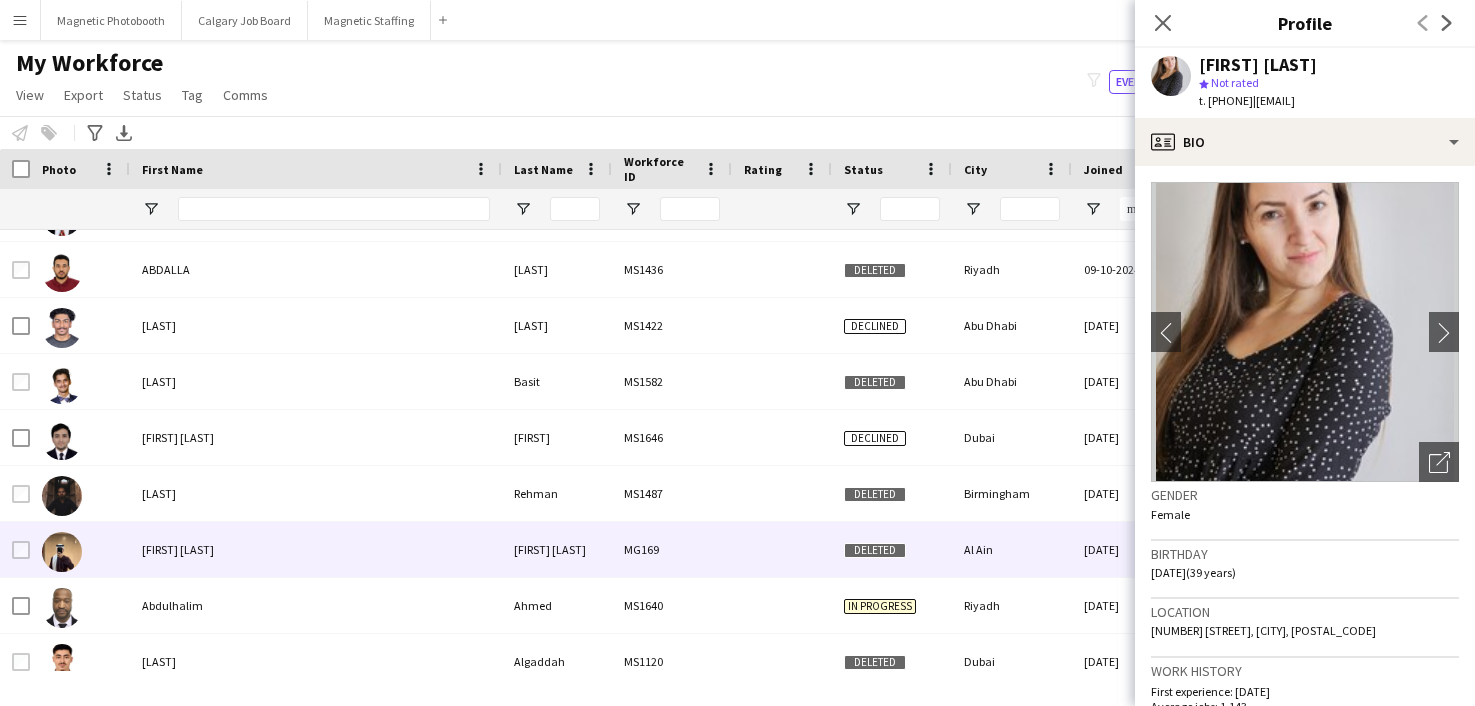 click on "Abdul Salam" at bounding box center [316, 549] 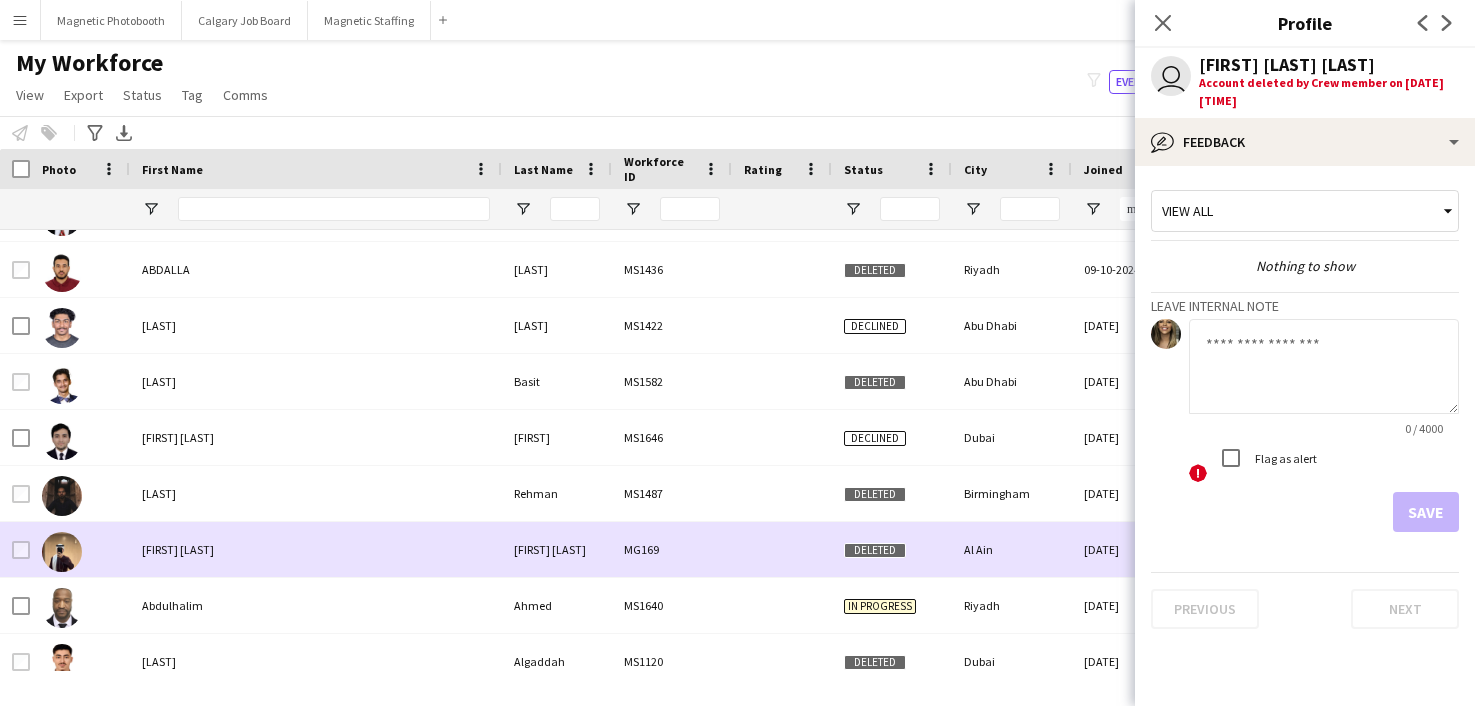 scroll, scrollTop: 377, scrollLeft: 0, axis: vertical 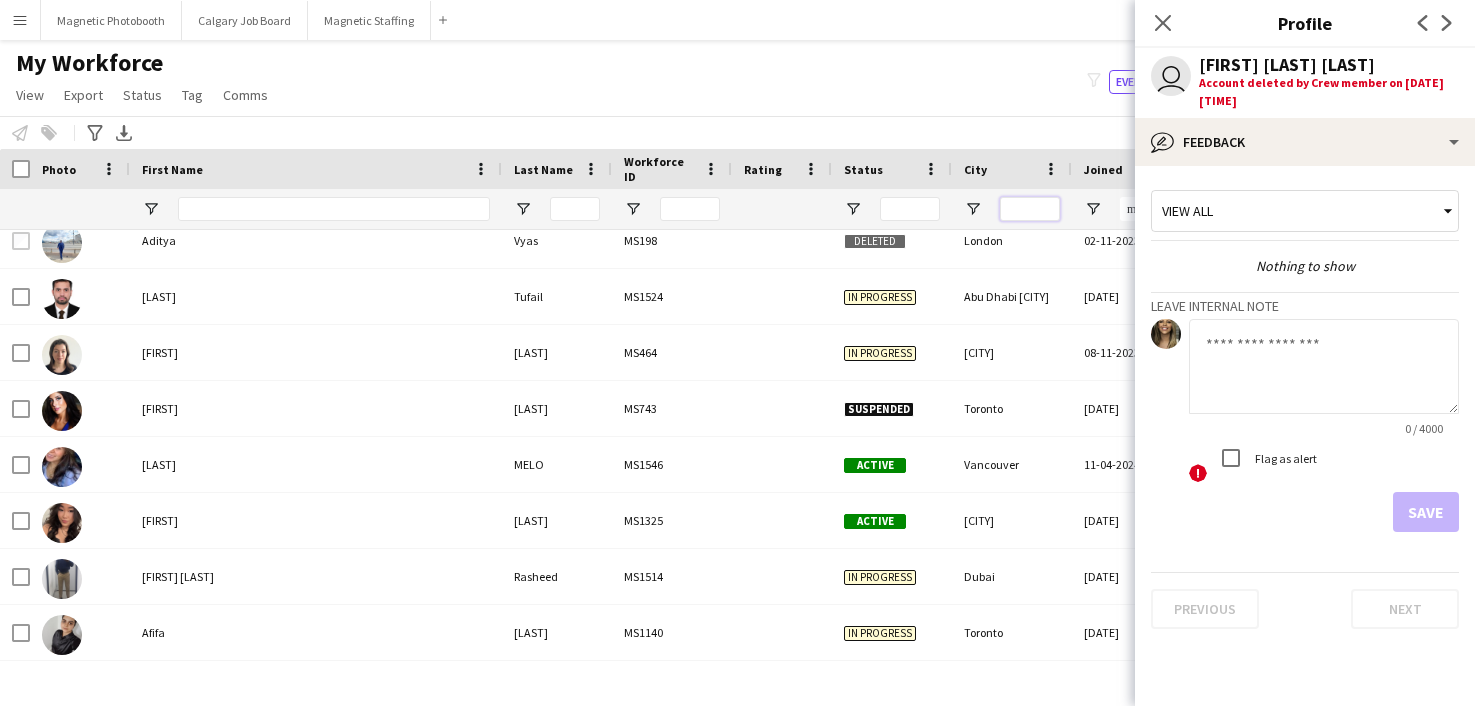 click at bounding box center (1030, 209) 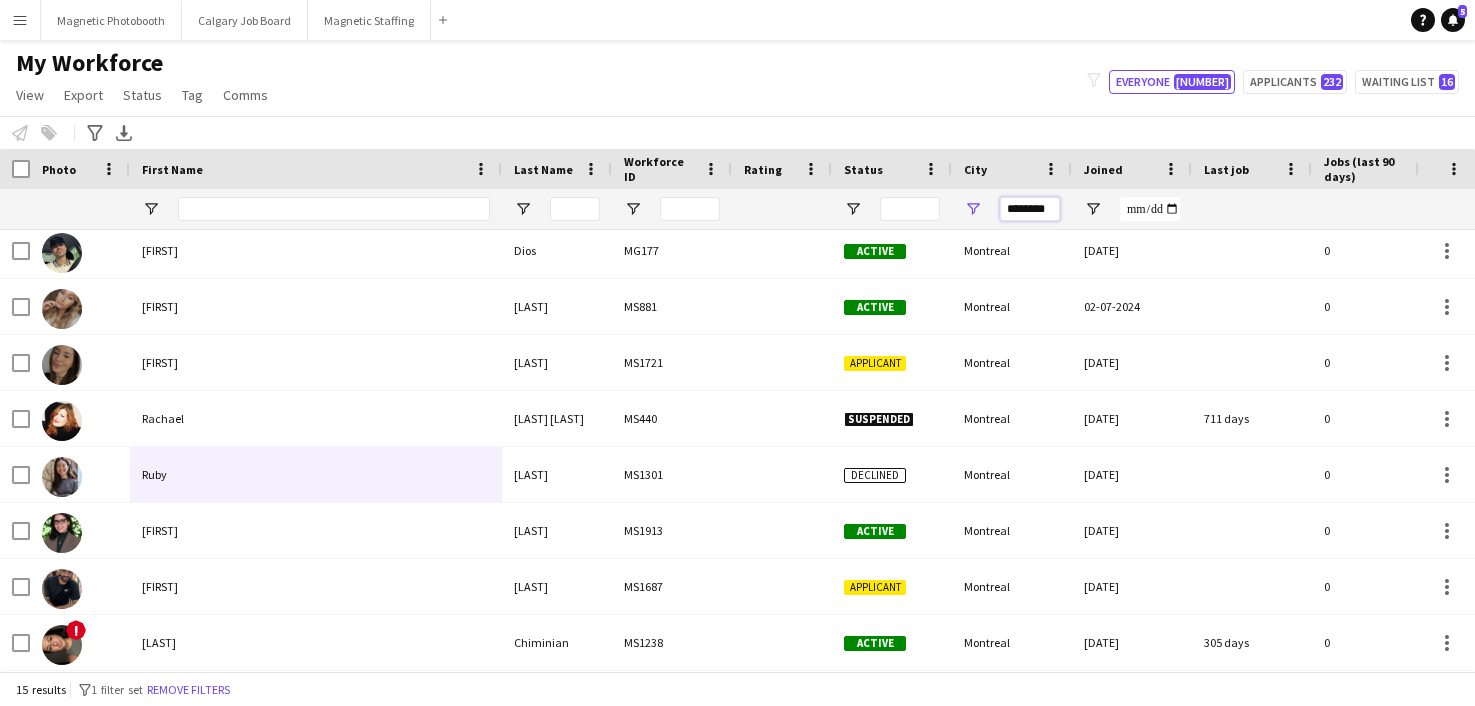 type on "********" 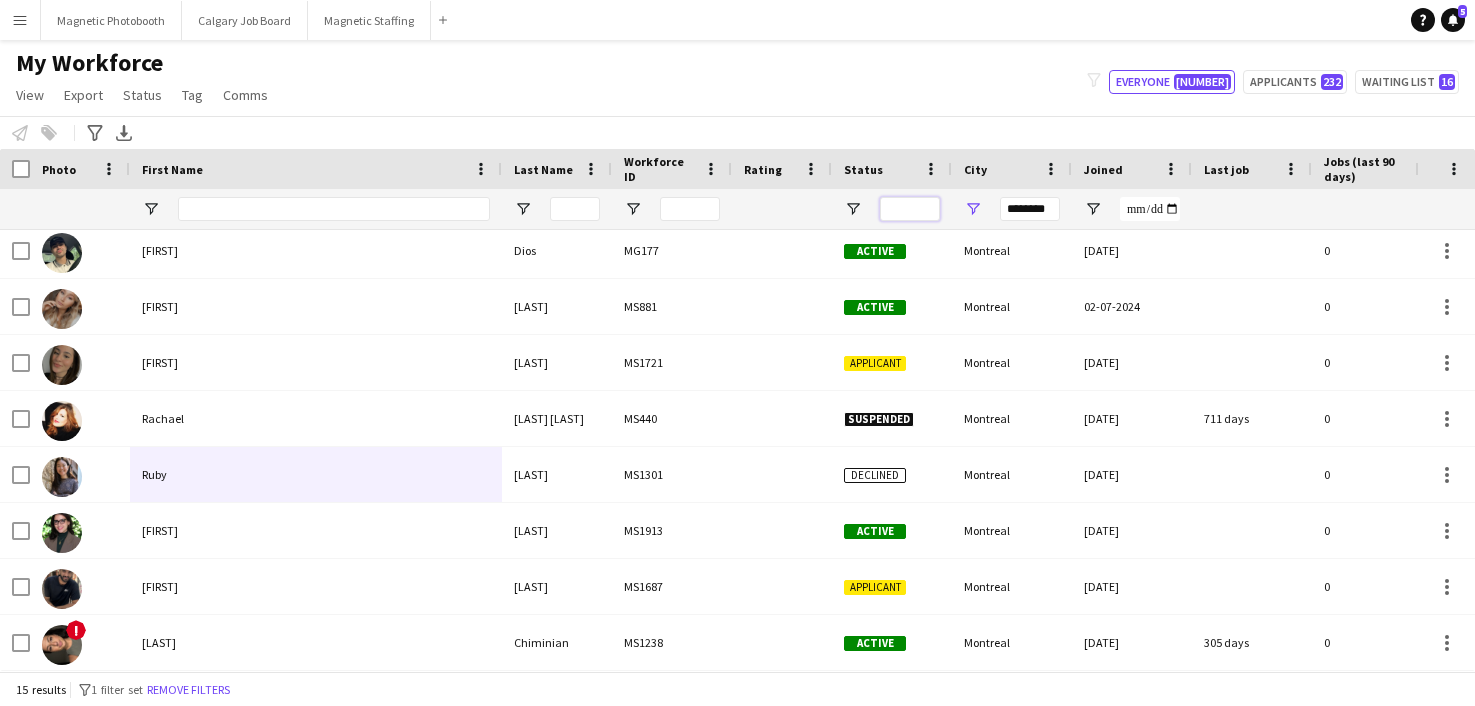 click at bounding box center (910, 209) 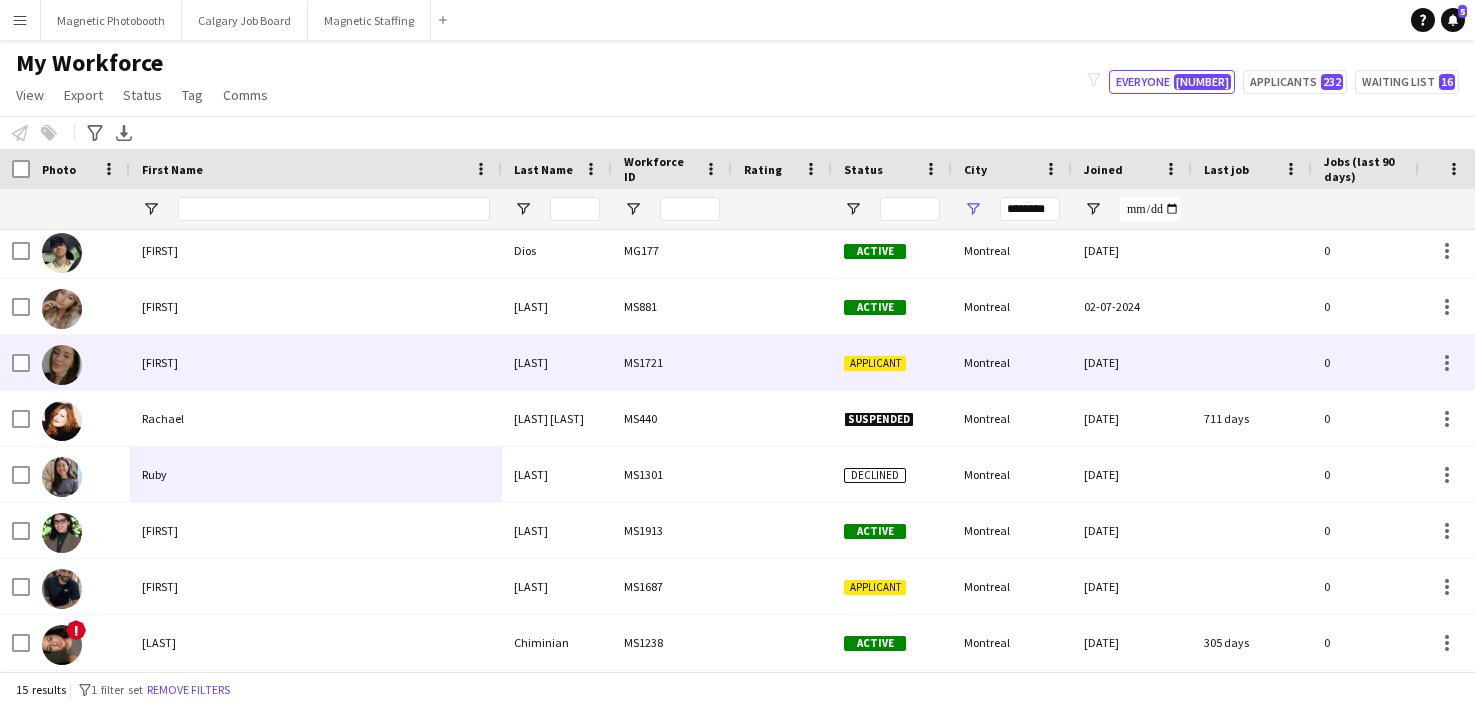 click at bounding box center (782, 362) 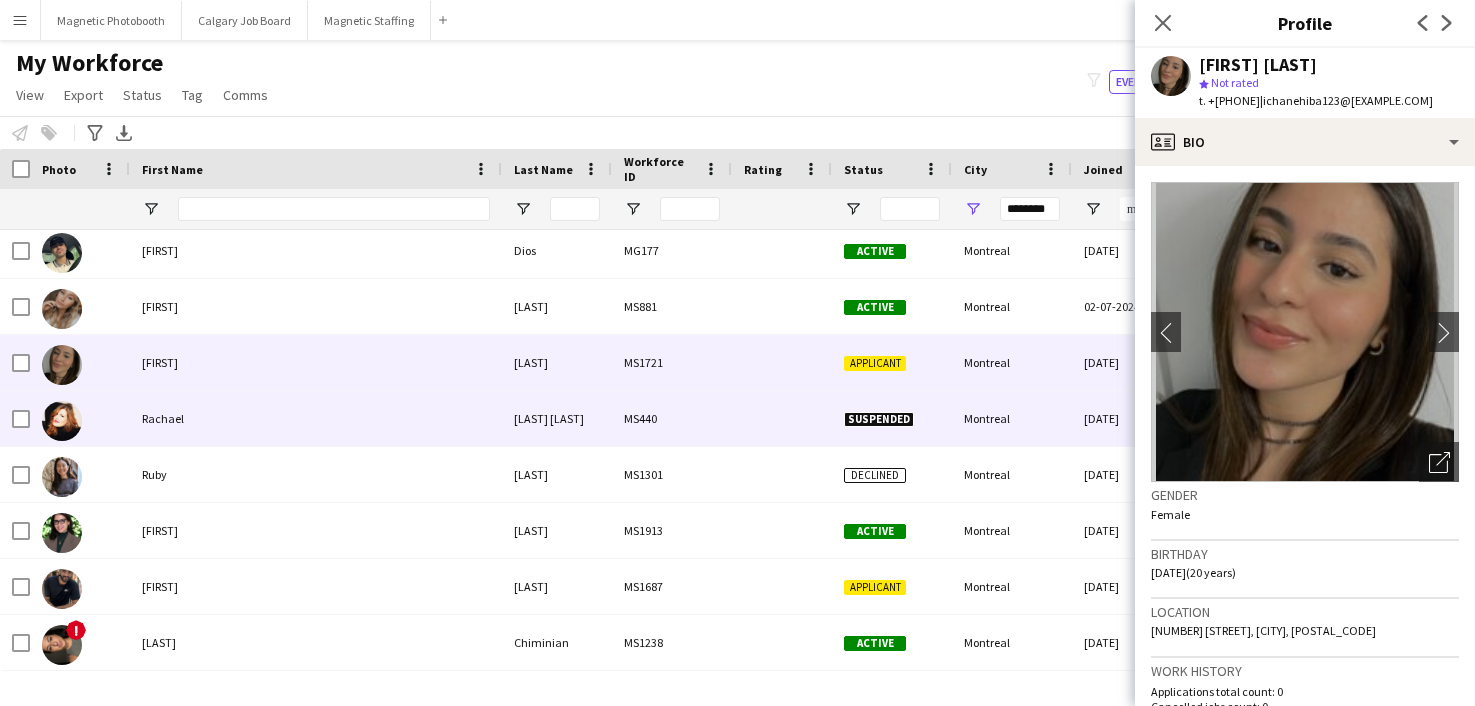 click on "MS440" at bounding box center [672, 418] 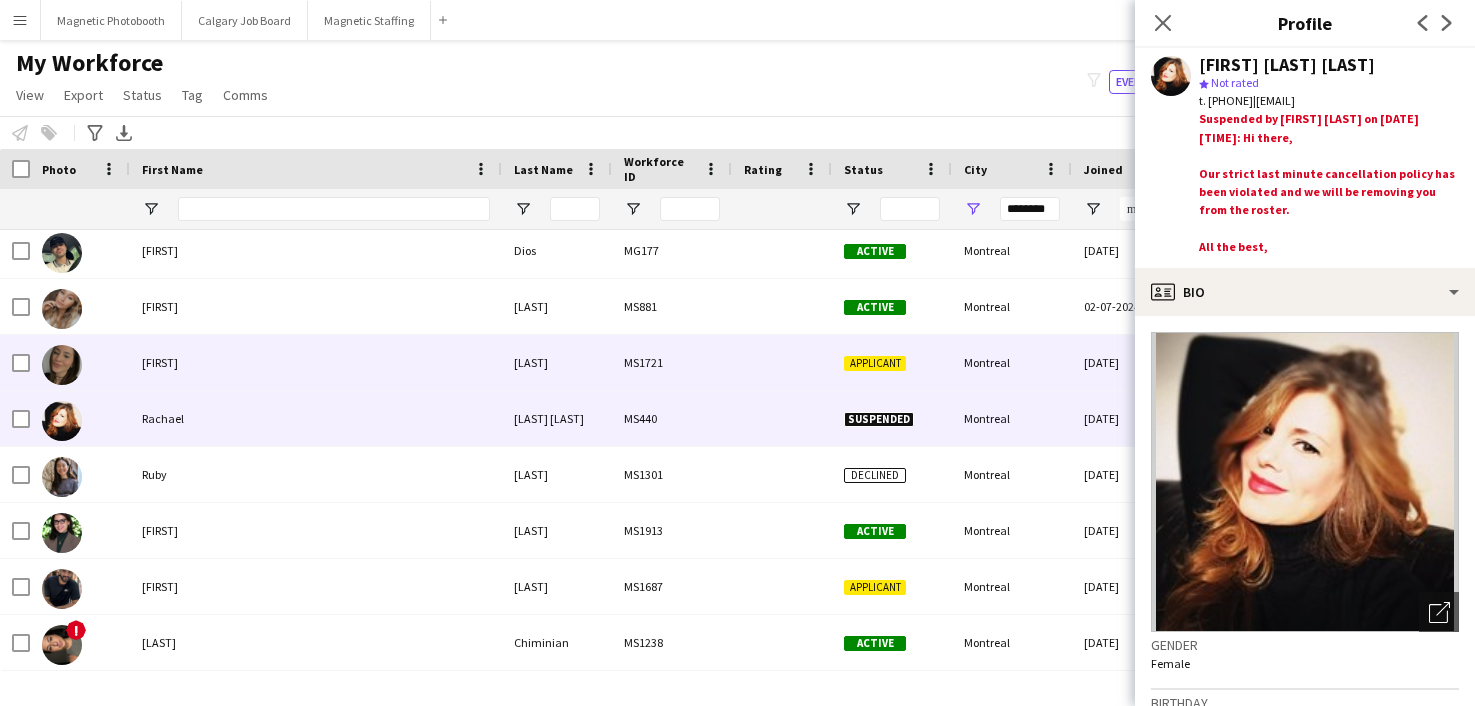 click at bounding box center [782, 362] 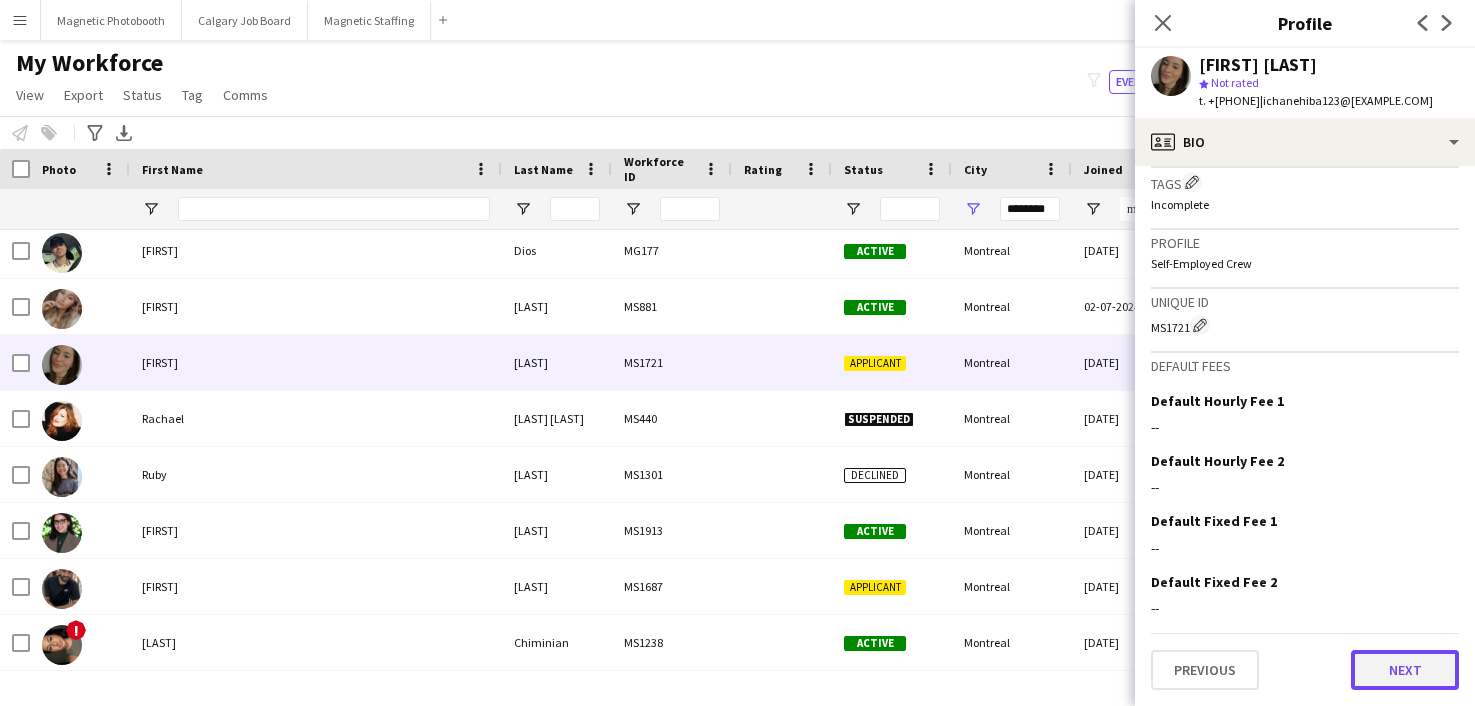 click on "Next" 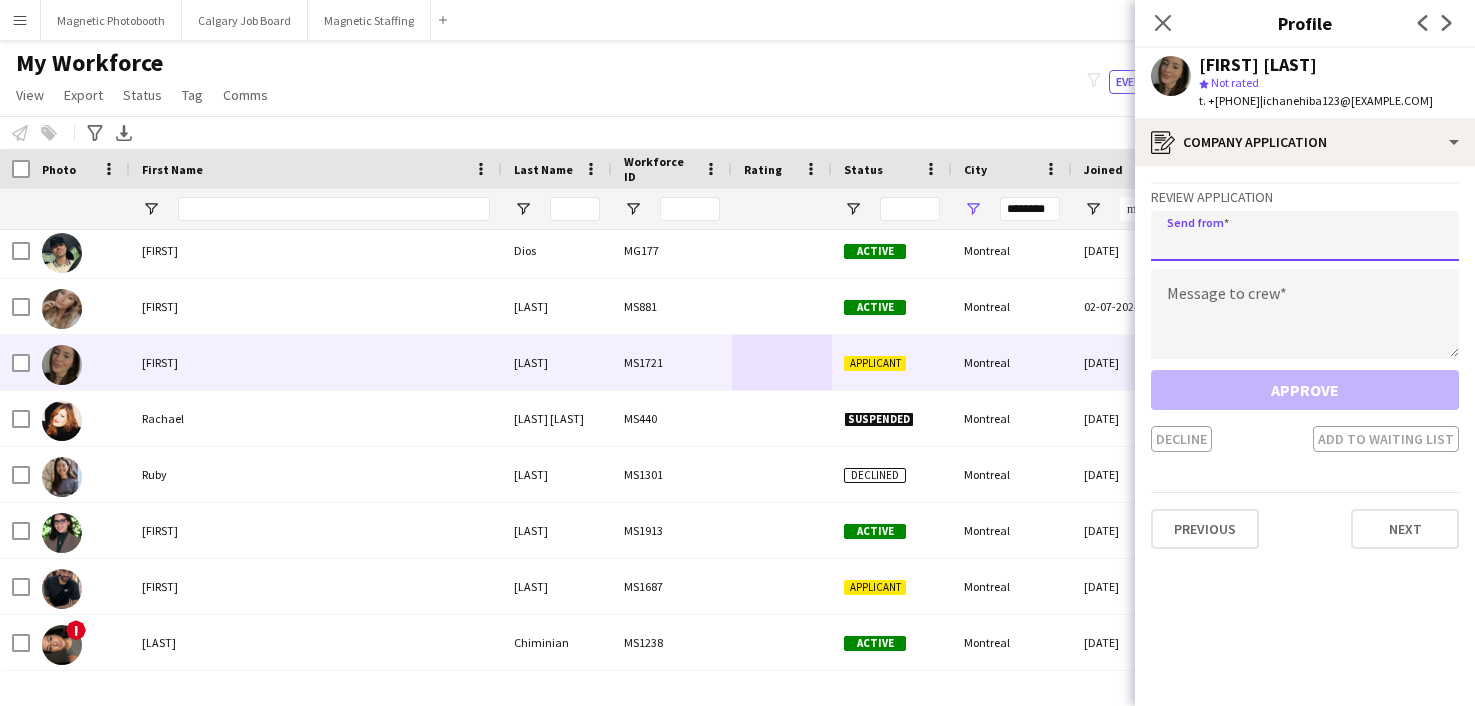 click 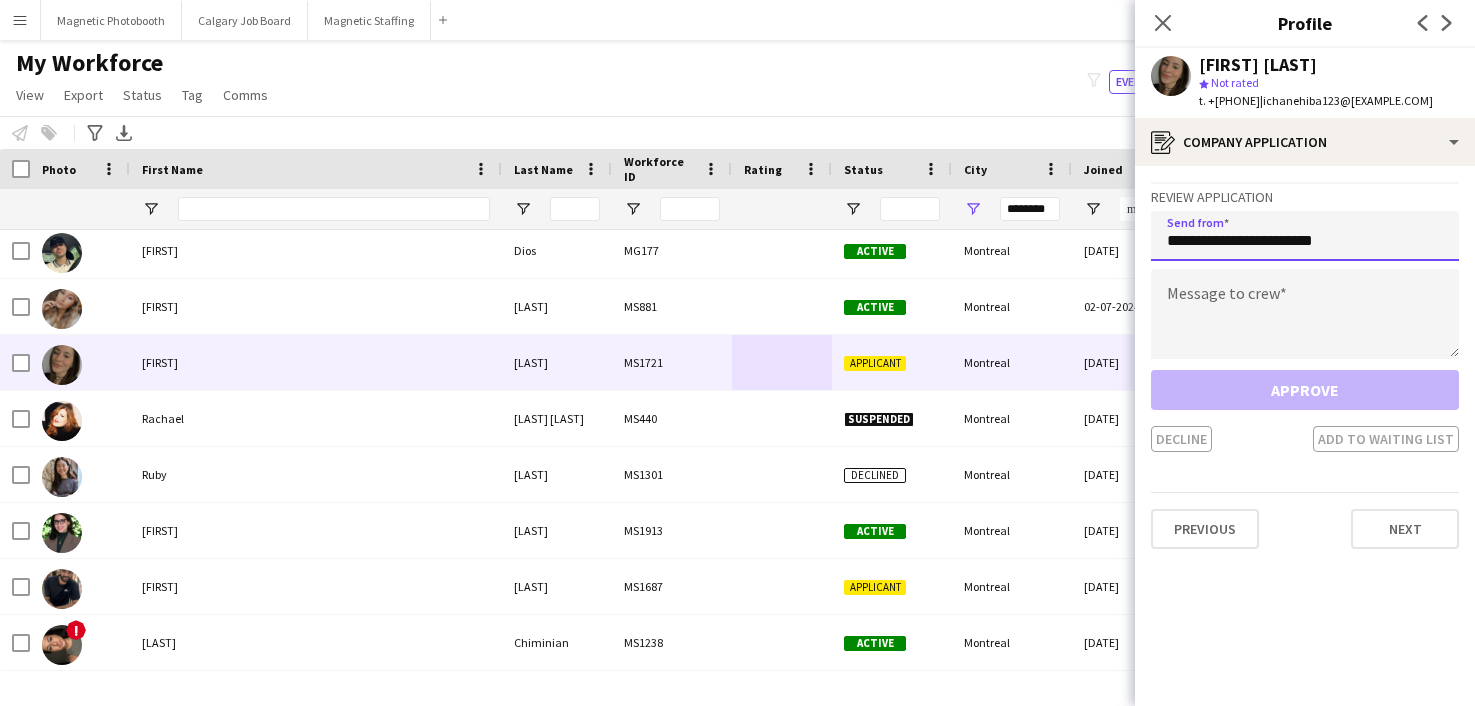 type on "**********" 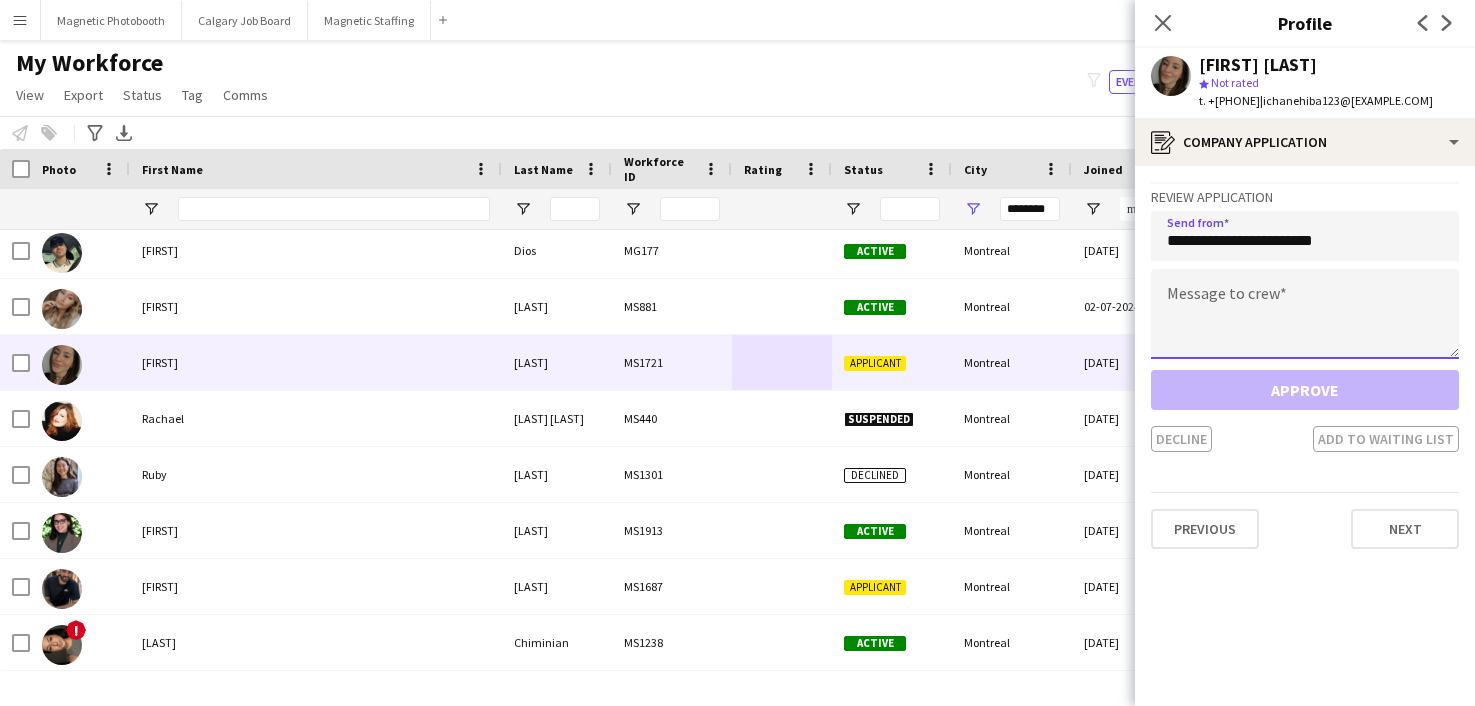 click 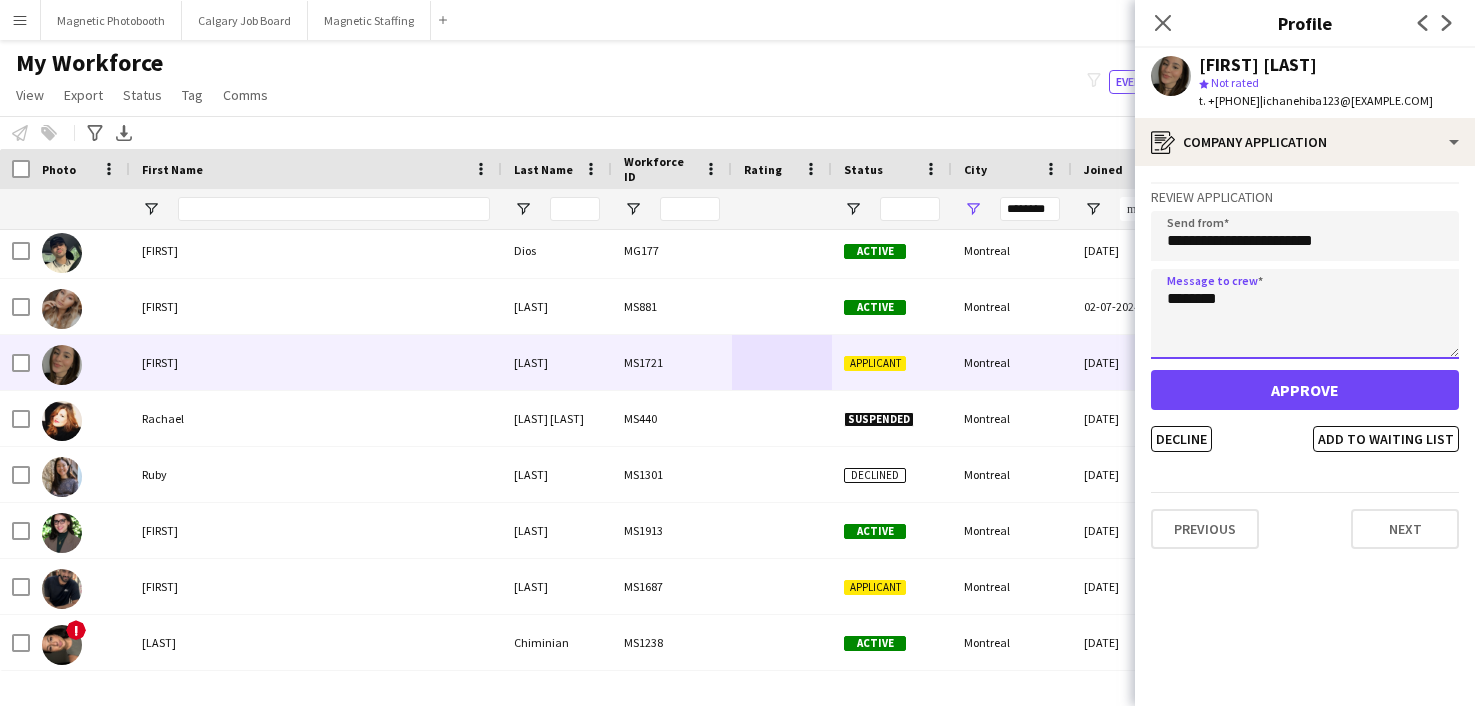 type on "********" 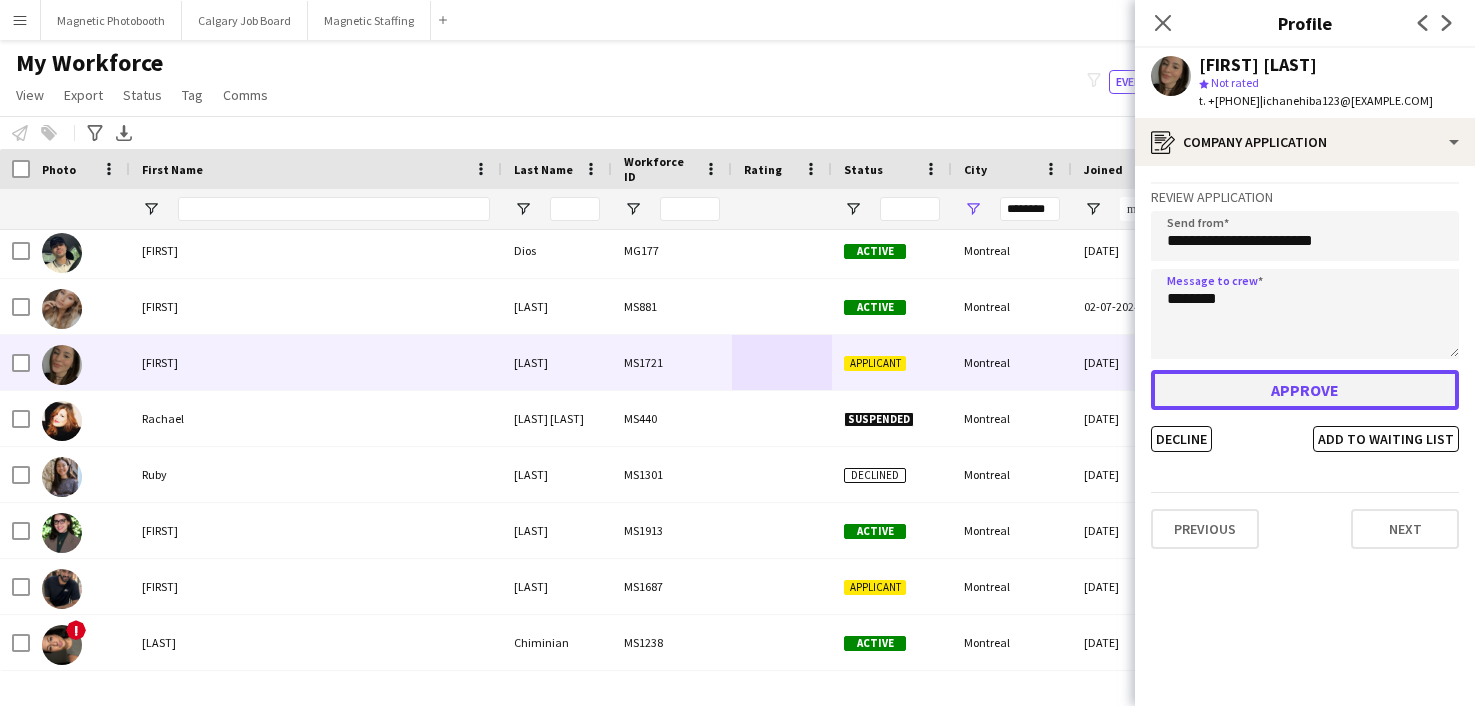 click on "Approve" 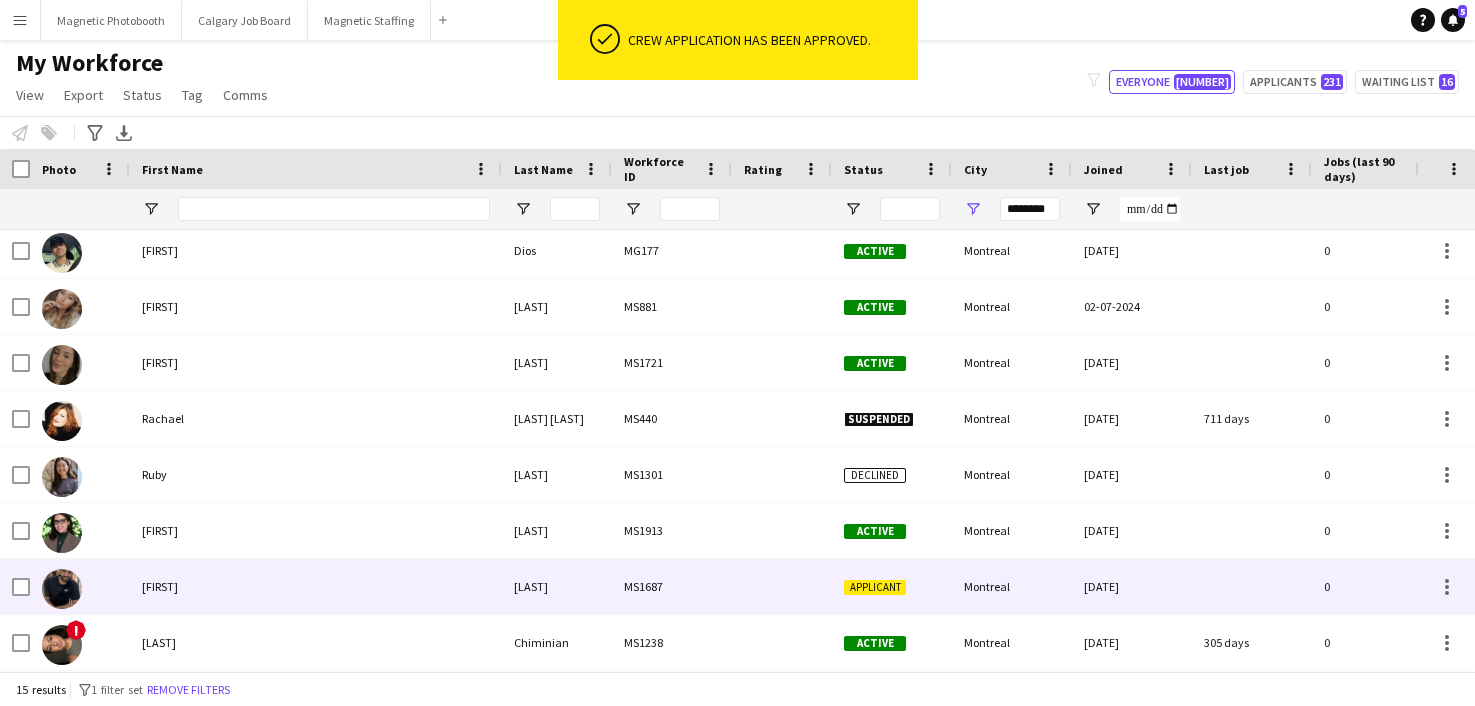 click on "MS1687" at bounding box center [672, 586] 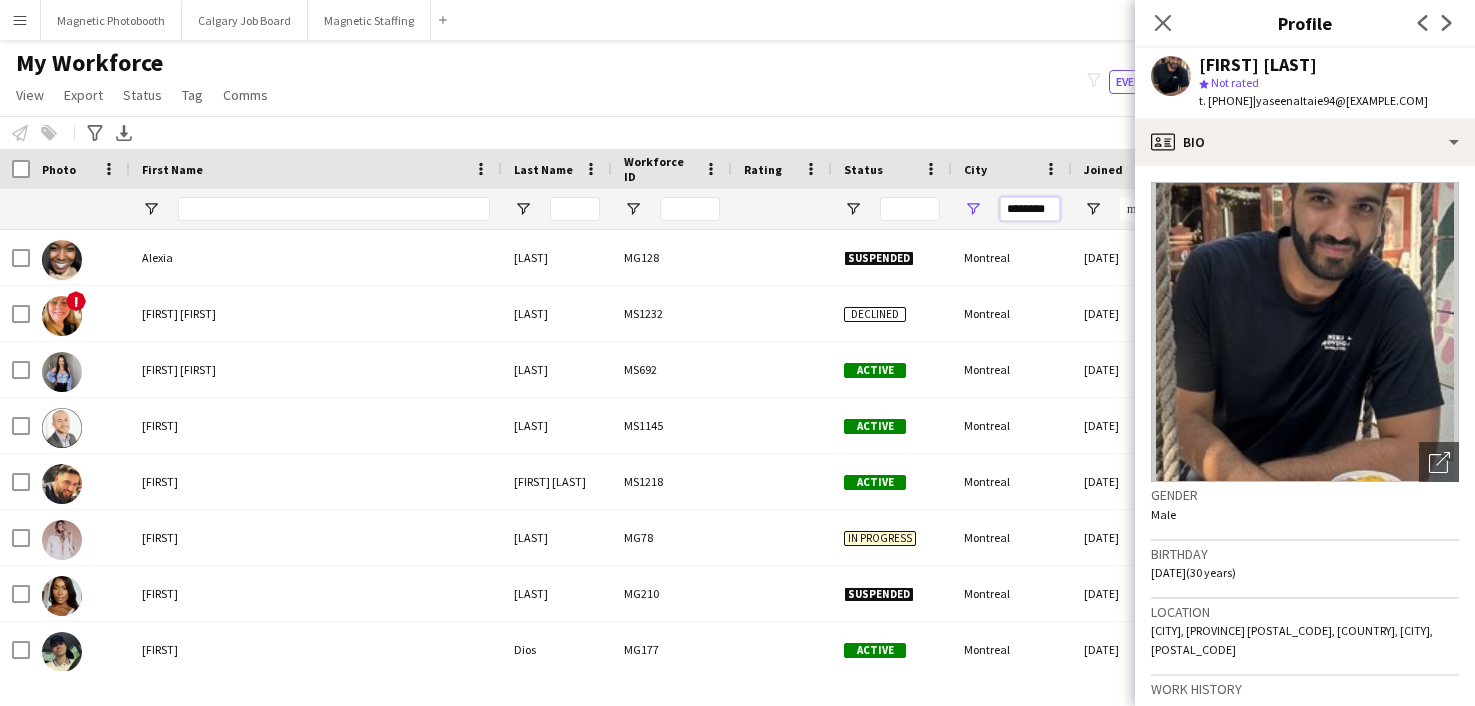 click on "********" at bounding box center [1030, 209] 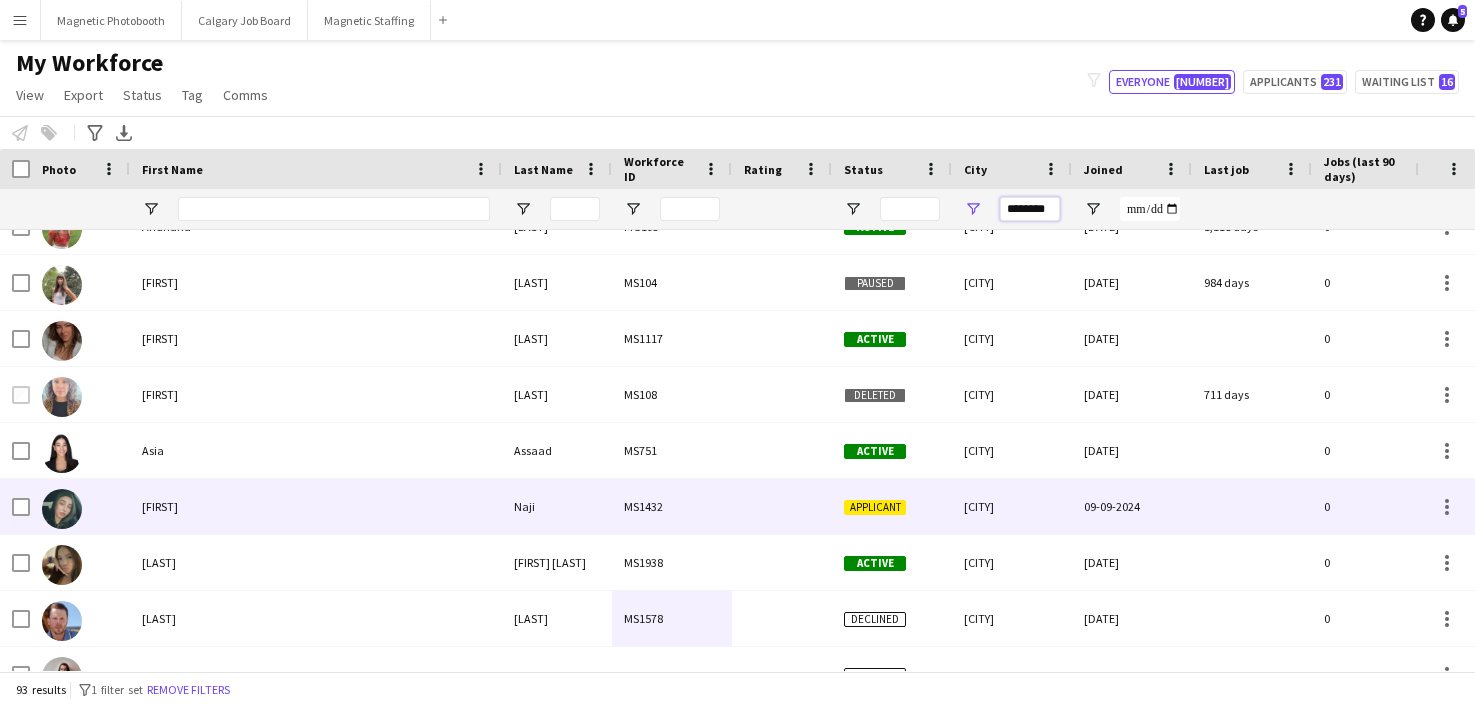 type on "********" 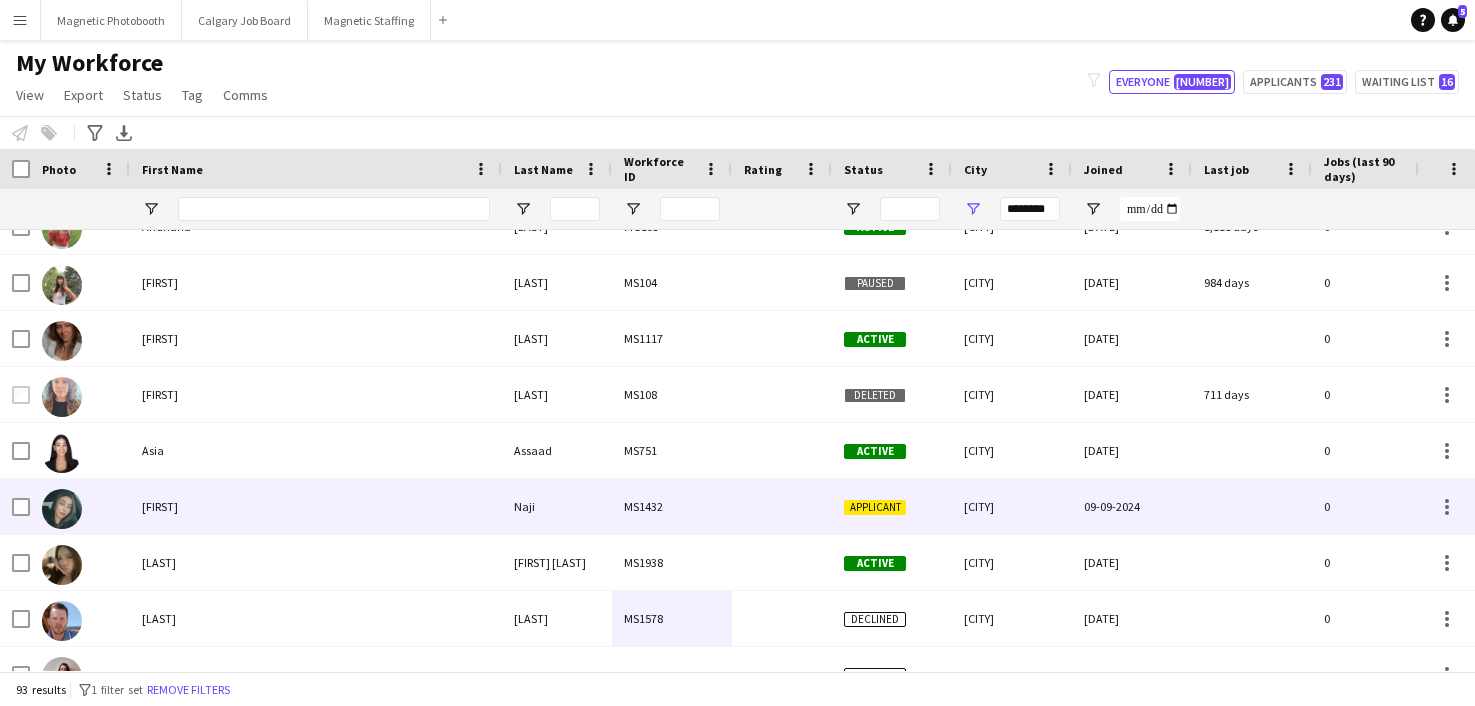 click on "Applicant" at bounding box center [892, 506] 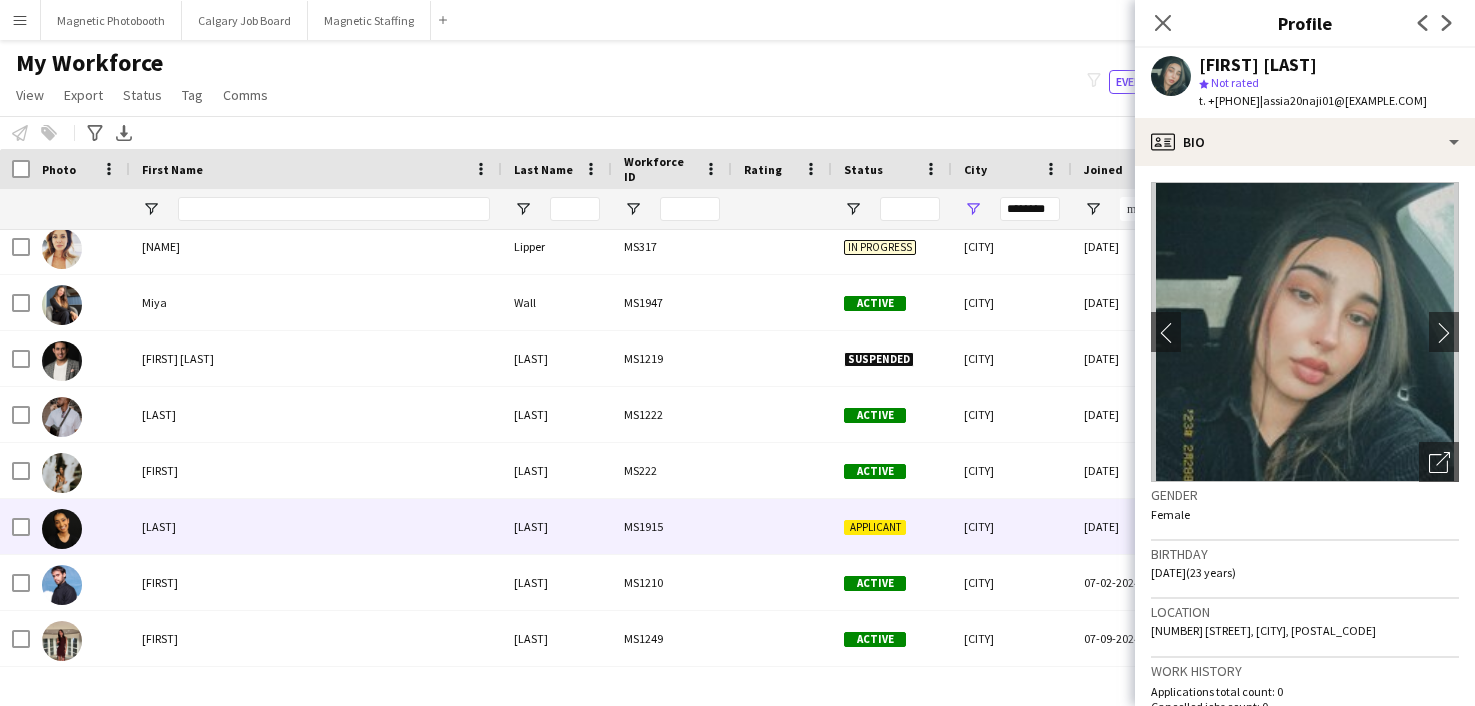 click on "Montréal" at bounding box center (1012, 526) 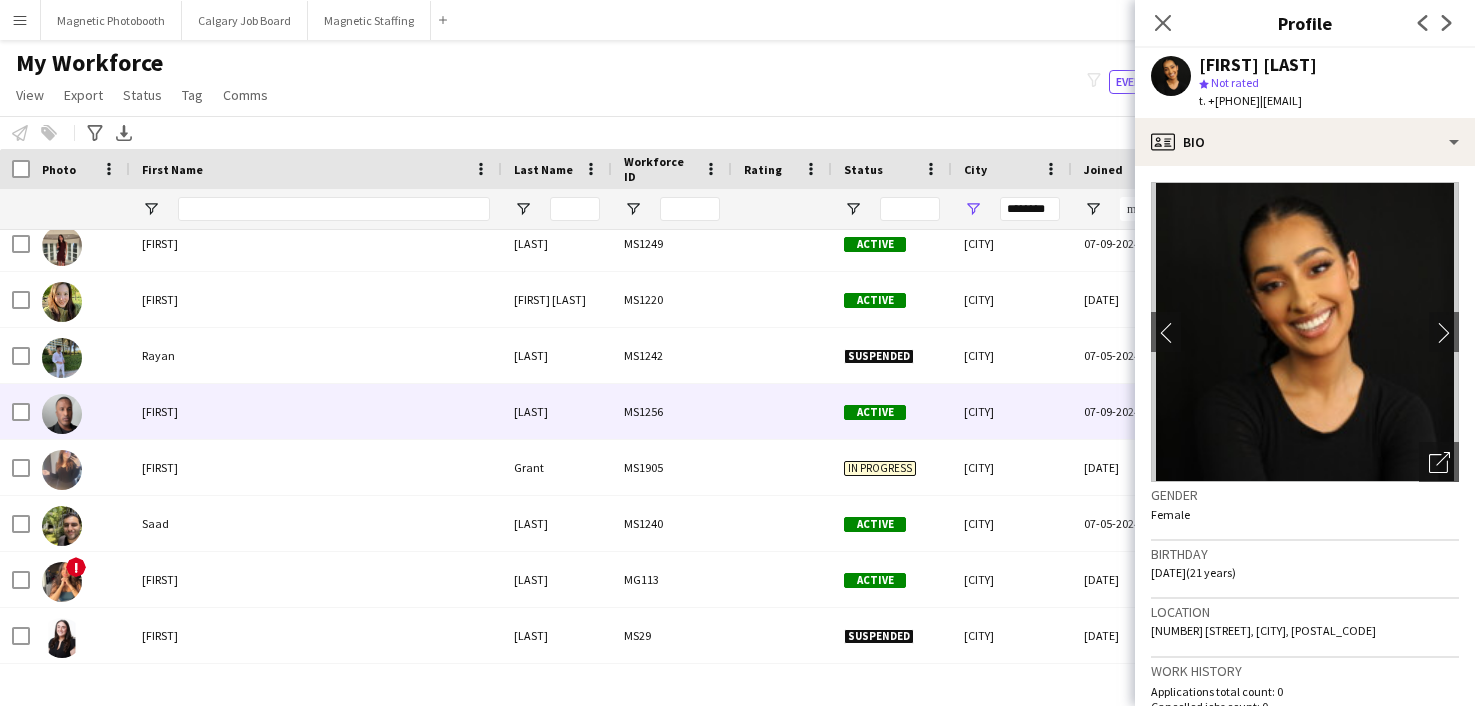 click at bounding box center [782, 411] 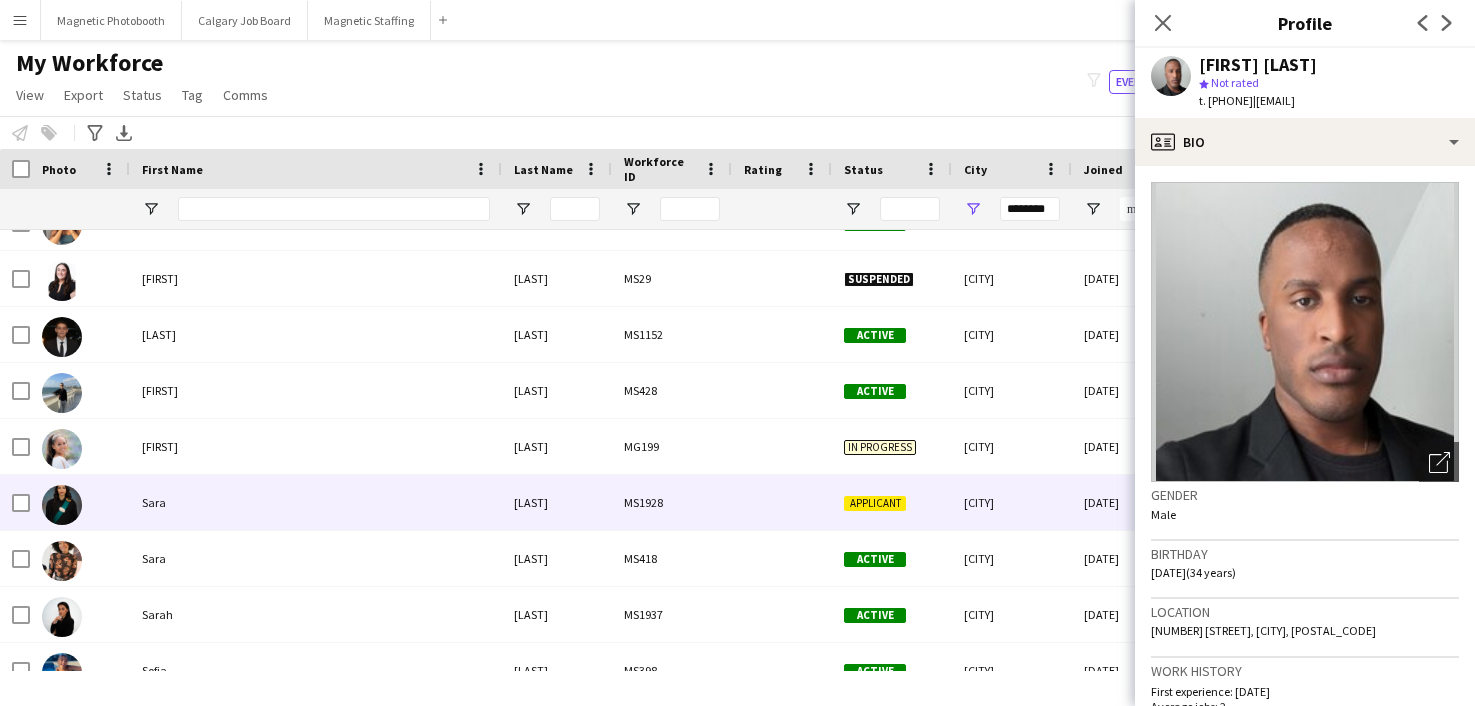 click on "Applicant" at bounding box center (875, 503) 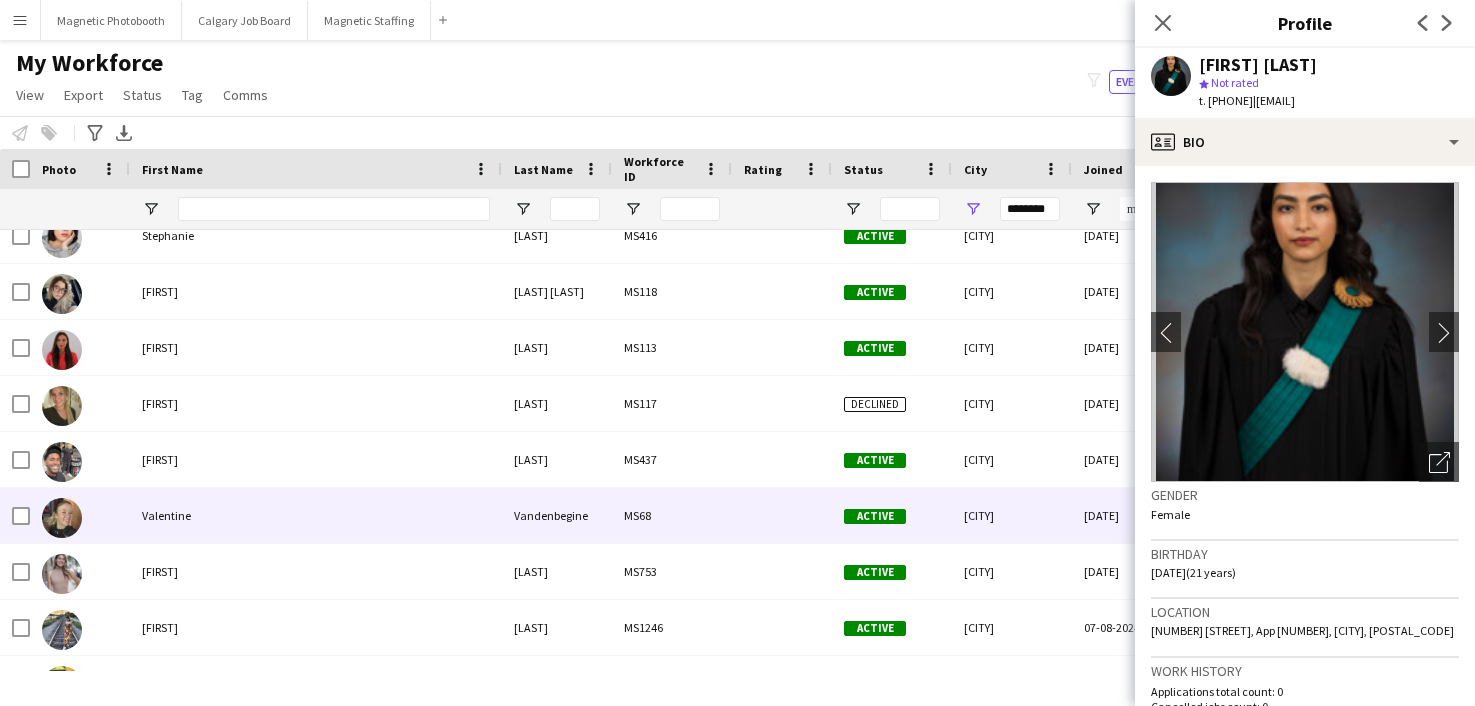 click on "Active" at bounding box center (875, 516) 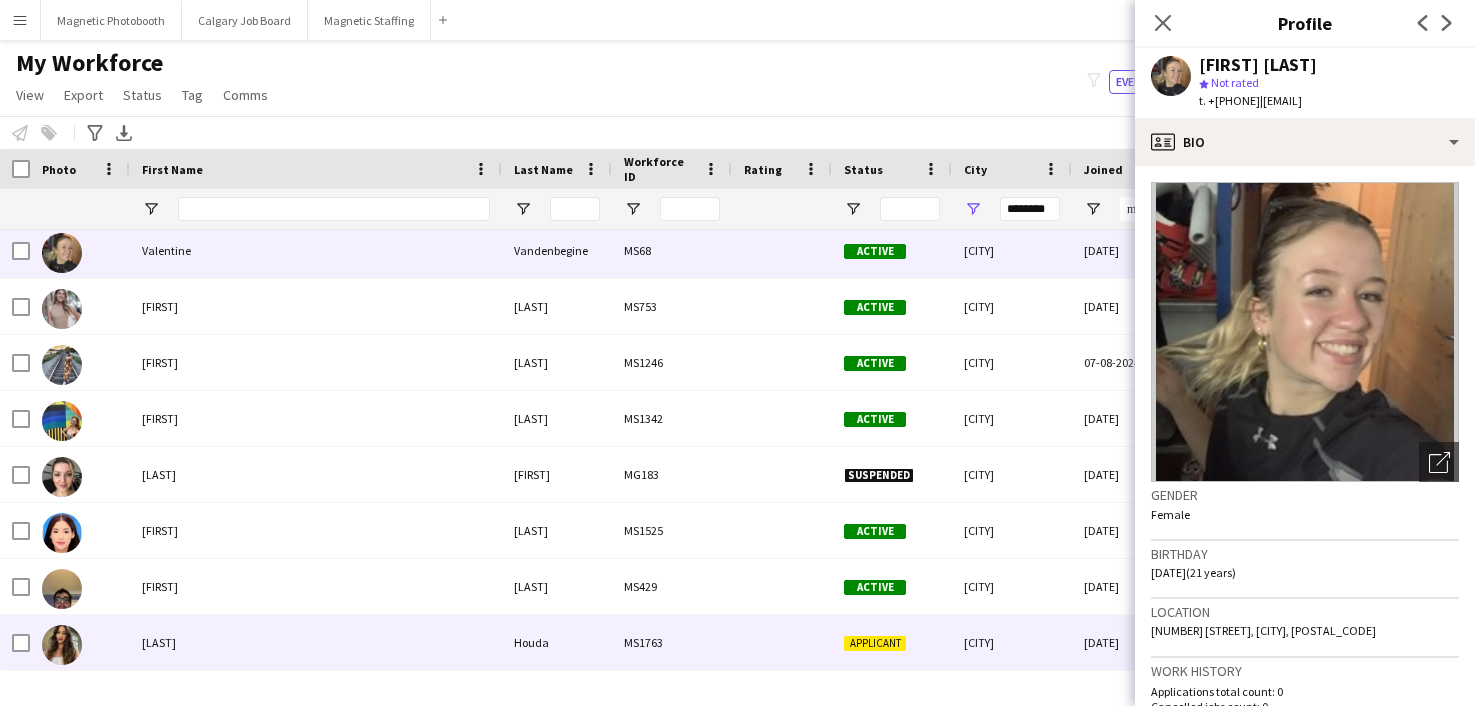 click at bounding box center (782, 642) 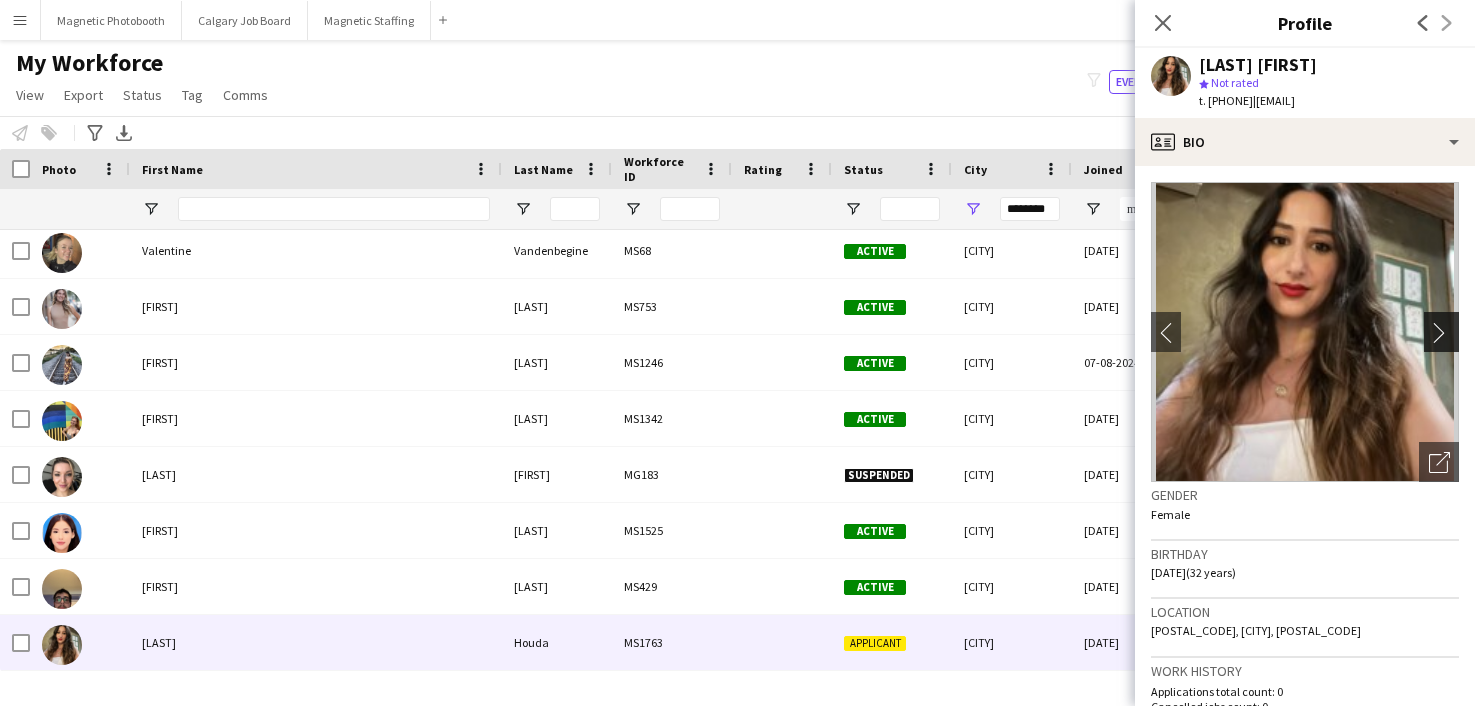 click on "chevron-right" 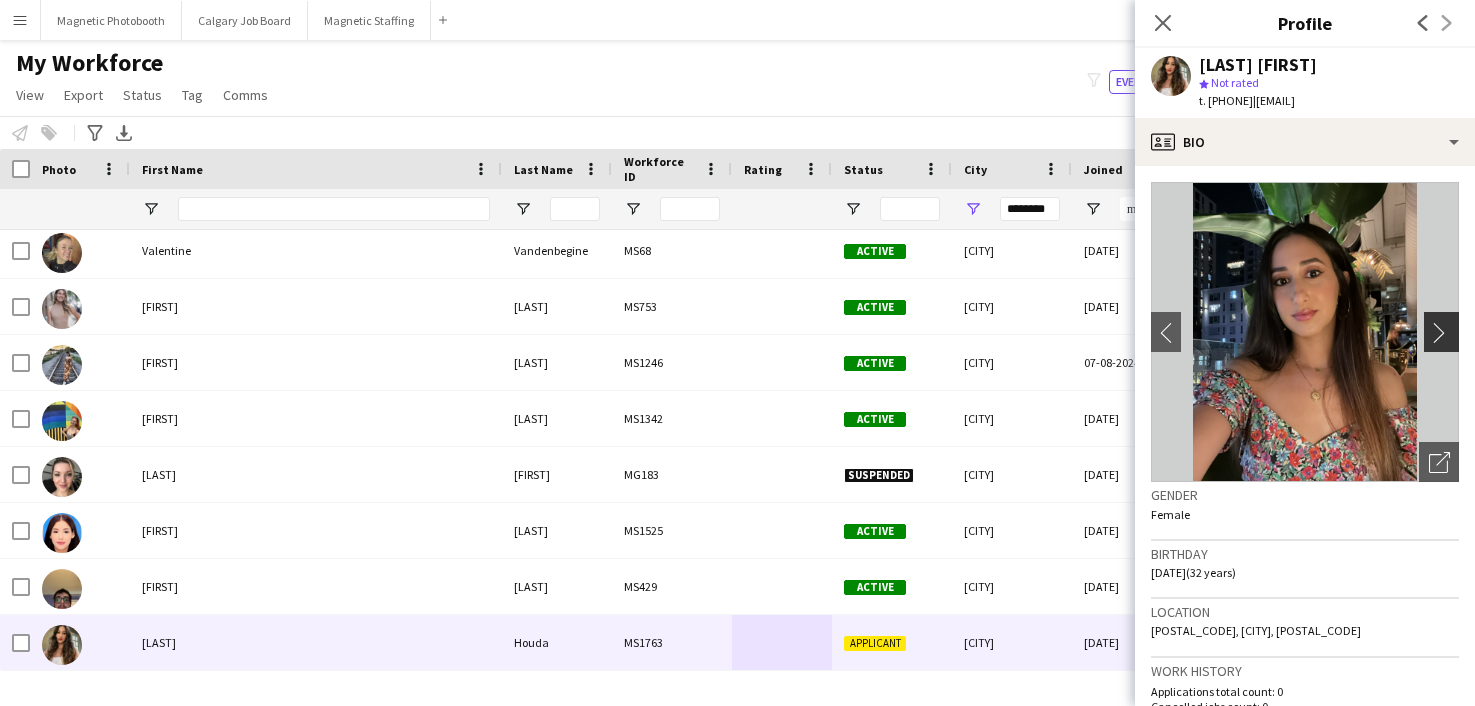 click on "chevron-right" 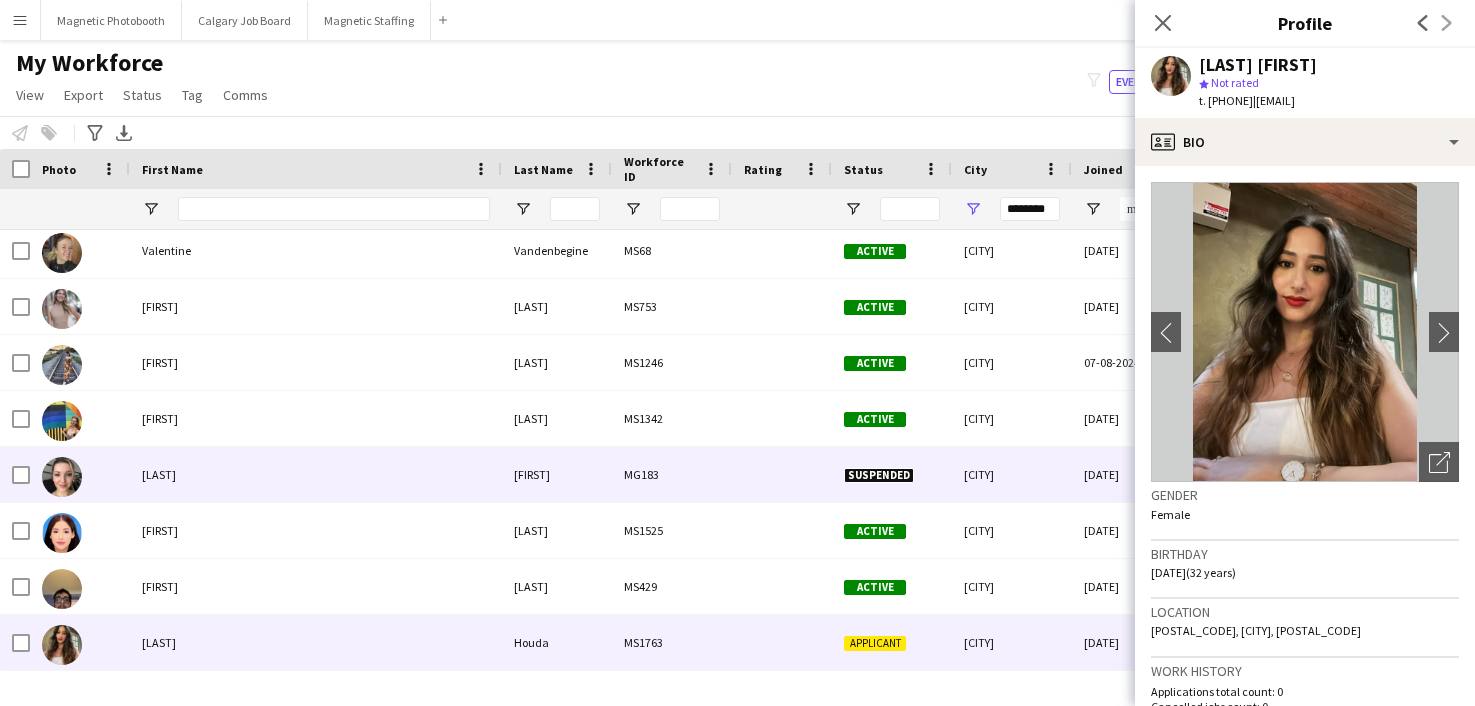 click at bounding box center [782, 474] 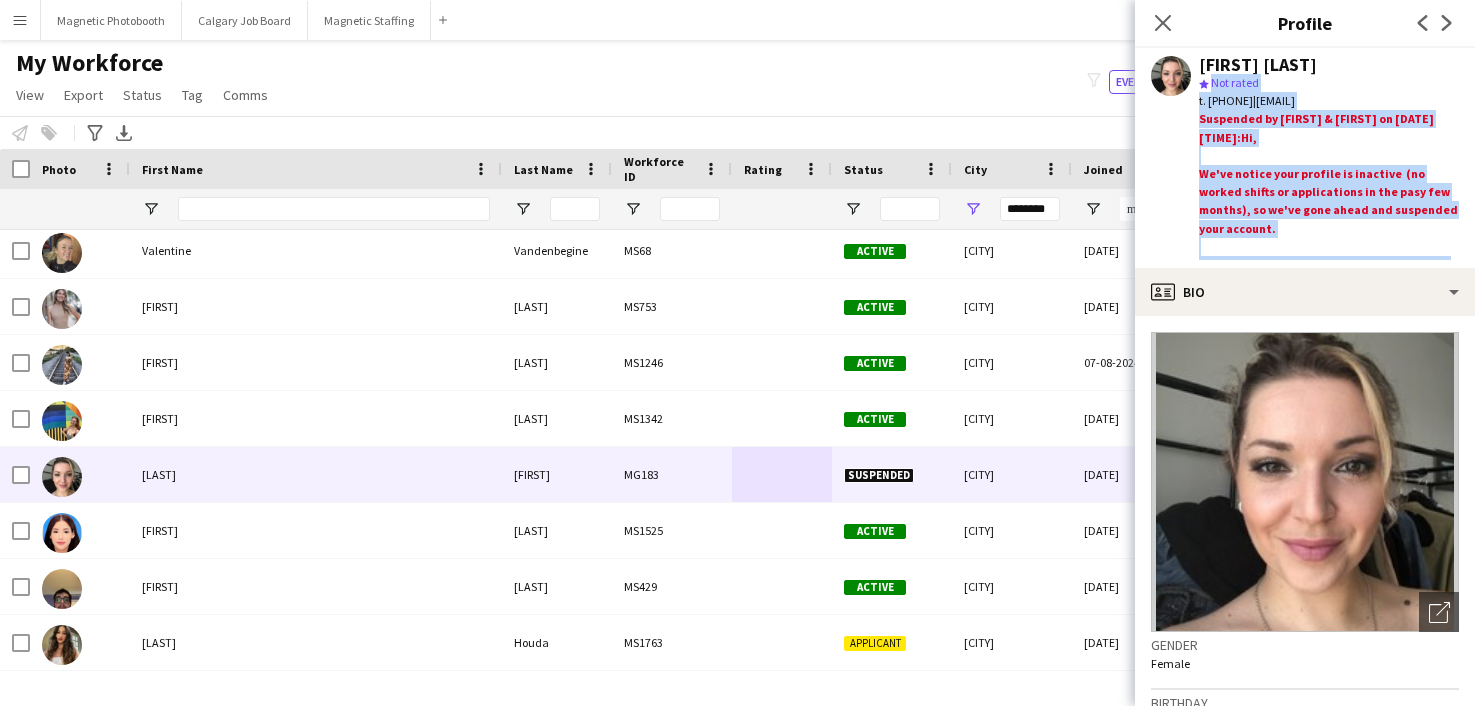 drag, startPoint x: 1387, startPoint y: 250, endPoint x: 1200, endPoint y: 80, distance: 252.72318 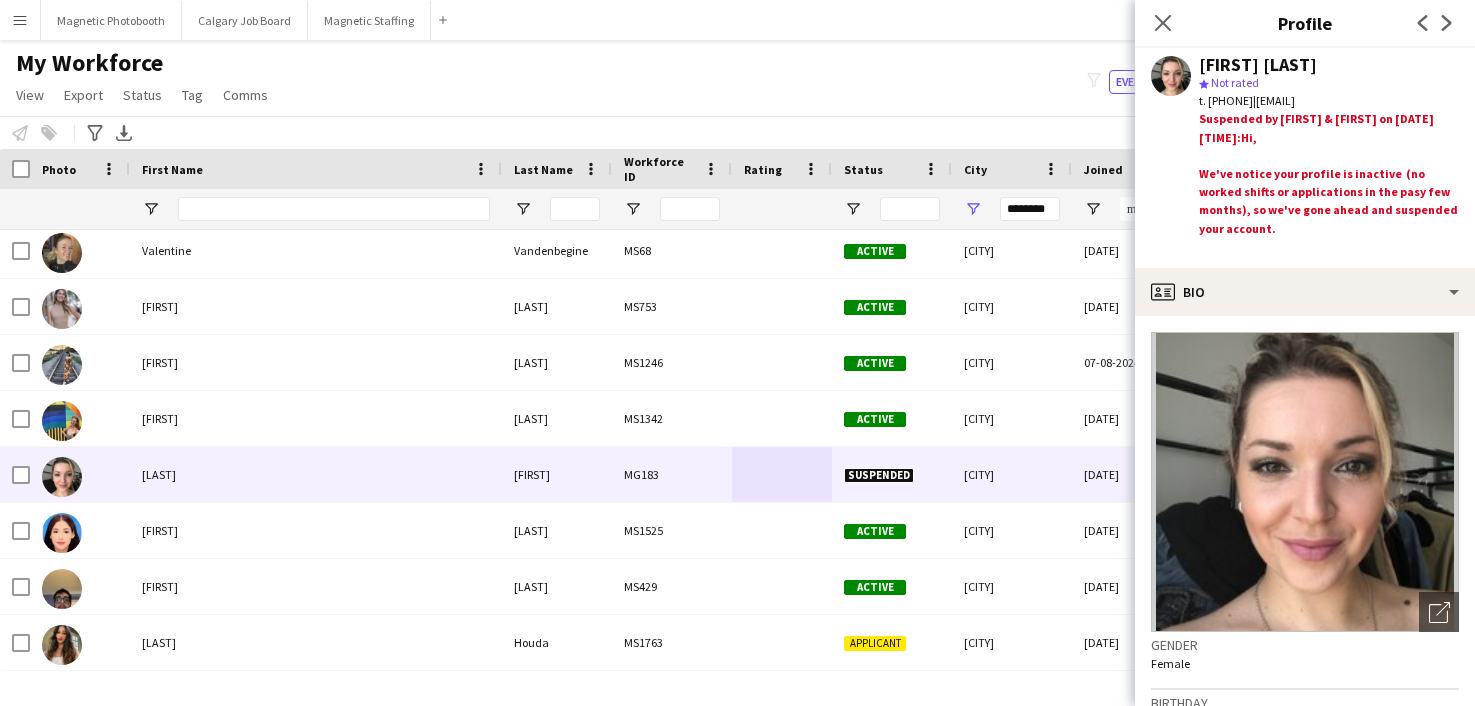 click on "We've notice your profile is inactive  (no worked shifts or applications in the pasy few months), so we've gone ahead and suspended your account." 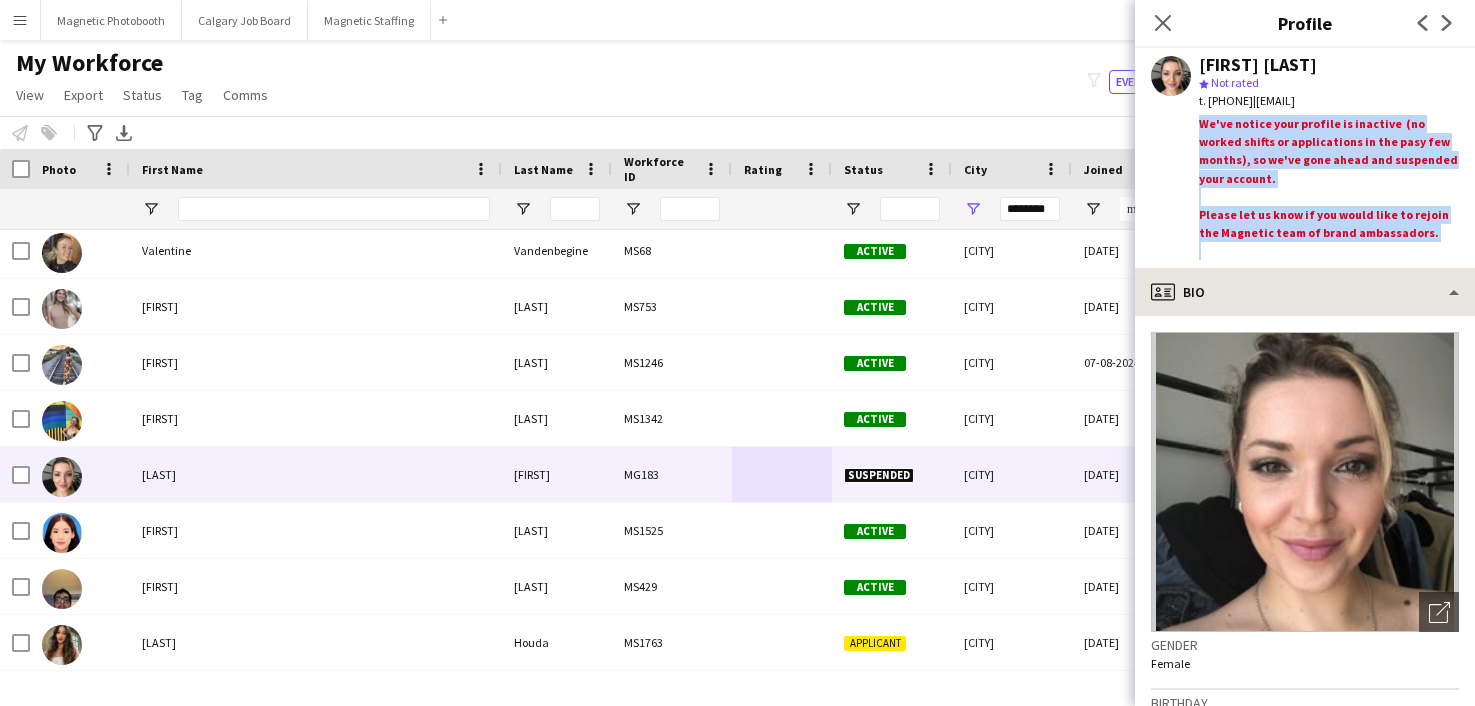 drag, startPoint x: 1201, startPoint y: 172, endPoint x: 1294, endPoint y: 292, distance: 151.81897 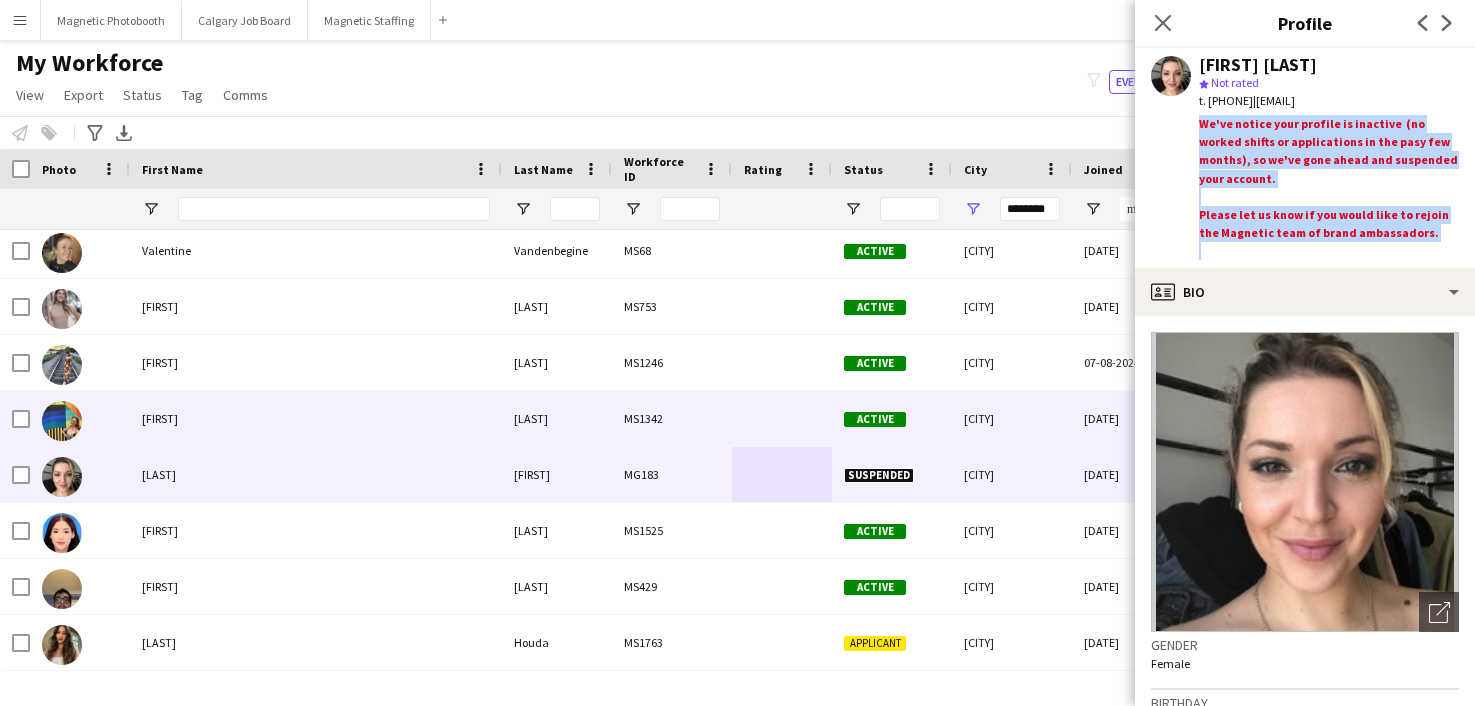 click on "Montréal" at bounding box center (1012, 418) 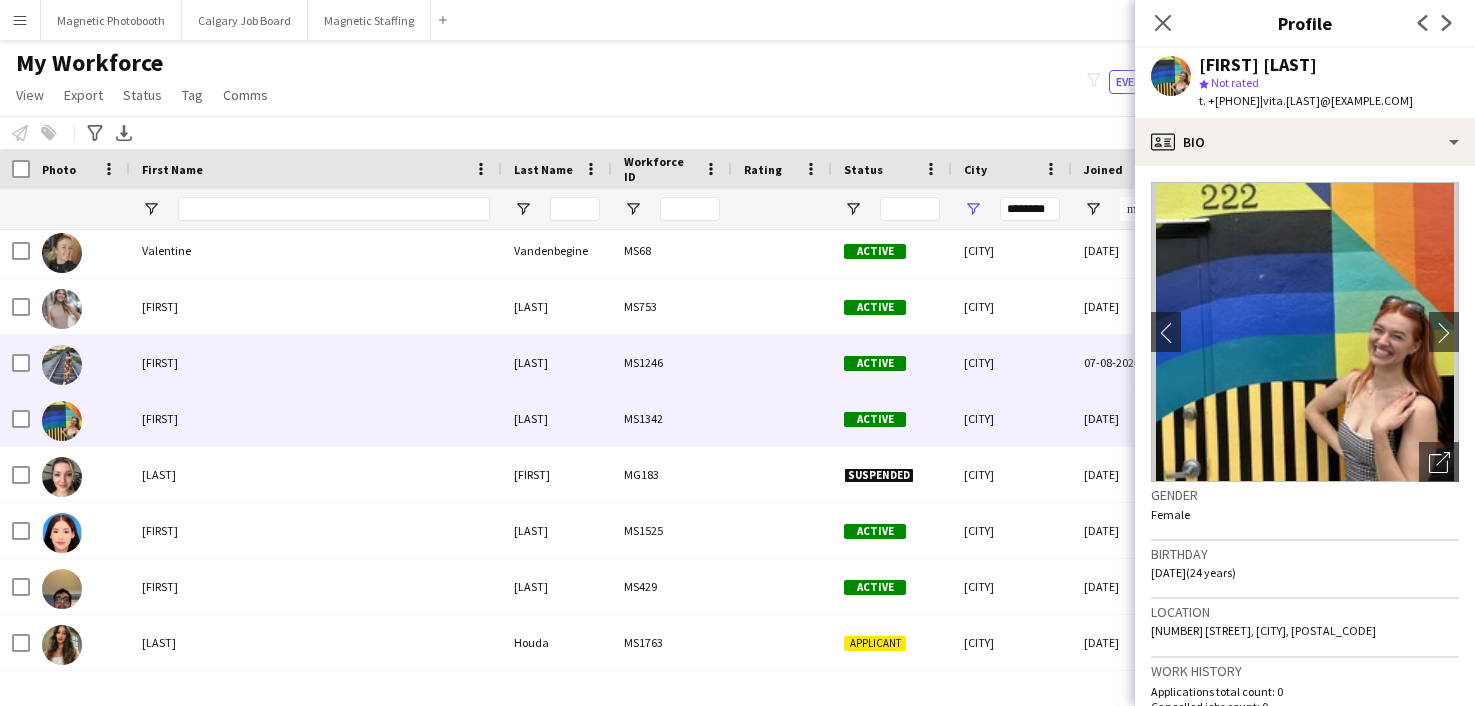 click on "Montréal" at bounding box center [1012, 362] 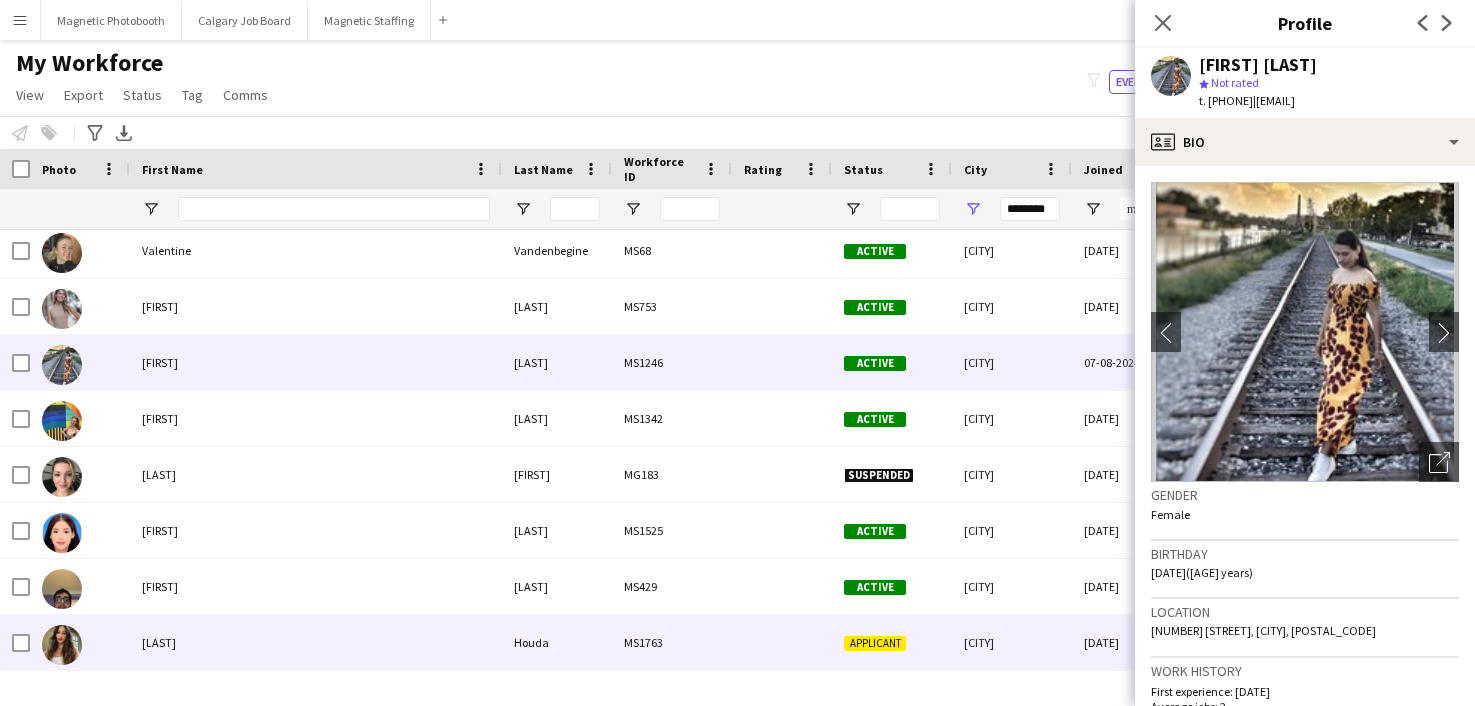 click at bounding box center (782, 642) 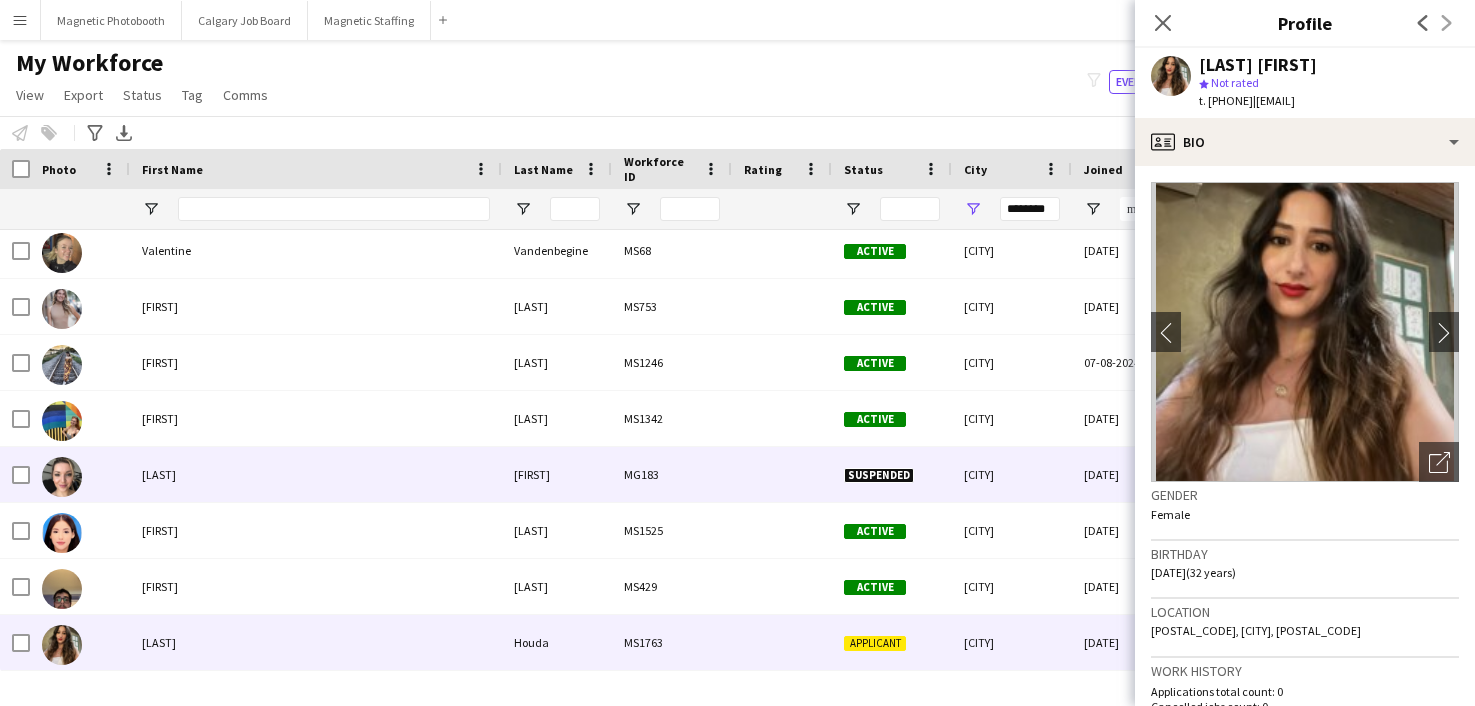 click at bounding box center (782, 474) 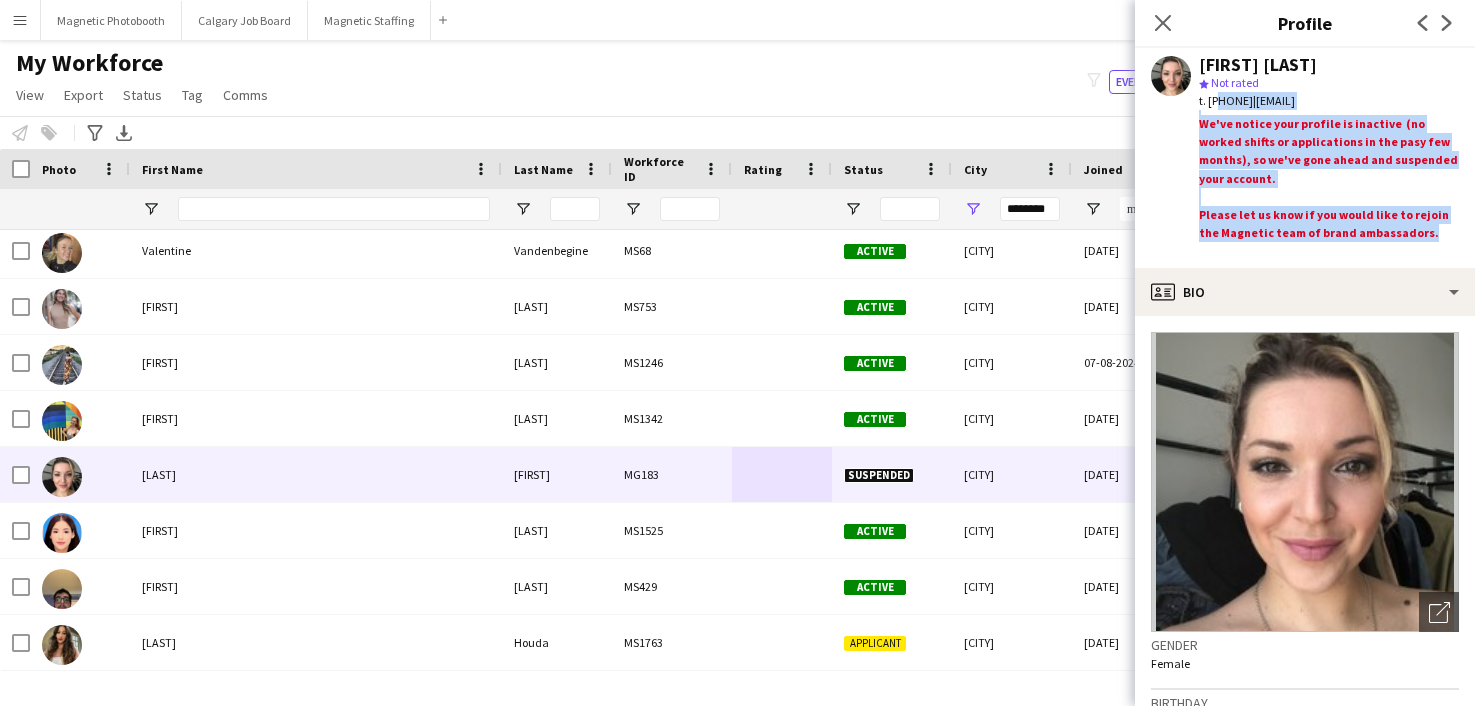 drag, startPoint x: 1411, startPoint y: 217, endPoint x: 1214, endPoint y: 101, distance: 228.6154 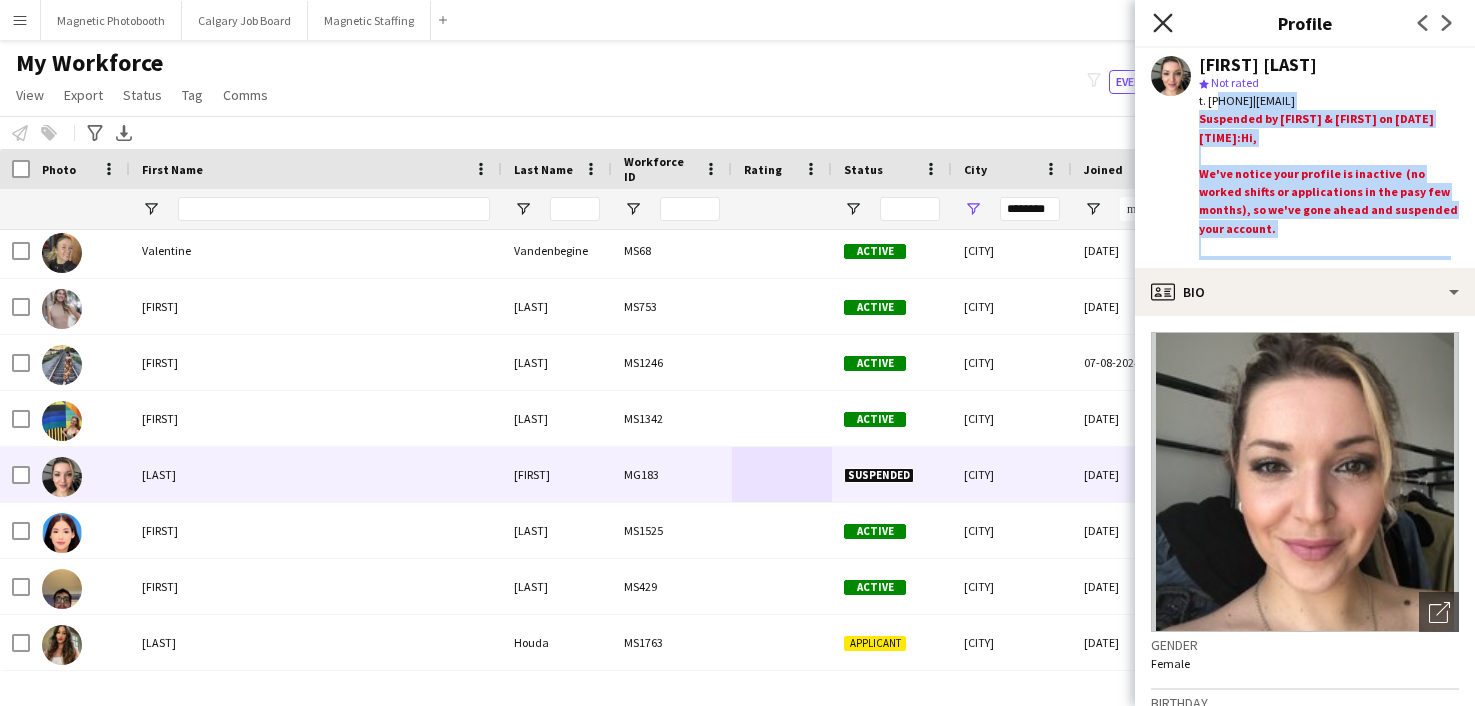 click 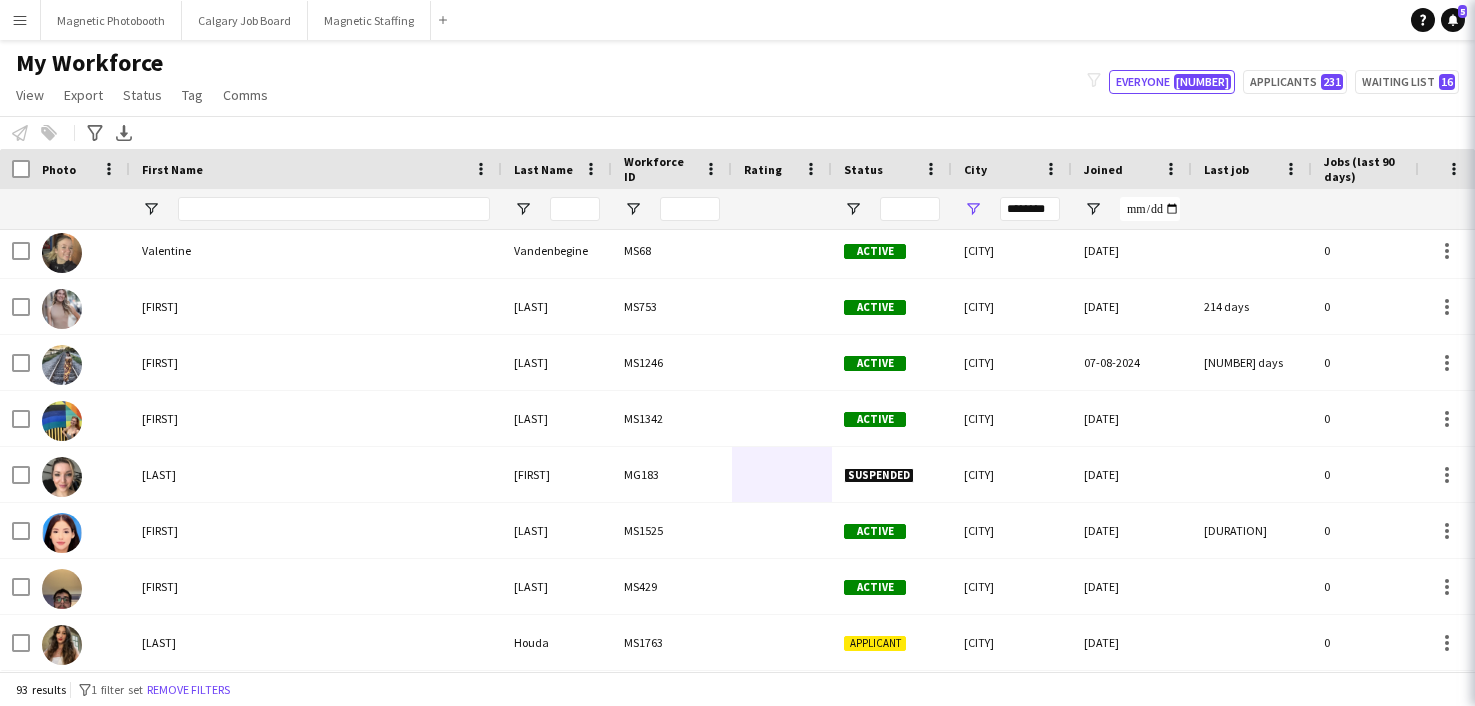 click on "Menu
Boards
Boards   Boards   All jobs   Status
Workforce
Workforce   My Workforce   Recruiting
Comms
Comms
Pay
Pay   Approvals   Payments   Reports
Platform Settings
Platform Settings   Your settings
Training Academy
Training Academy
Knowledge Base
Knowledge Base
Product Updates
Product Updates   Log Out   Privacy   Magnetic Photobooth
Close
Calgary Job Board
Close
Magnetic Staffing
Close
Add
Help
Notifications
5" at bounding box center (737, 20) 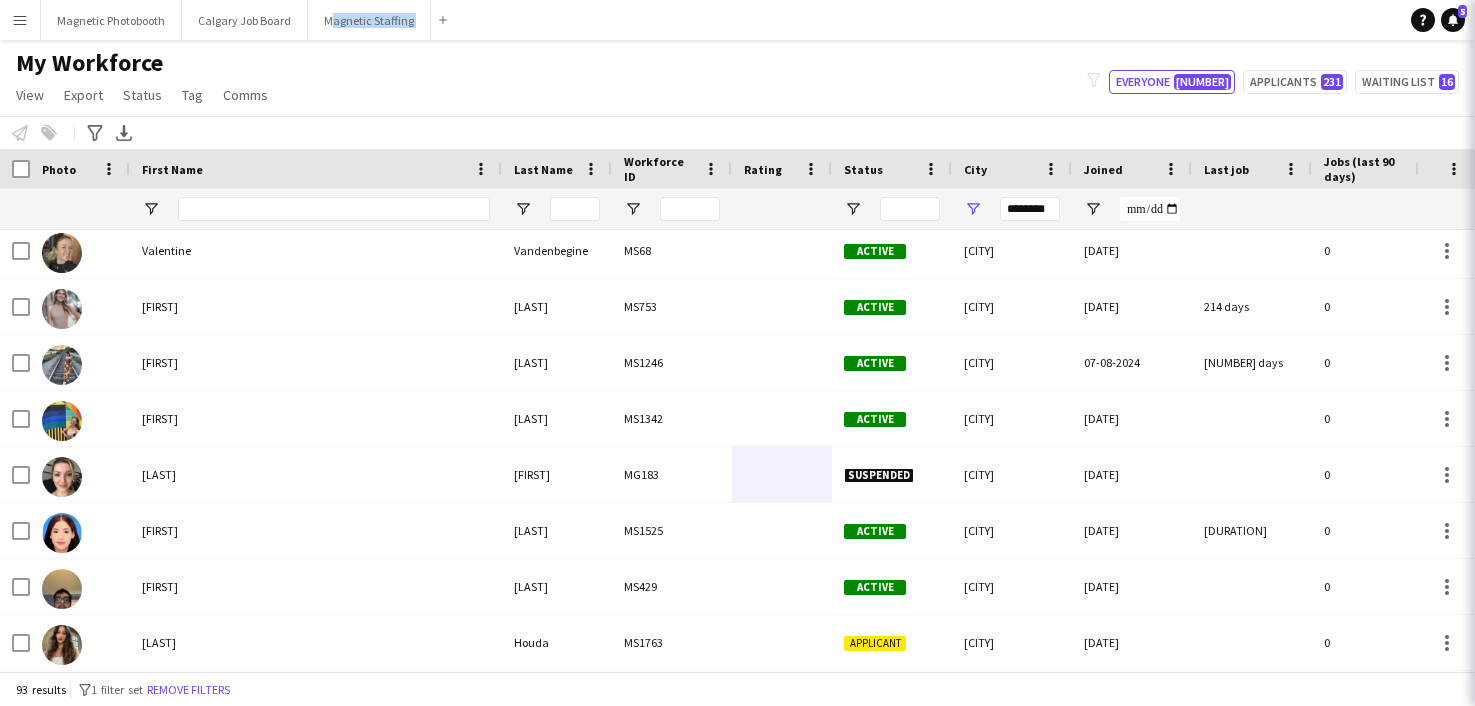 click on "Menu
Boards
Boards   Boards   All jobs   Status
Workforce
Workforce   My Workforce   Recruiting
Comms
Comms
Pay
Pay   Approvals   Payments   Reports
Platform Settings
Platform Settings   Your settings
Training Academy
Training Academy
Knowledge Base
Knowledge Base
Product Updates
Product Updates   Log Out   Privacy   Magnetic Photobooth
Close
Calgary Job Board
Close
Magnetic Staffing
Close
Add
Help
Notifications
5" at bounding box center [737, 20] 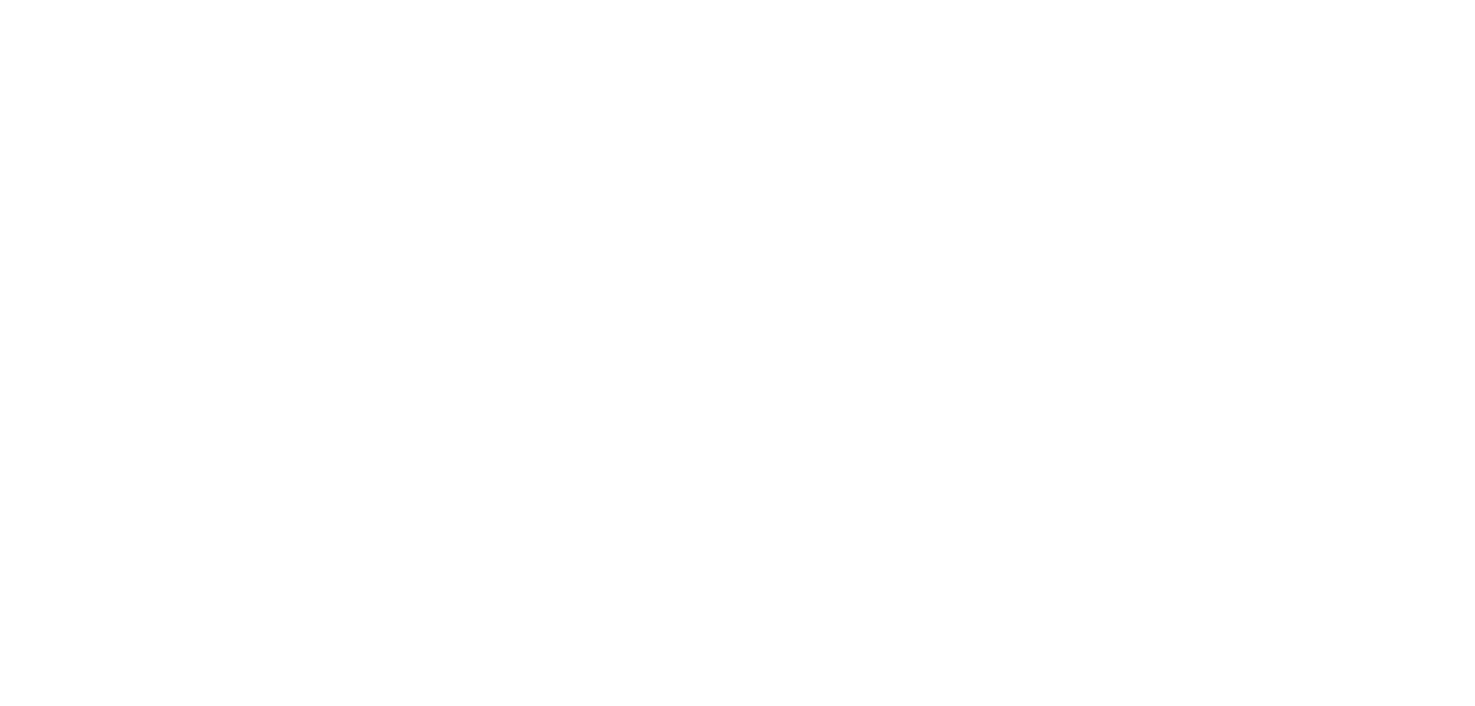 scroll, scrollTop: 0, scrollLeft: 0, axis: both 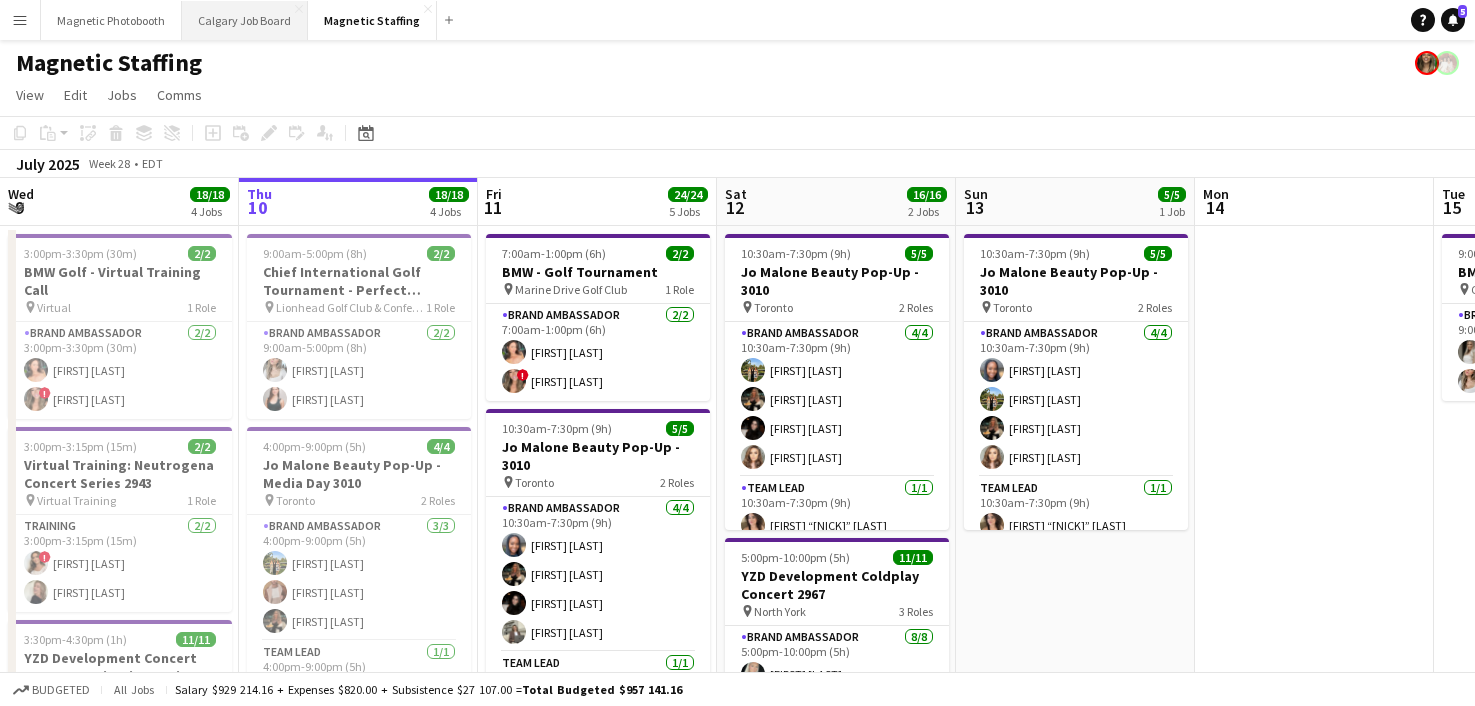 click on "Calgary Job Board
Close" at bounding box center [245, 20] 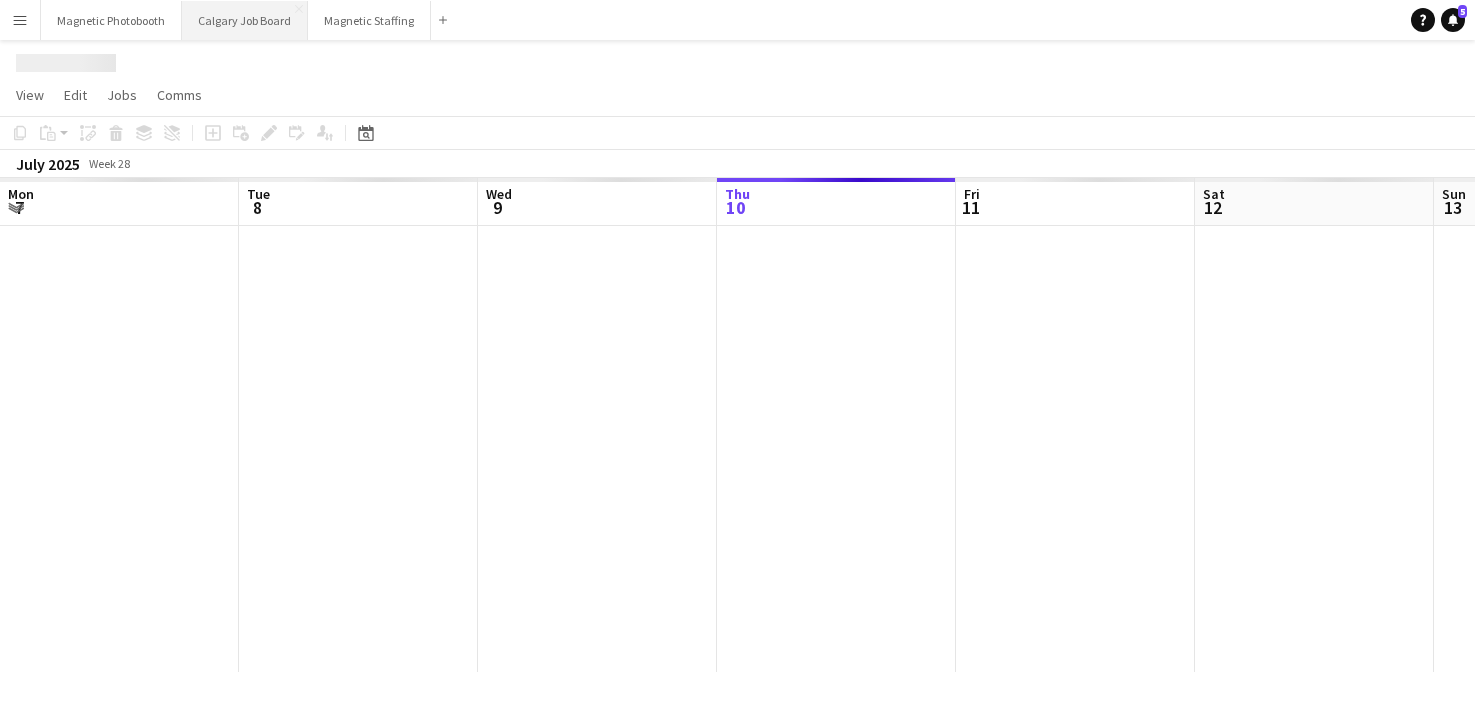 scroll, scrollTop: 0, scrollLeft: 478, axis: horizontal 